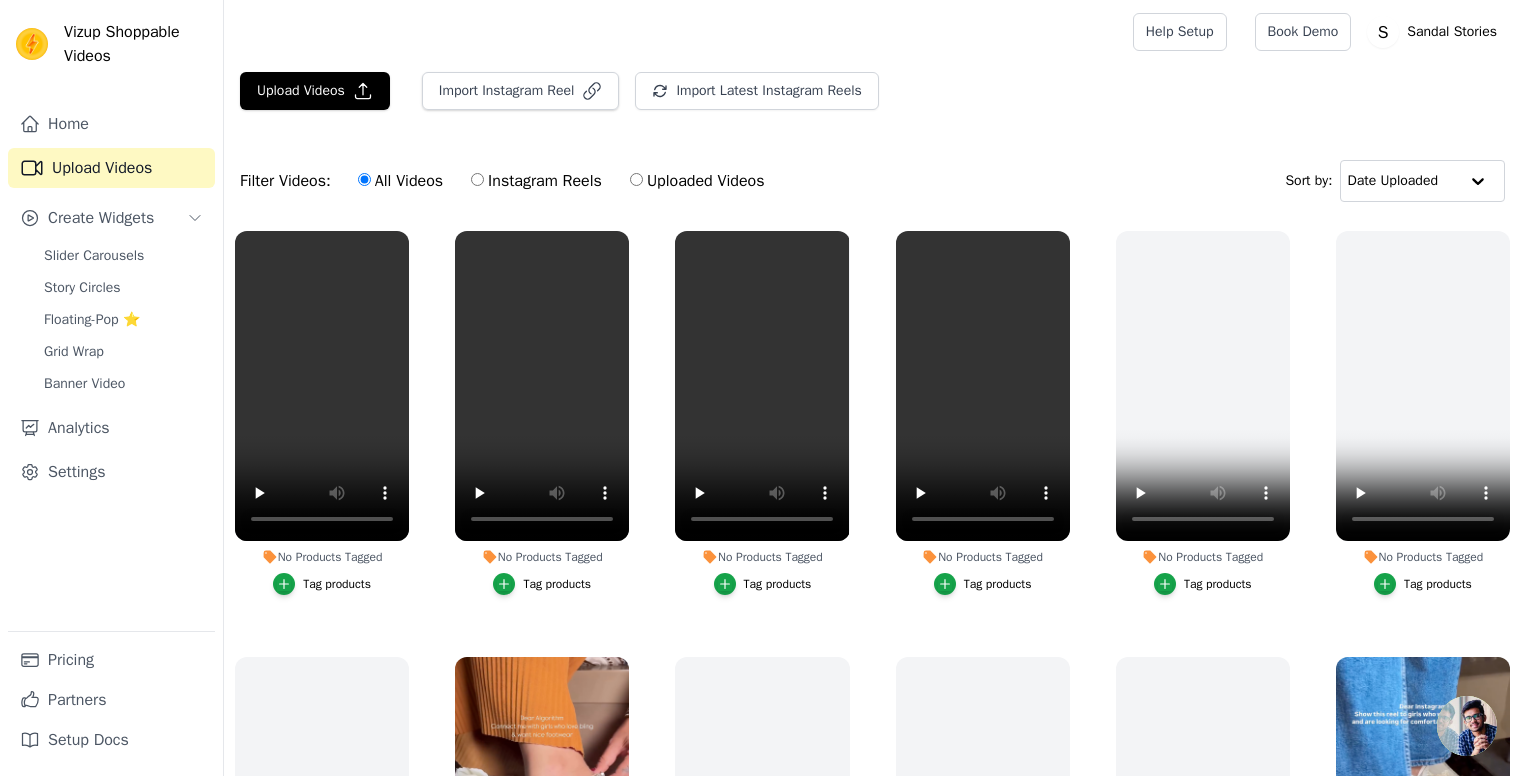 scroll, scrollTop: 203, scrollLeft: 0, axis: vertical 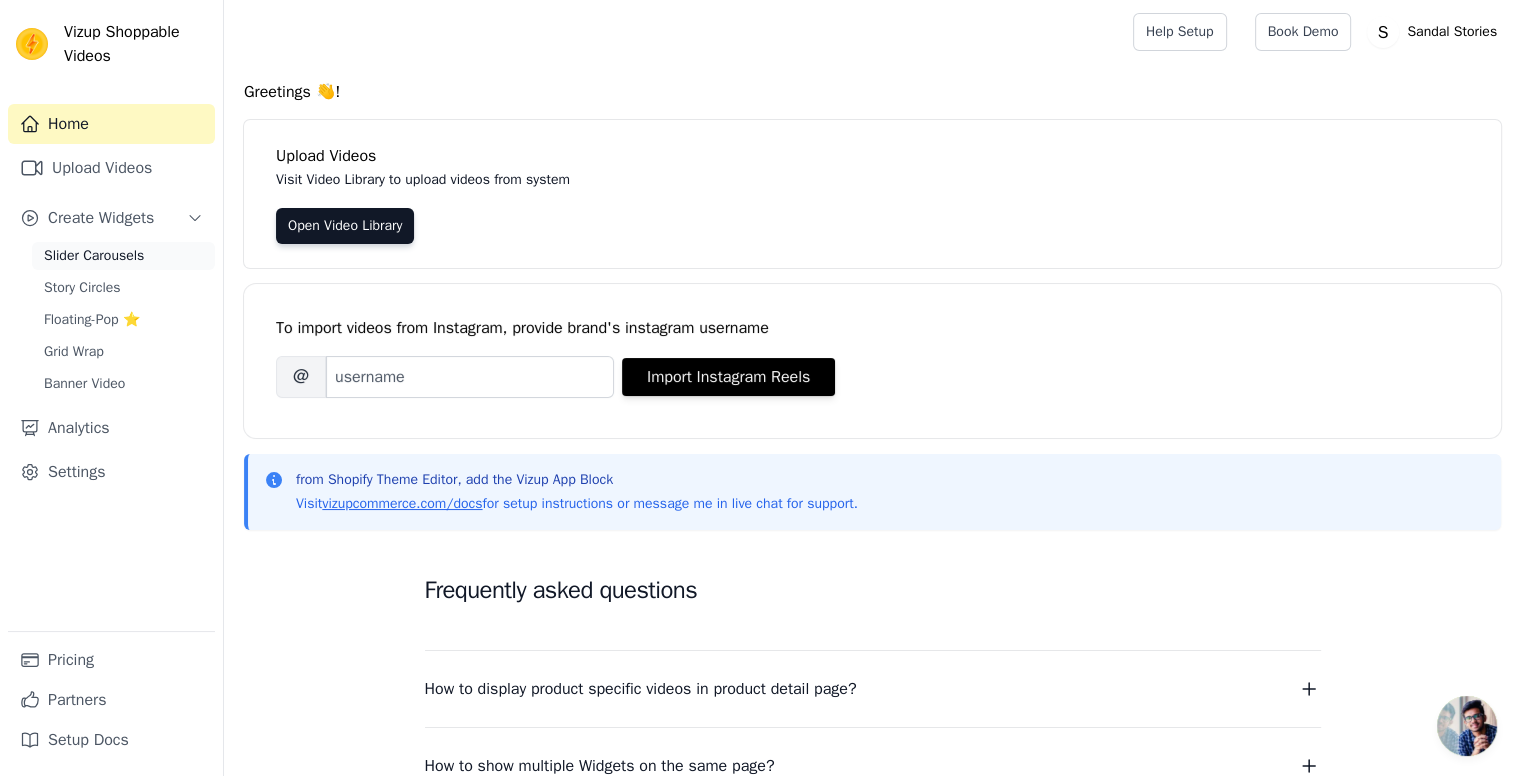 click on "Slider Carousels" at bounding box center [94, 256] 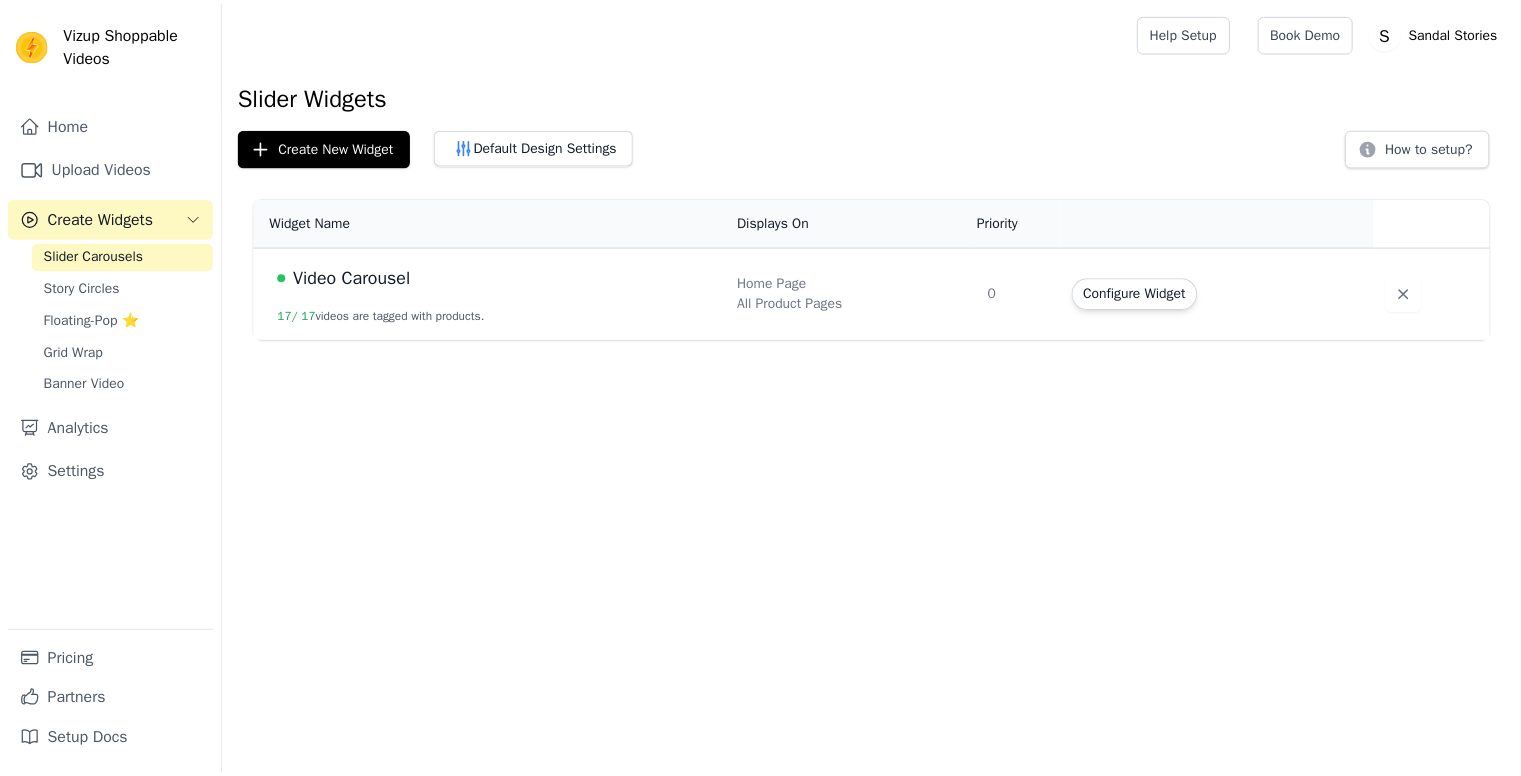scroll, scrollTop: 0, scrollLeft: 0, axis: both 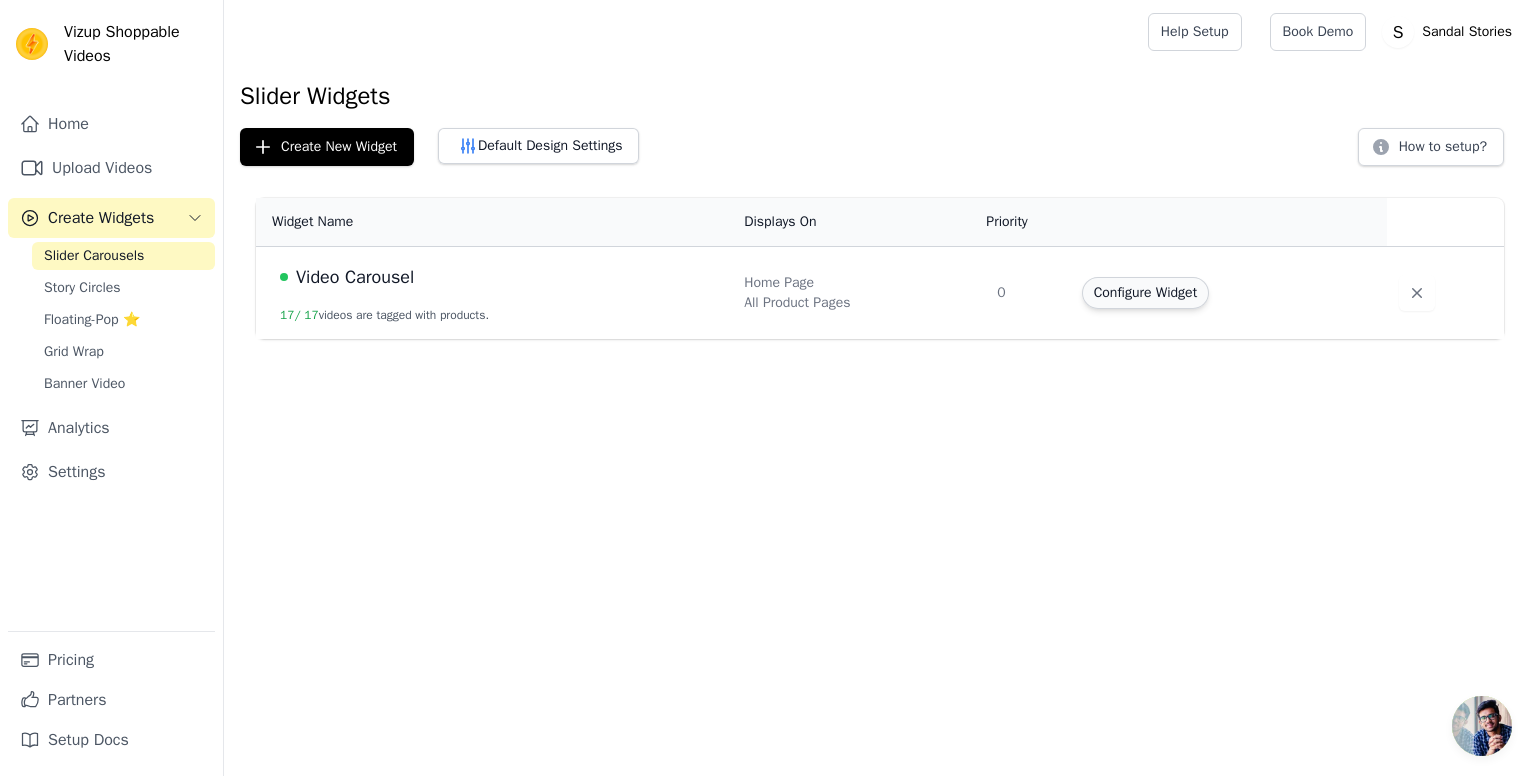 click on "Configure Widget" at bounding box center [1145, 293] 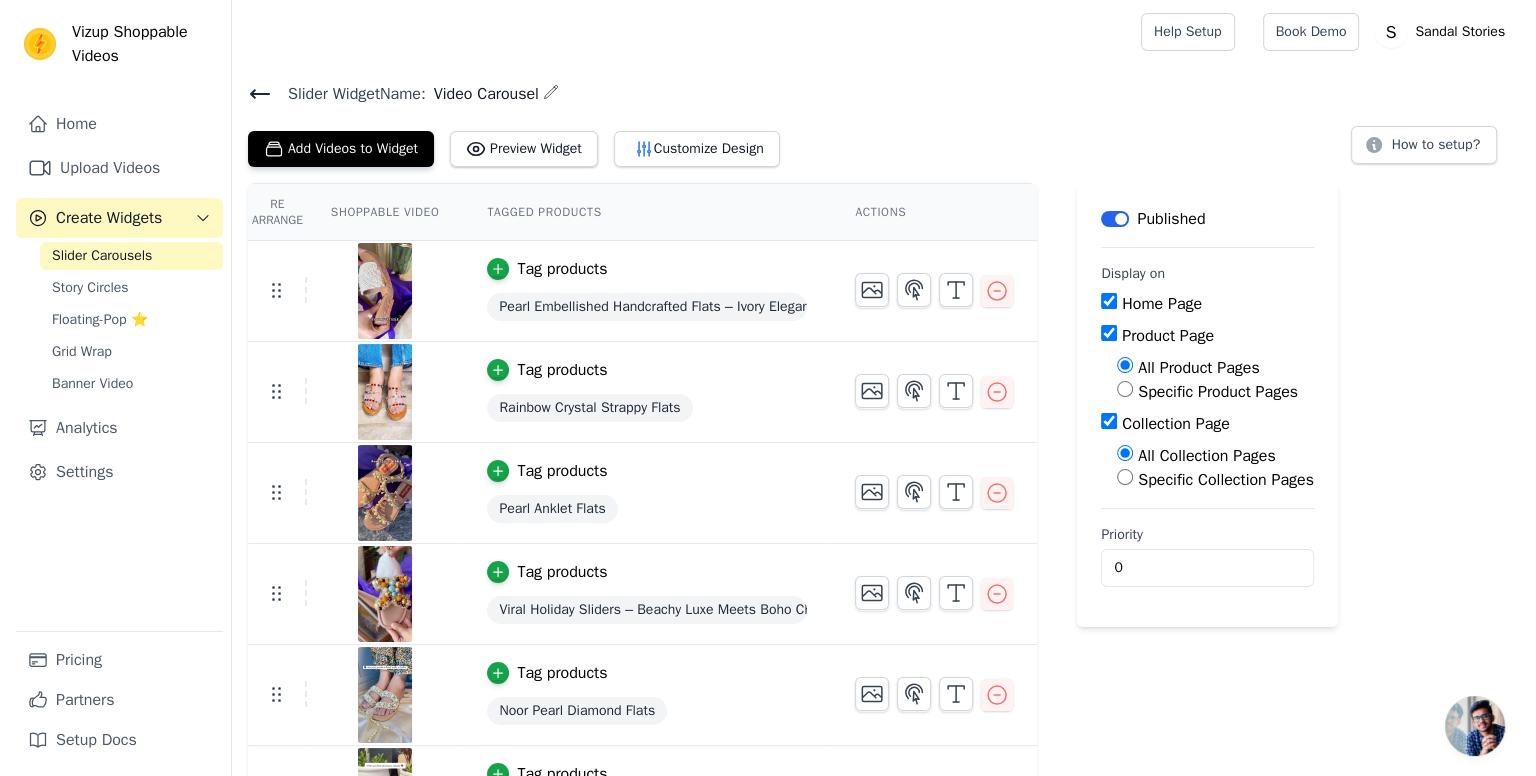 scroll, scrollTop: 0, scrollLeft: 0, axis: both 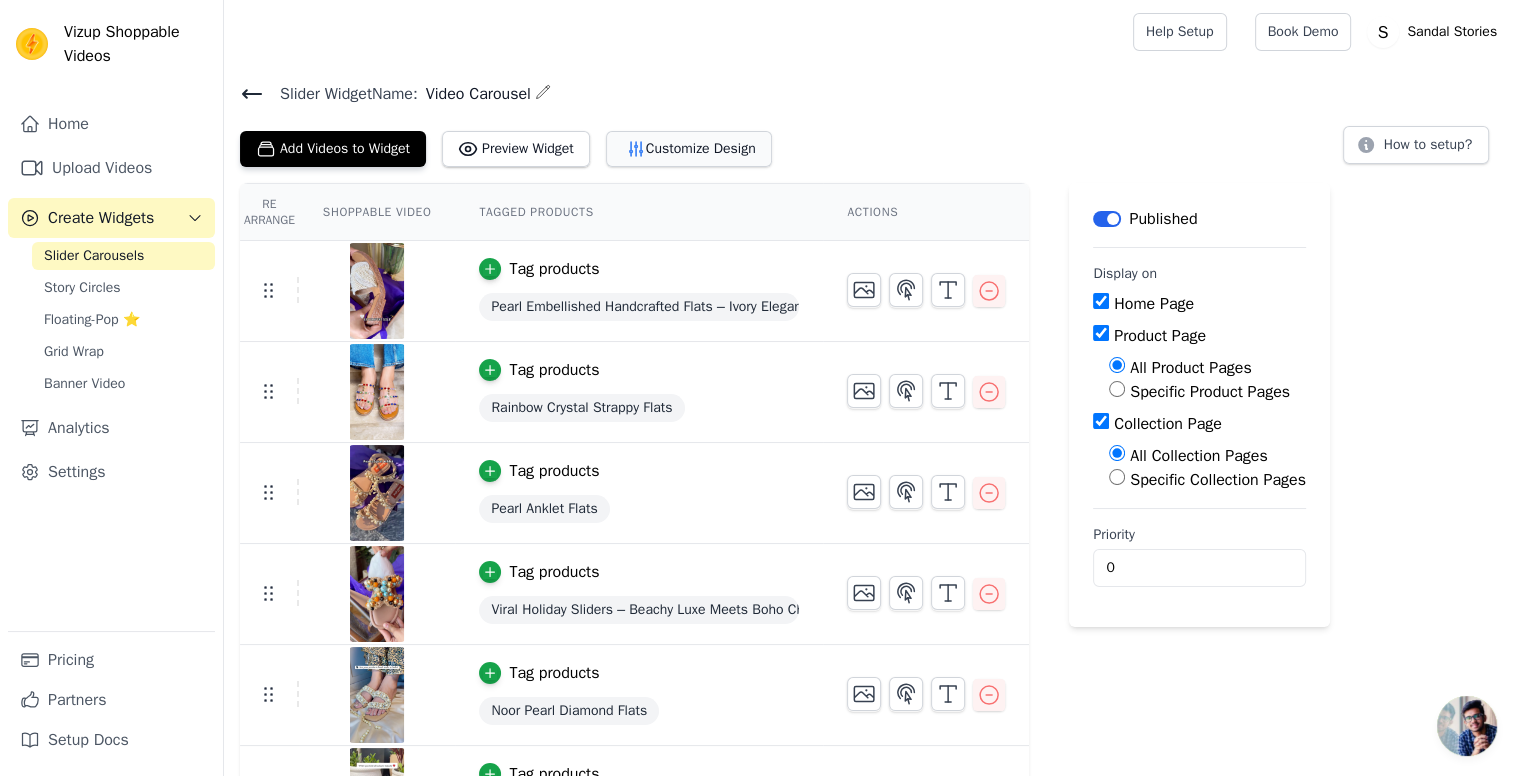 click on "Customize Design" at bounding box center (689, 149) 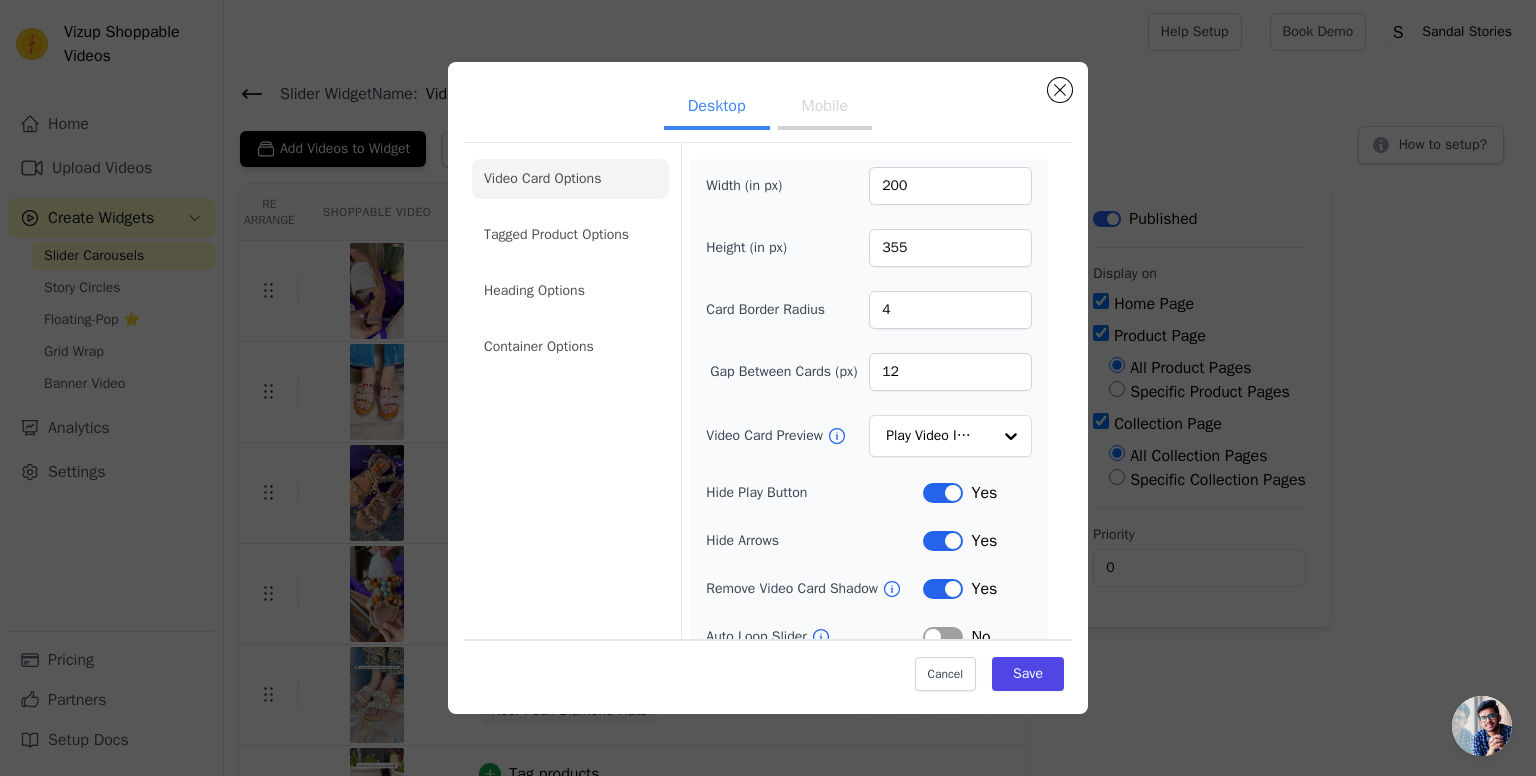 click on "Mobile" at bounding box center [825, 108] 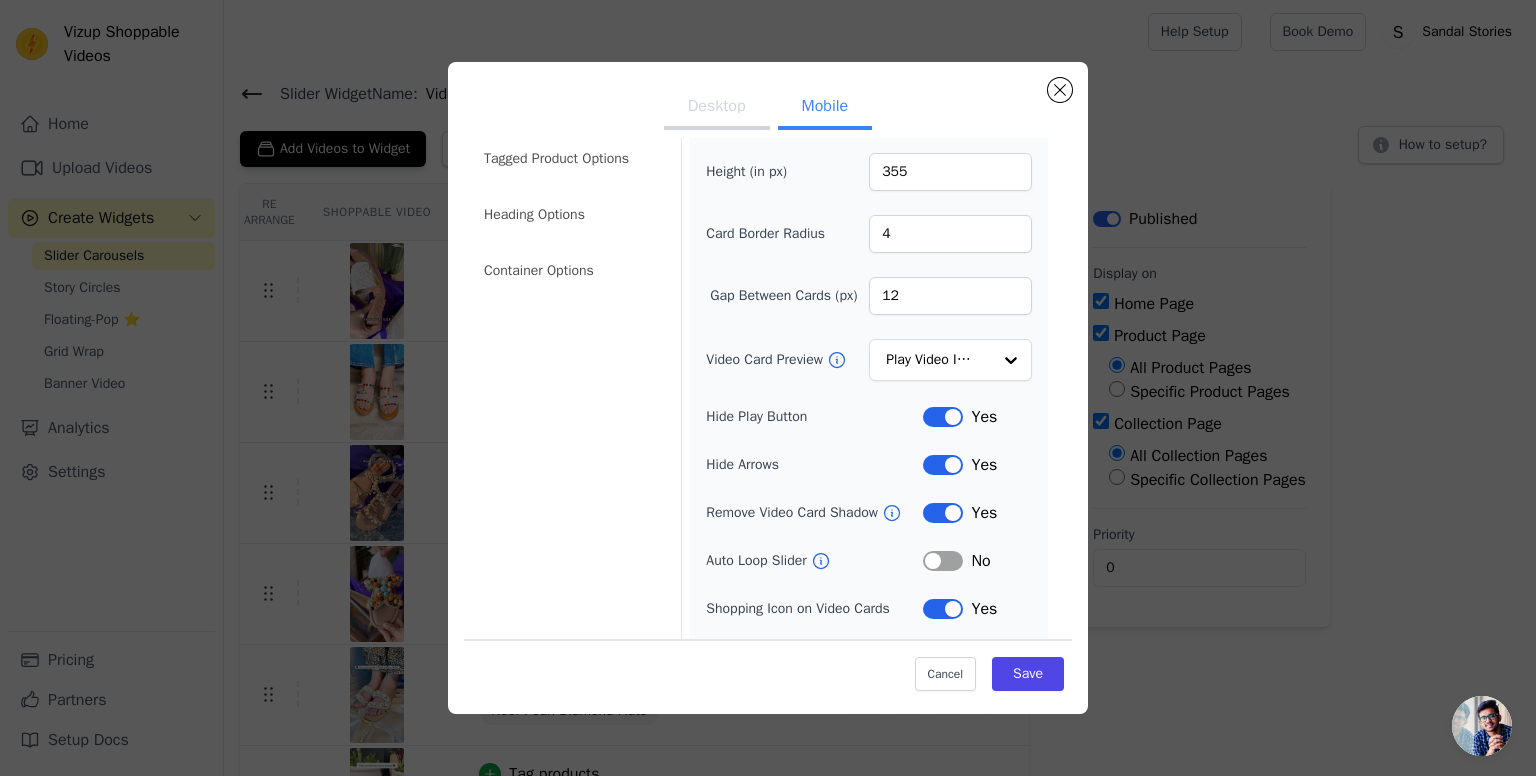 scroll, scrollTop: 166, scrollLeft: 0, axis: vertical 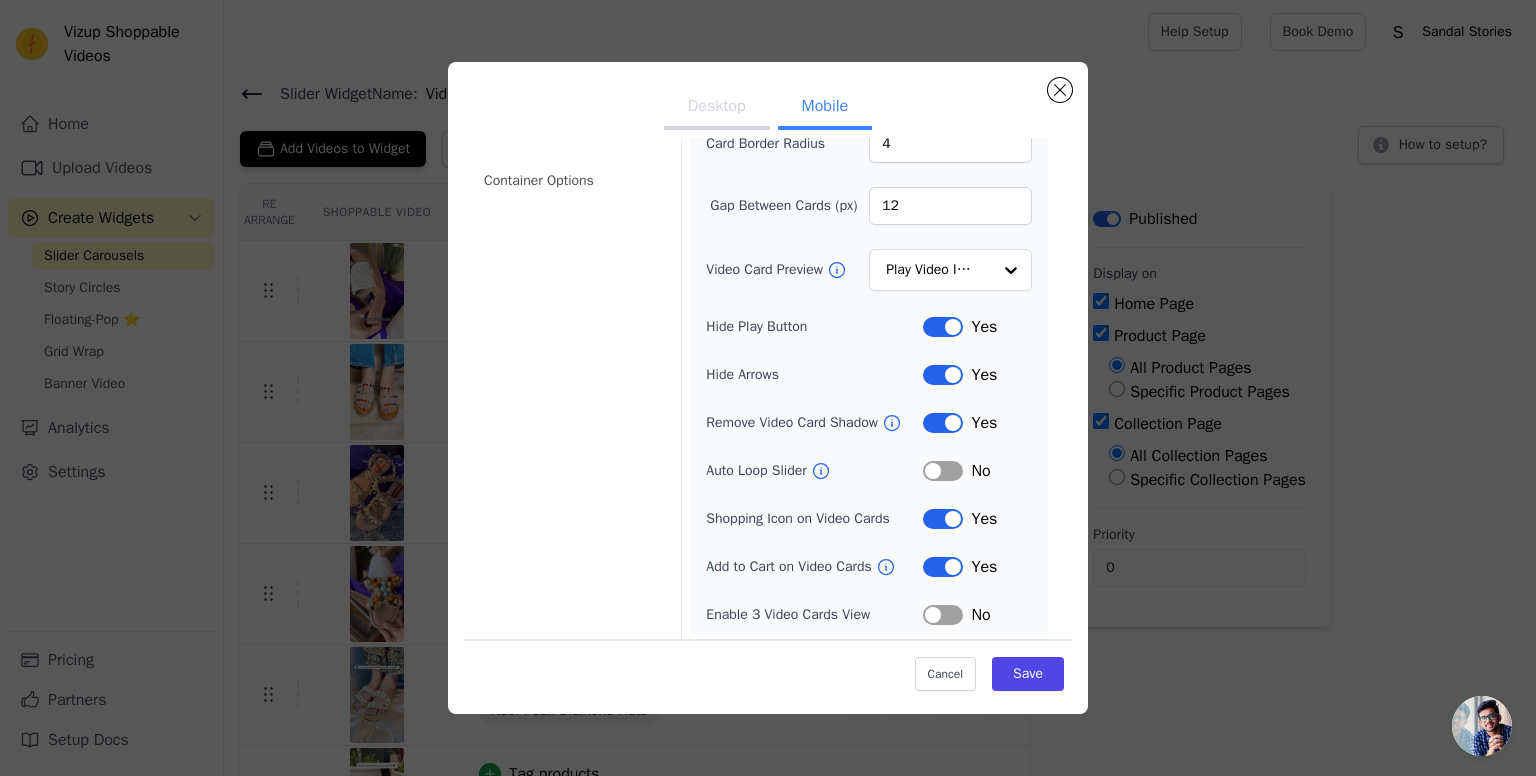 click on "Label" at bounding box center (943, 471) 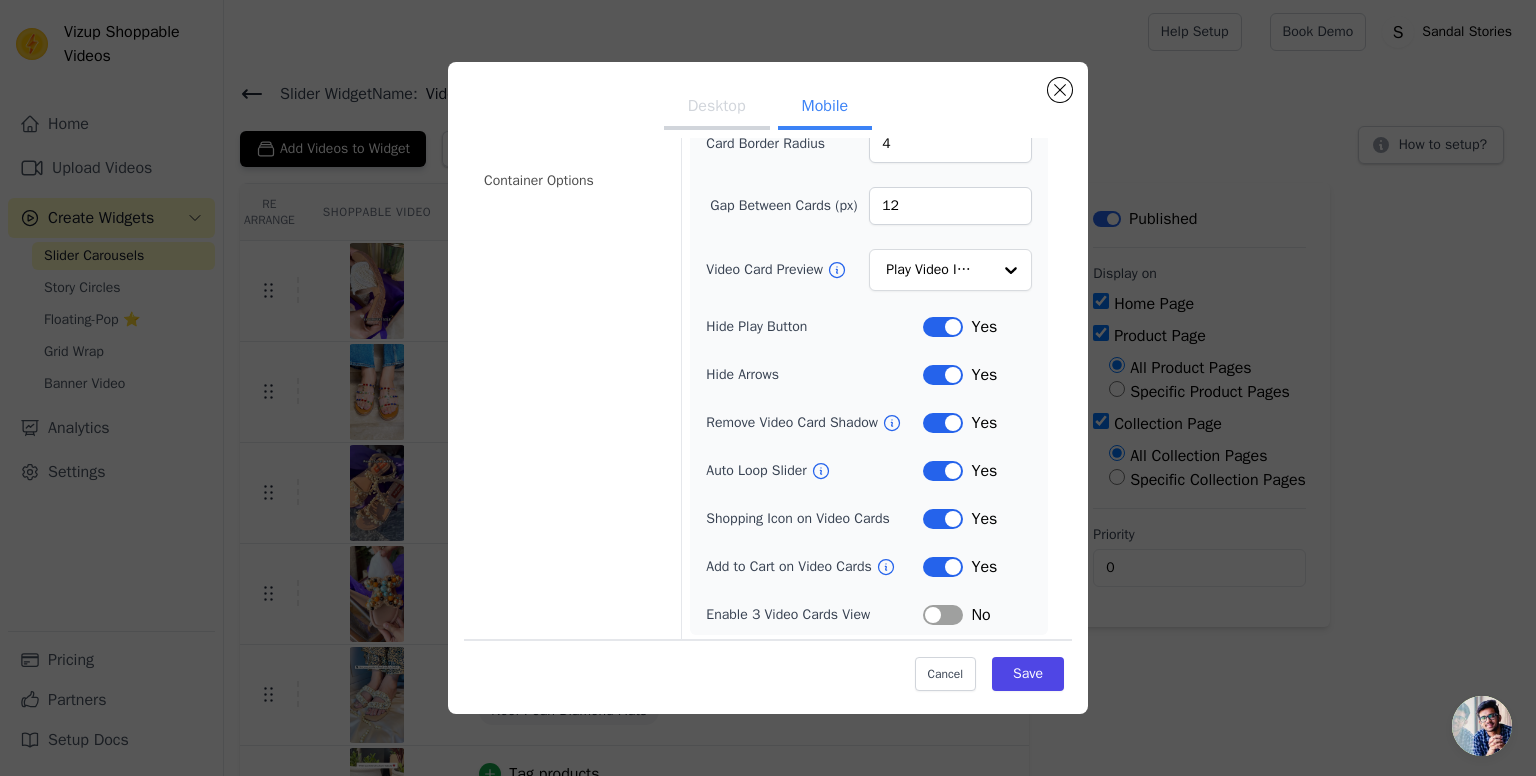 scroll, scrollTop: 168, scrollLeft: 0, axis: vertical 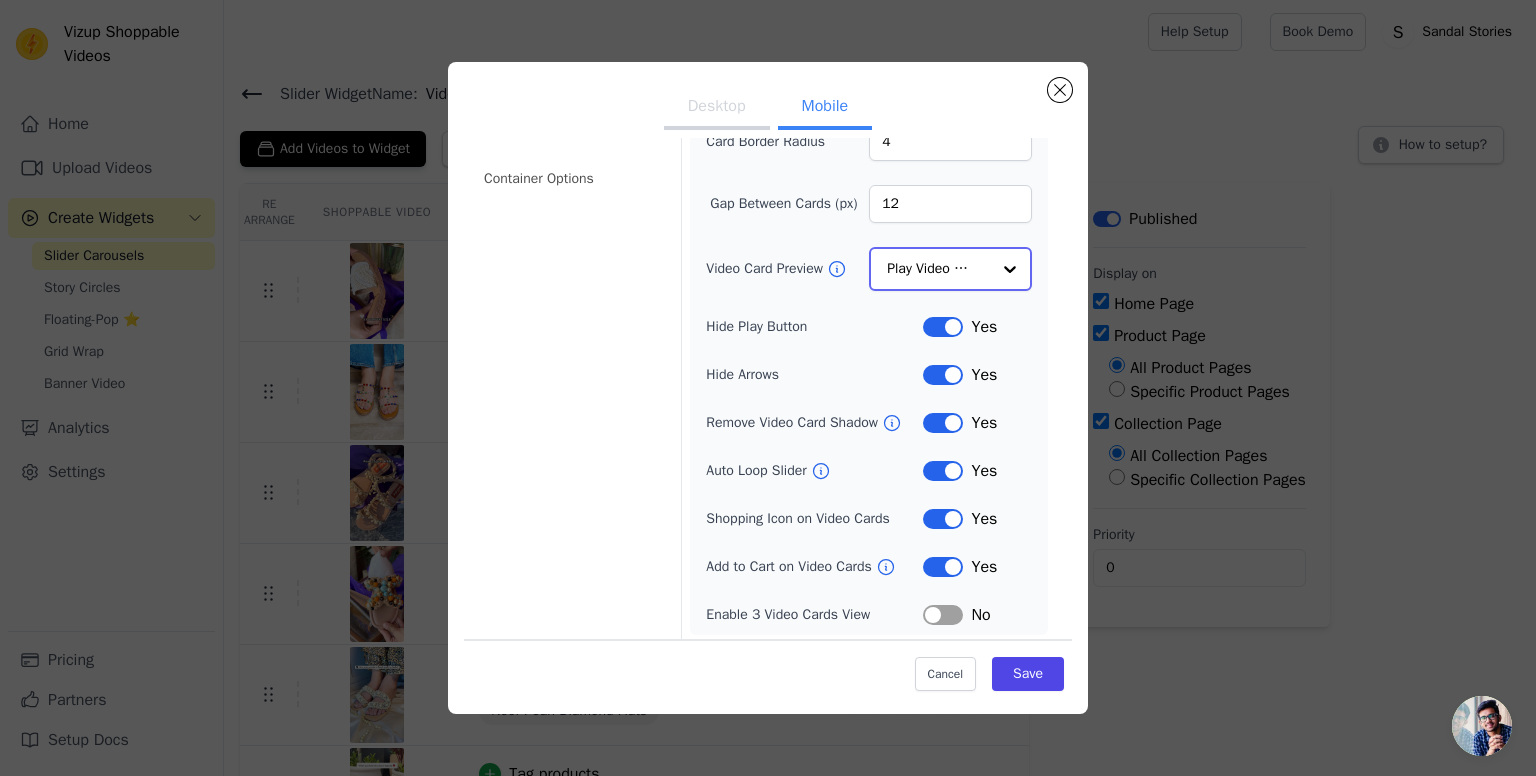 click on "Video Card Preview" 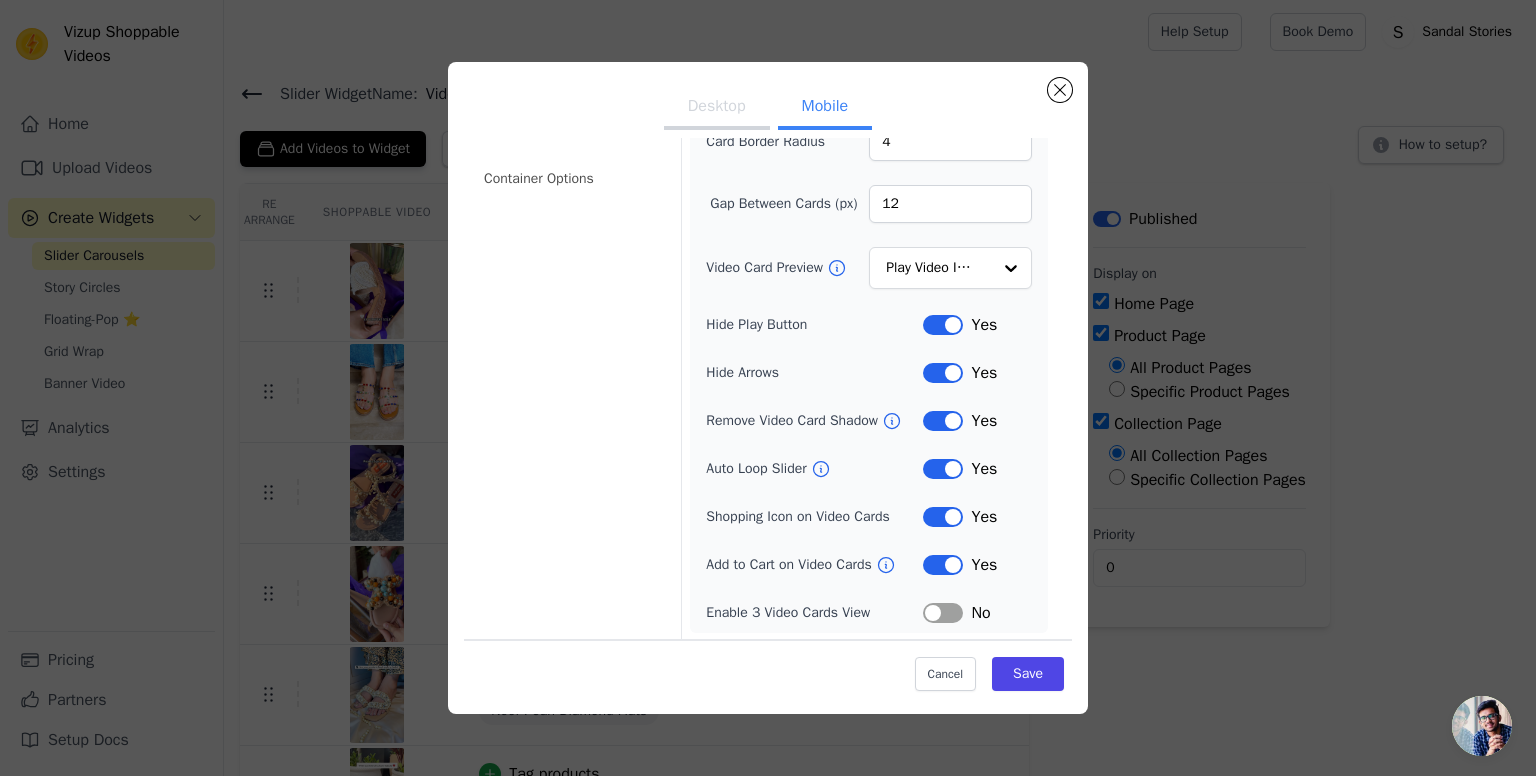 click on "Width (in px)   200   Height (in px)   355   Card Border Radius   4   Gap Between Cards (px)   12   Video Card Preview           Play Video In Loop               Hide Play Button   Label     Yes   Hide Arrows   Label     Yes   Remove Video Card Shadow     Label     Yes   Auto Loop Slider     Label     Yes   Shopping Icon on Video Cards   Label     Yes   Add to Cart on Video Cards     Label     Yes   Enable 3 Video Cards View   Label     No" at bounding box center [869, 312] 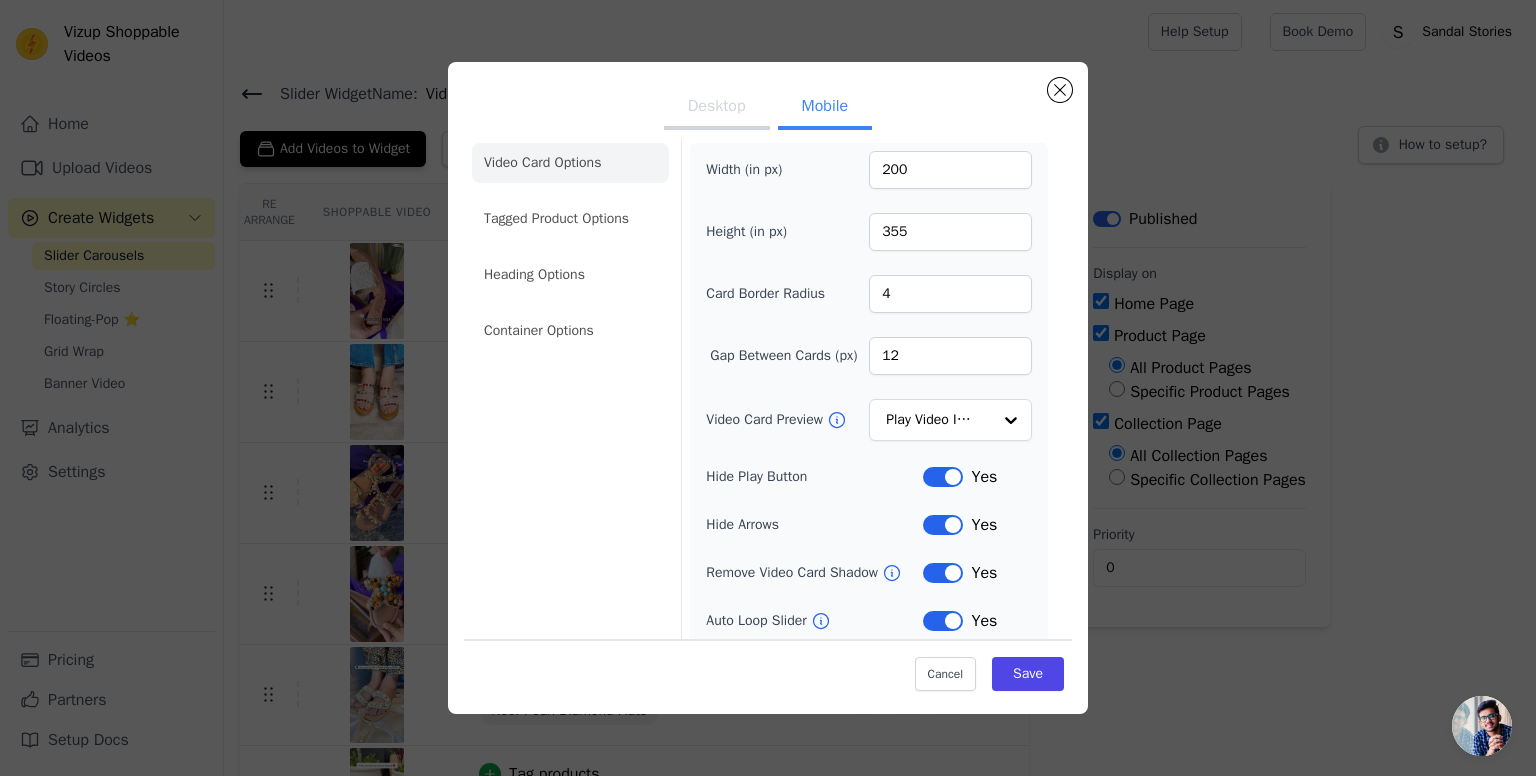 scroll, scrollTop: 0, scrollLeft: 0, axis: both 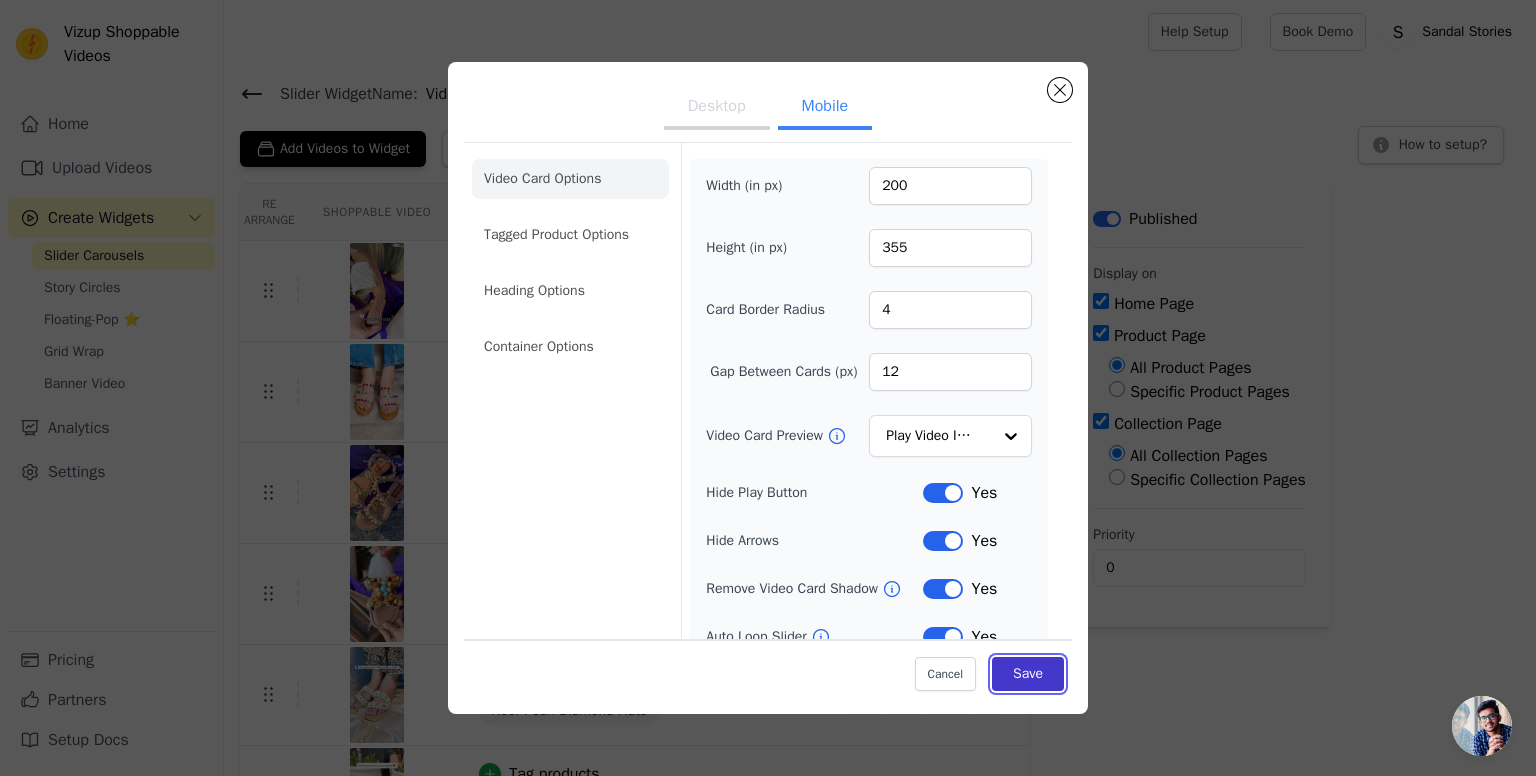 click on "Save" at bounding box center (1028, 673) 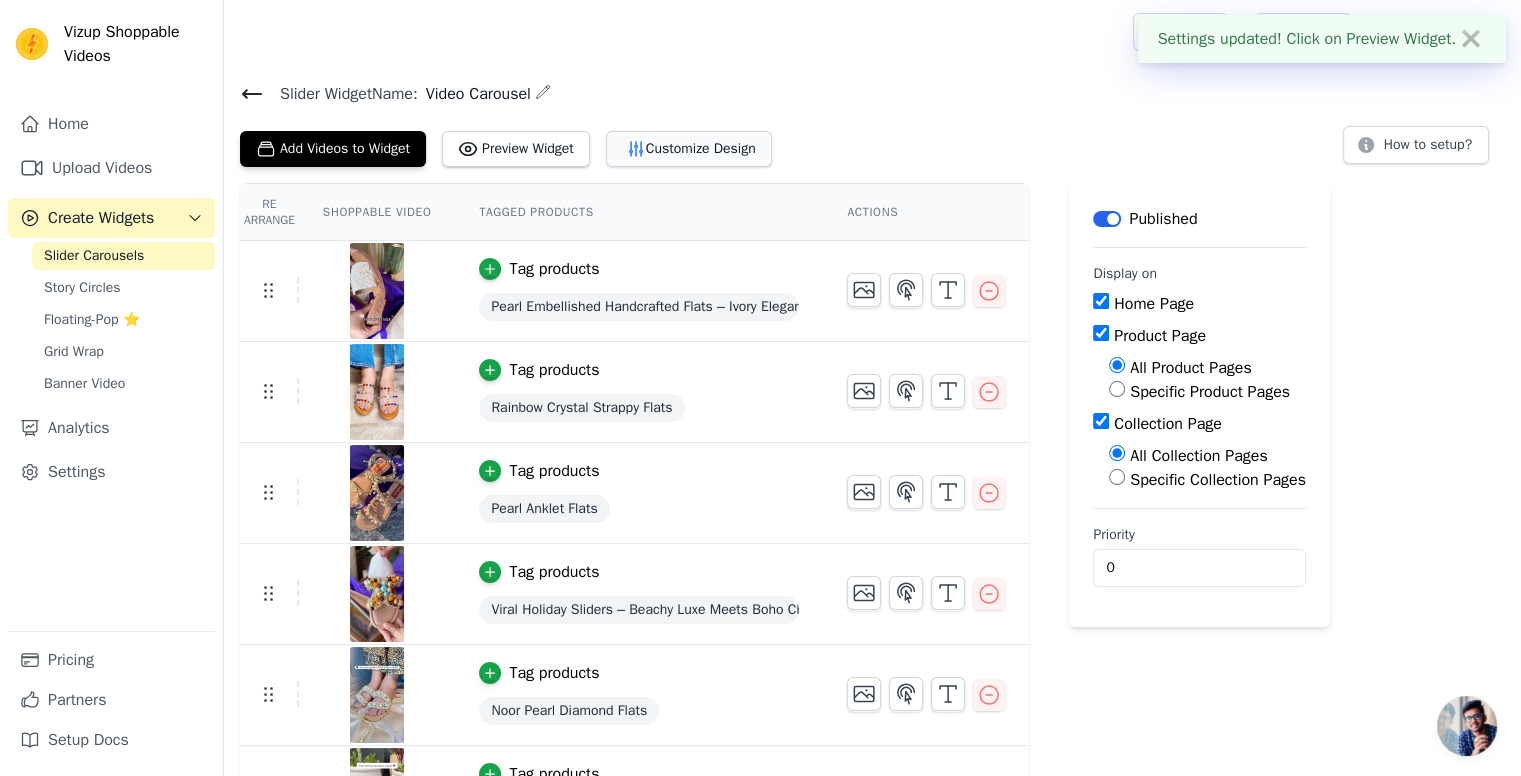 click on "Customize Design" at bounding box center (689, 149) 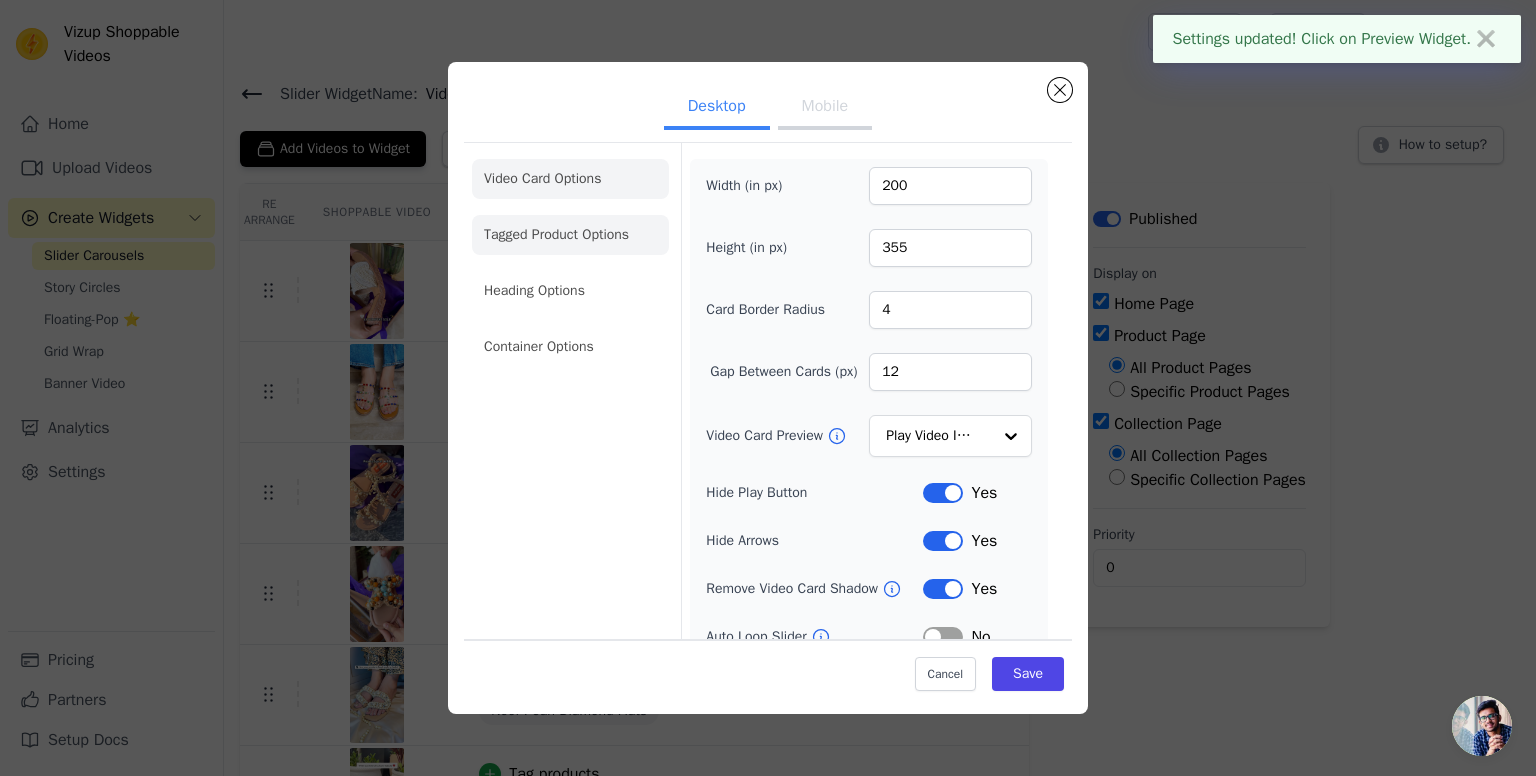 click on "Tagged Product Options" 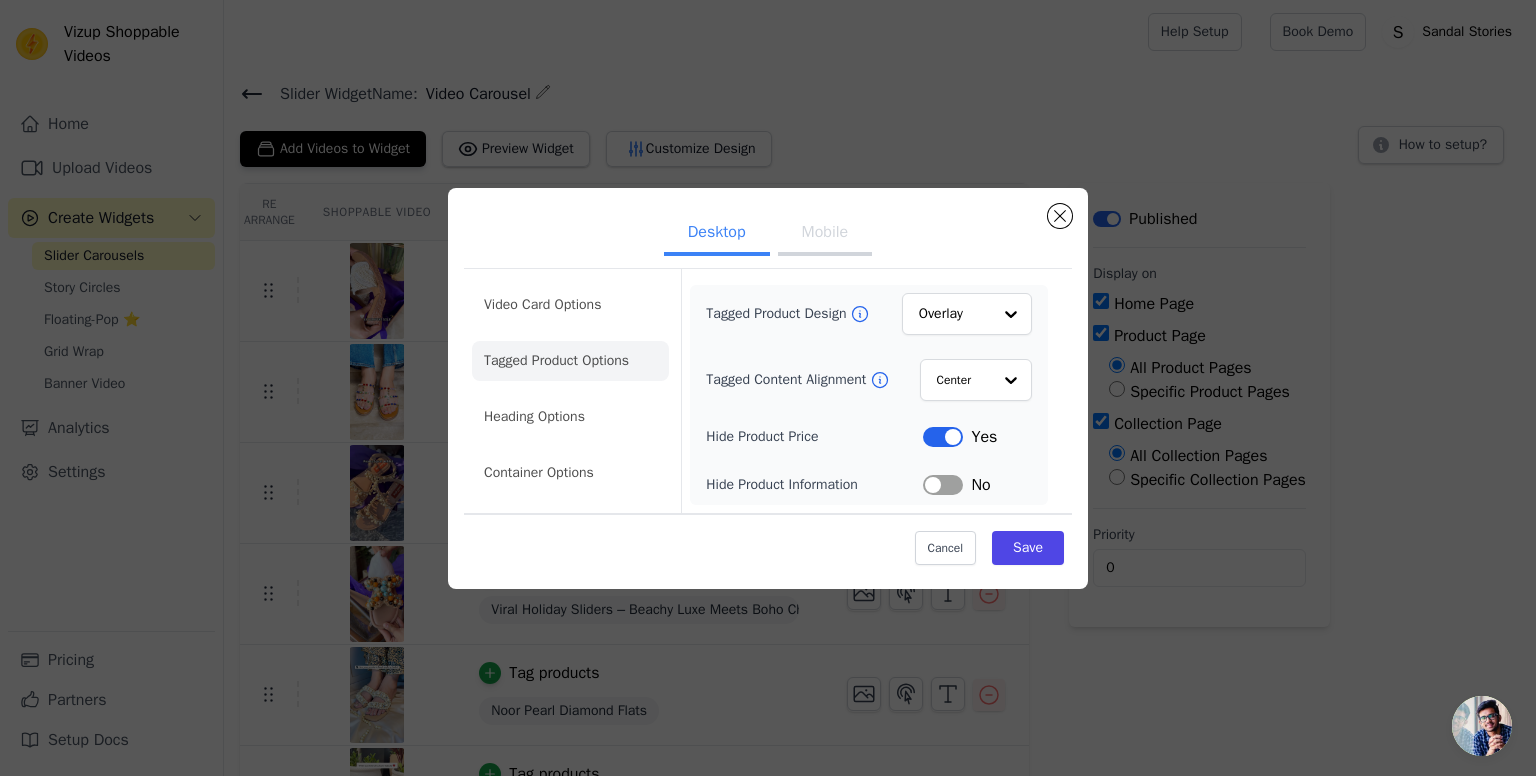 click on "Desktop Mobile" at bounding box center (768, 234) 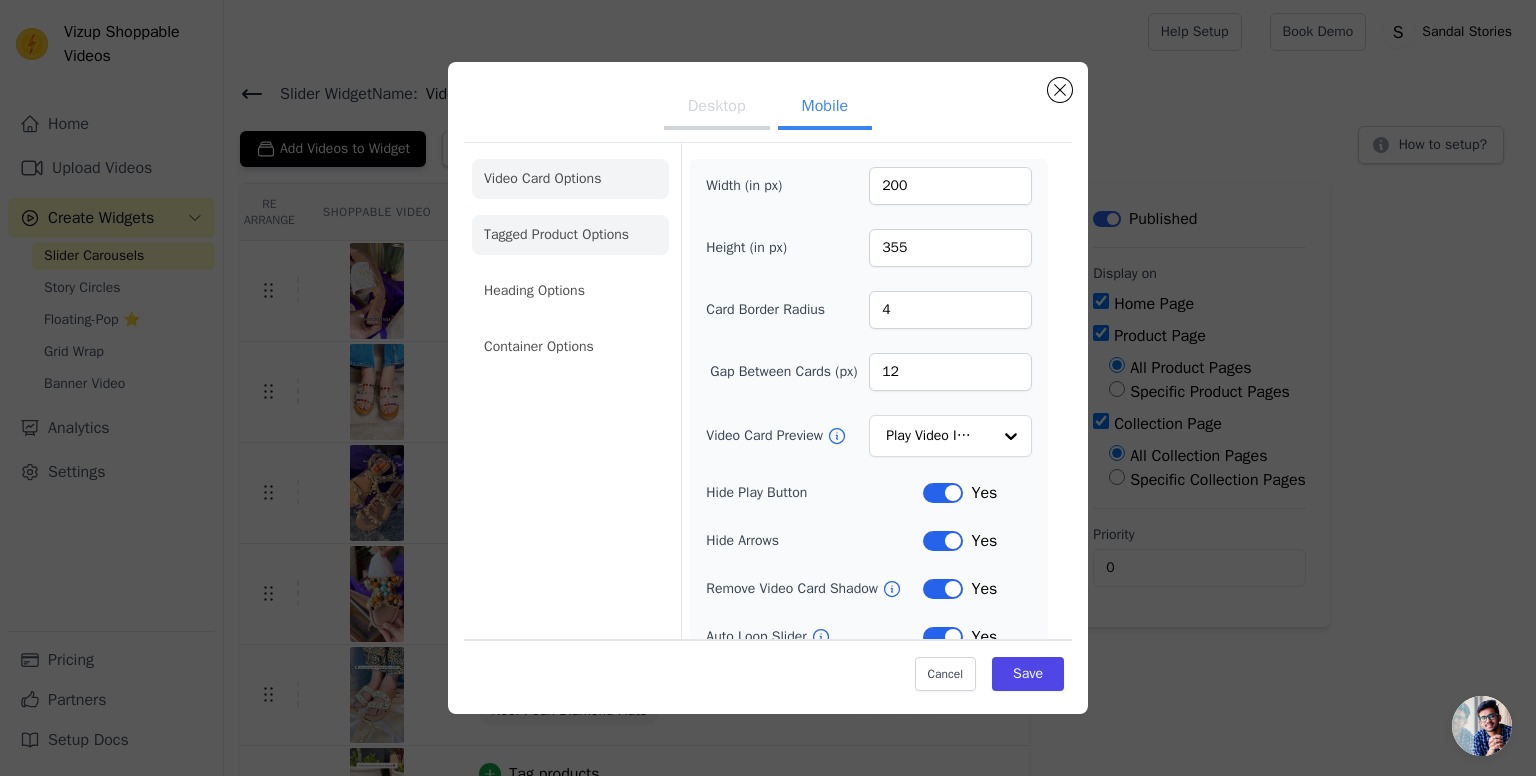 click on "Tagged Product Options" 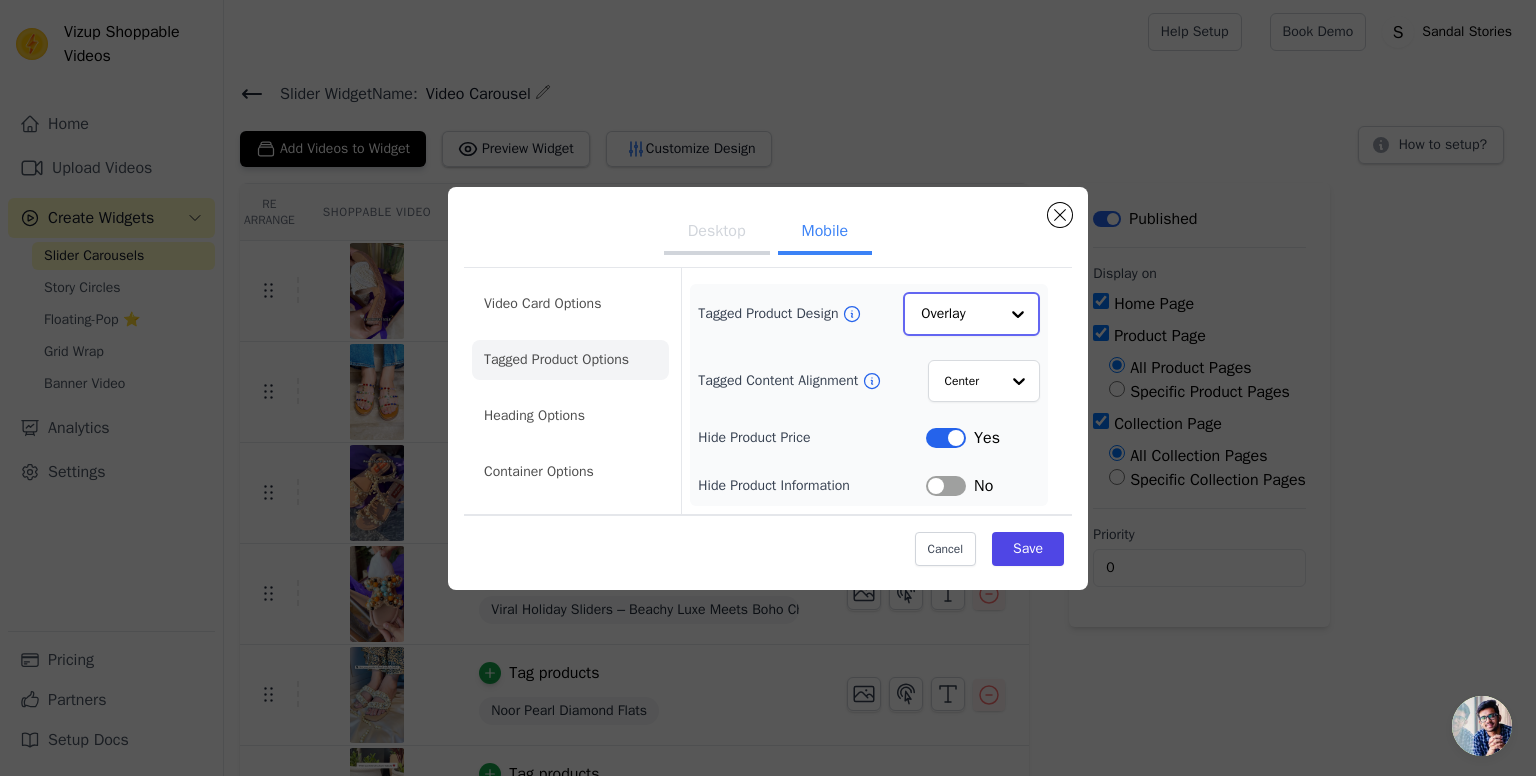 click on "Tagged Product Design" 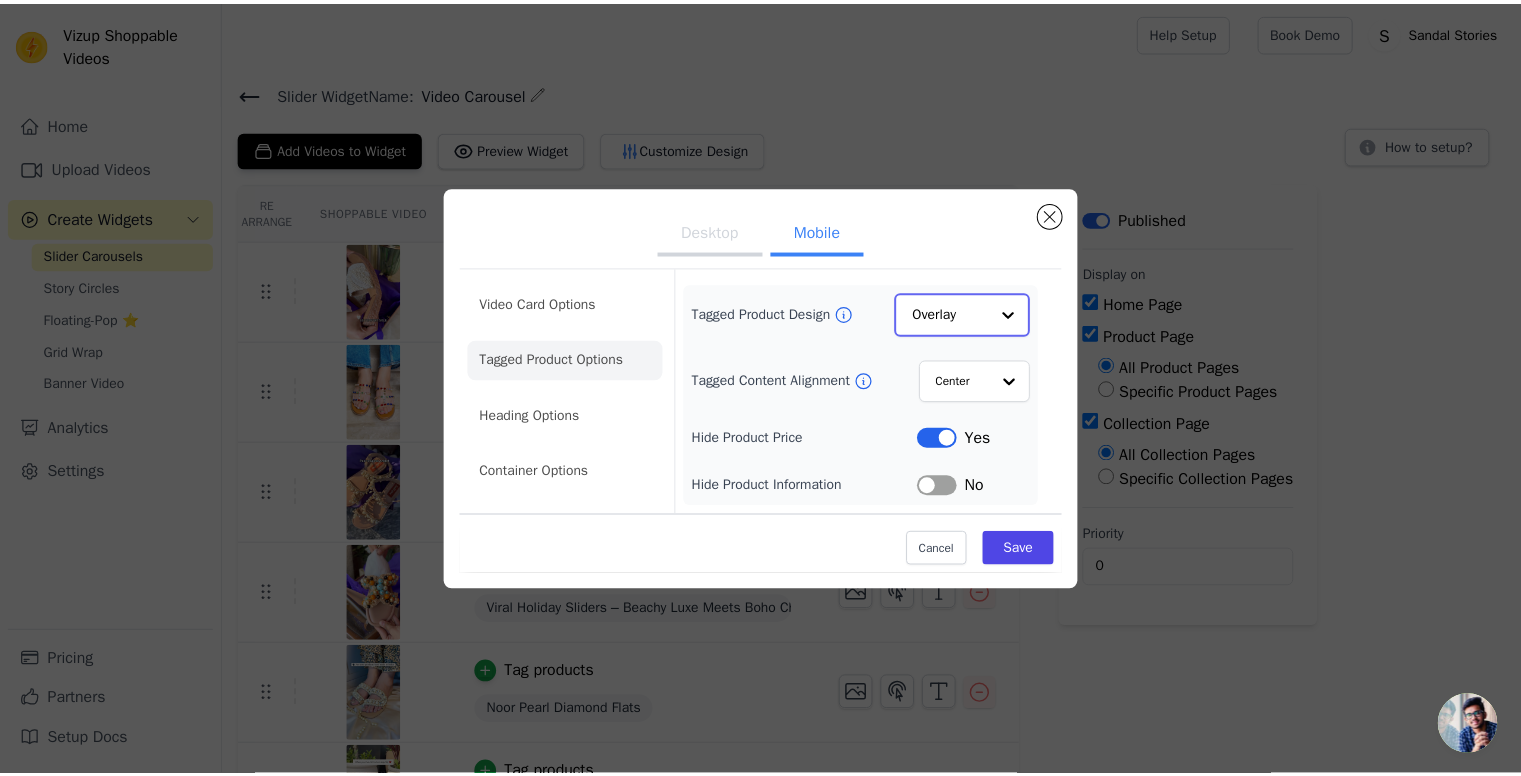 scroll, scrollTop: 0, scrollLeft: 0, axis: both 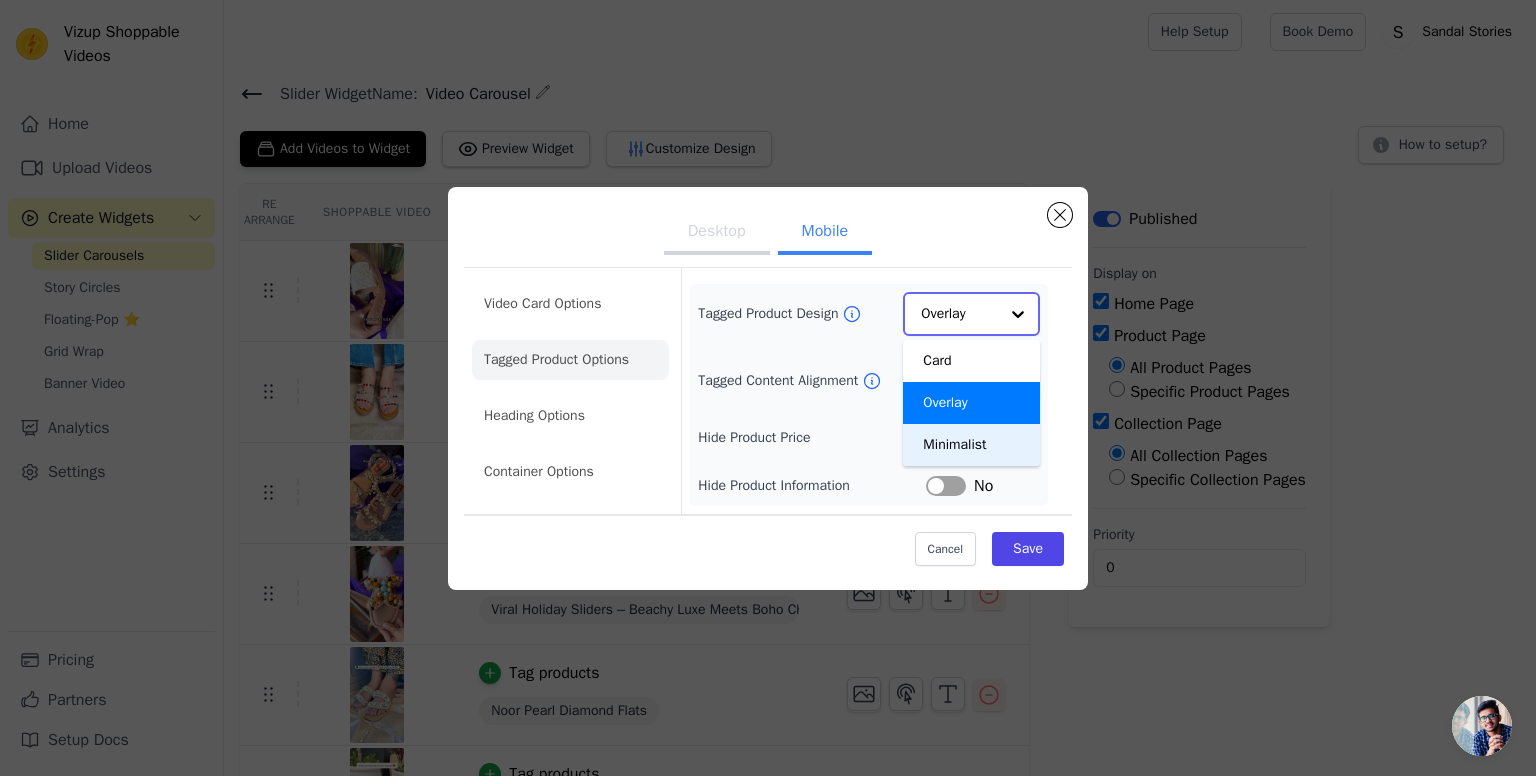 click on "Minimalist" at bounding box center [971, 445] 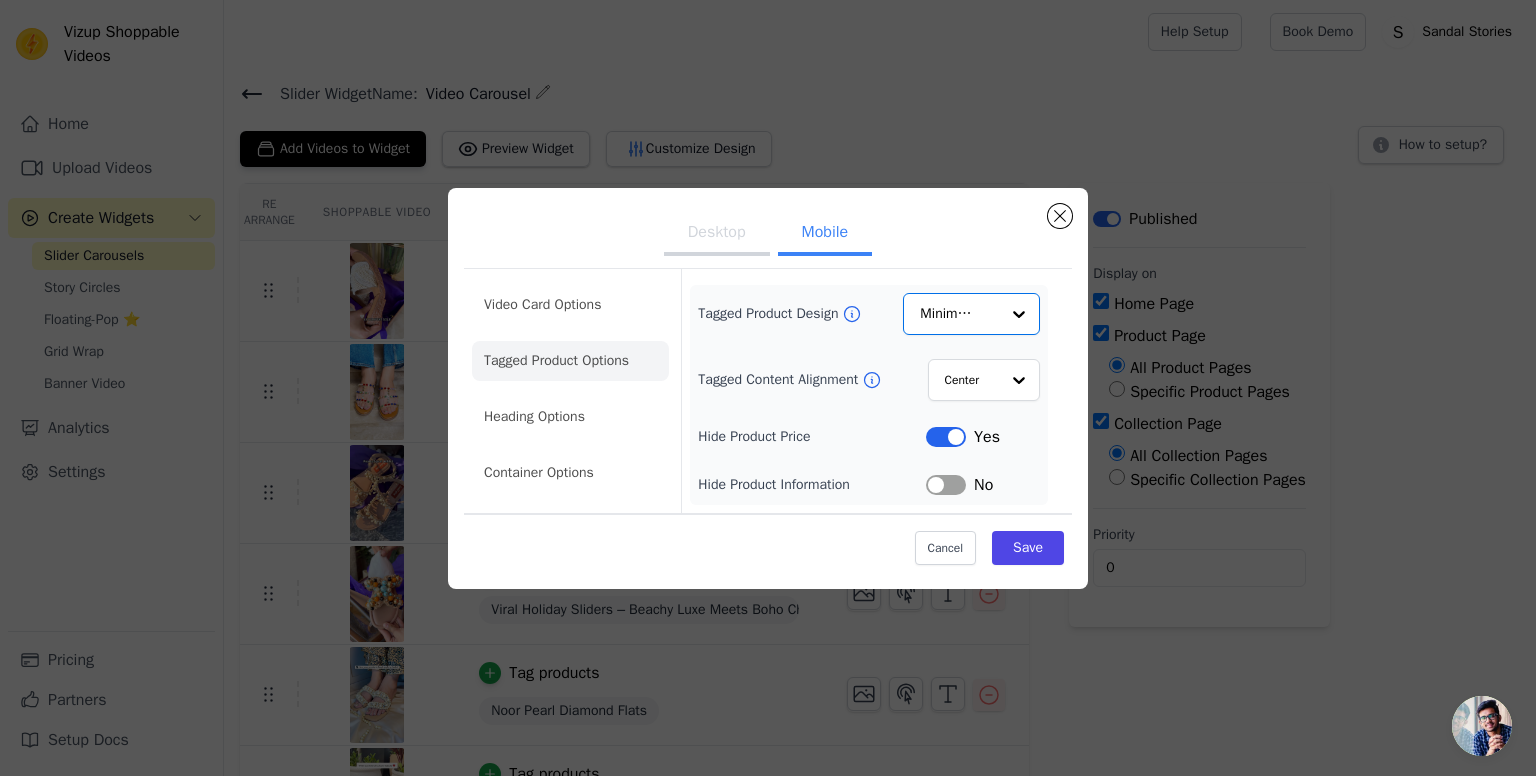 click on "Hide Product Price" at bounding box center (812, 437) 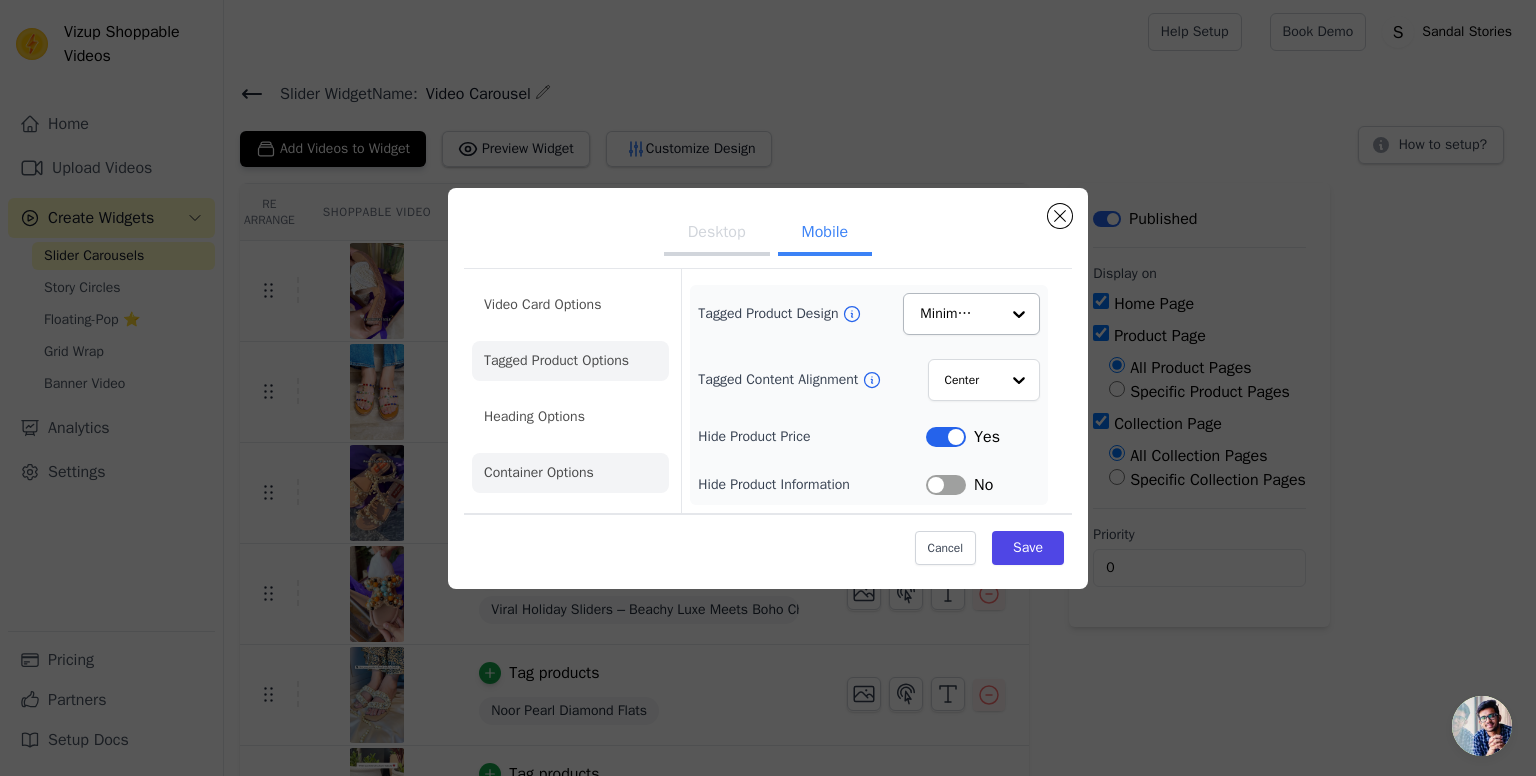 click on "Heading Options" 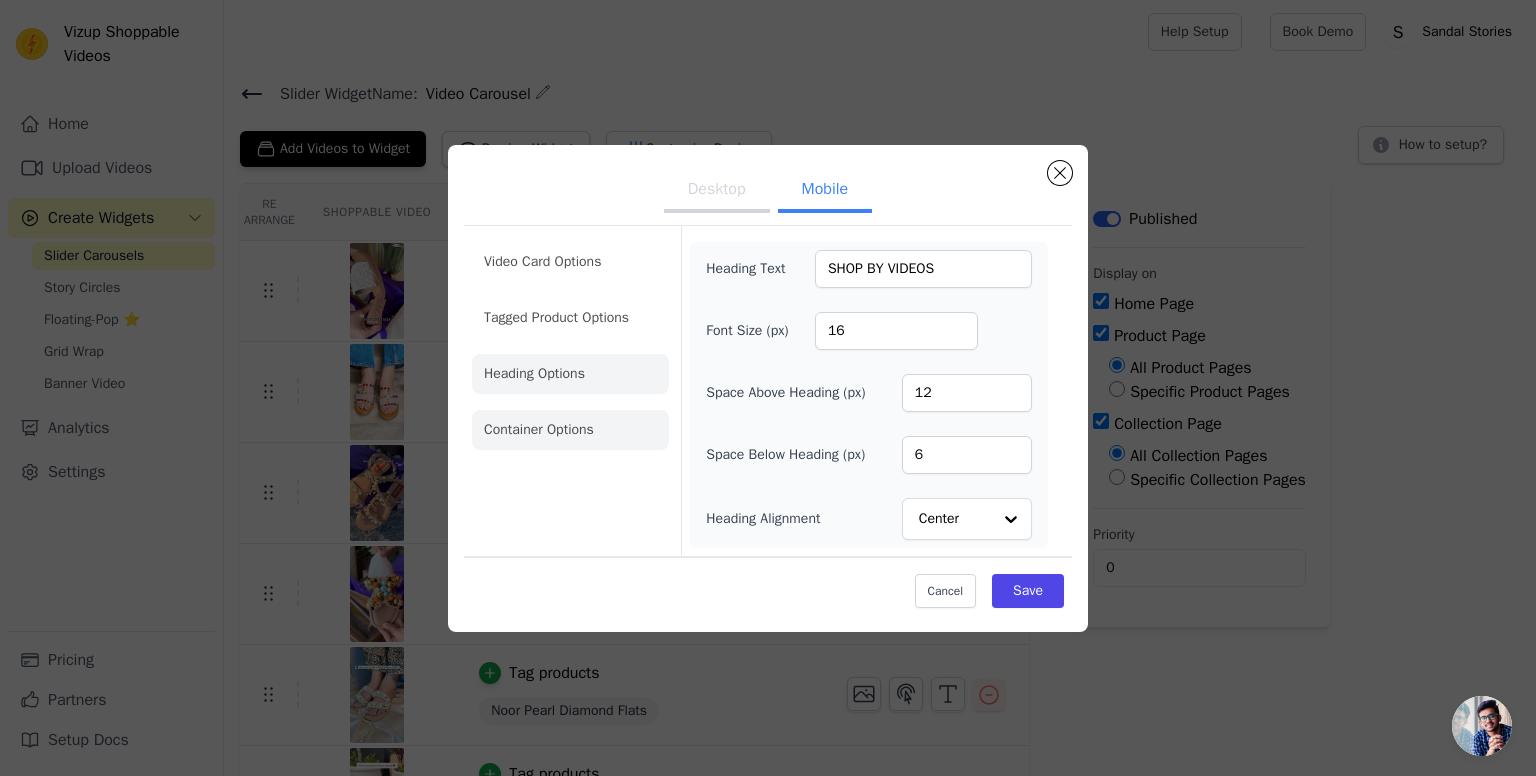 click on "Container Options" 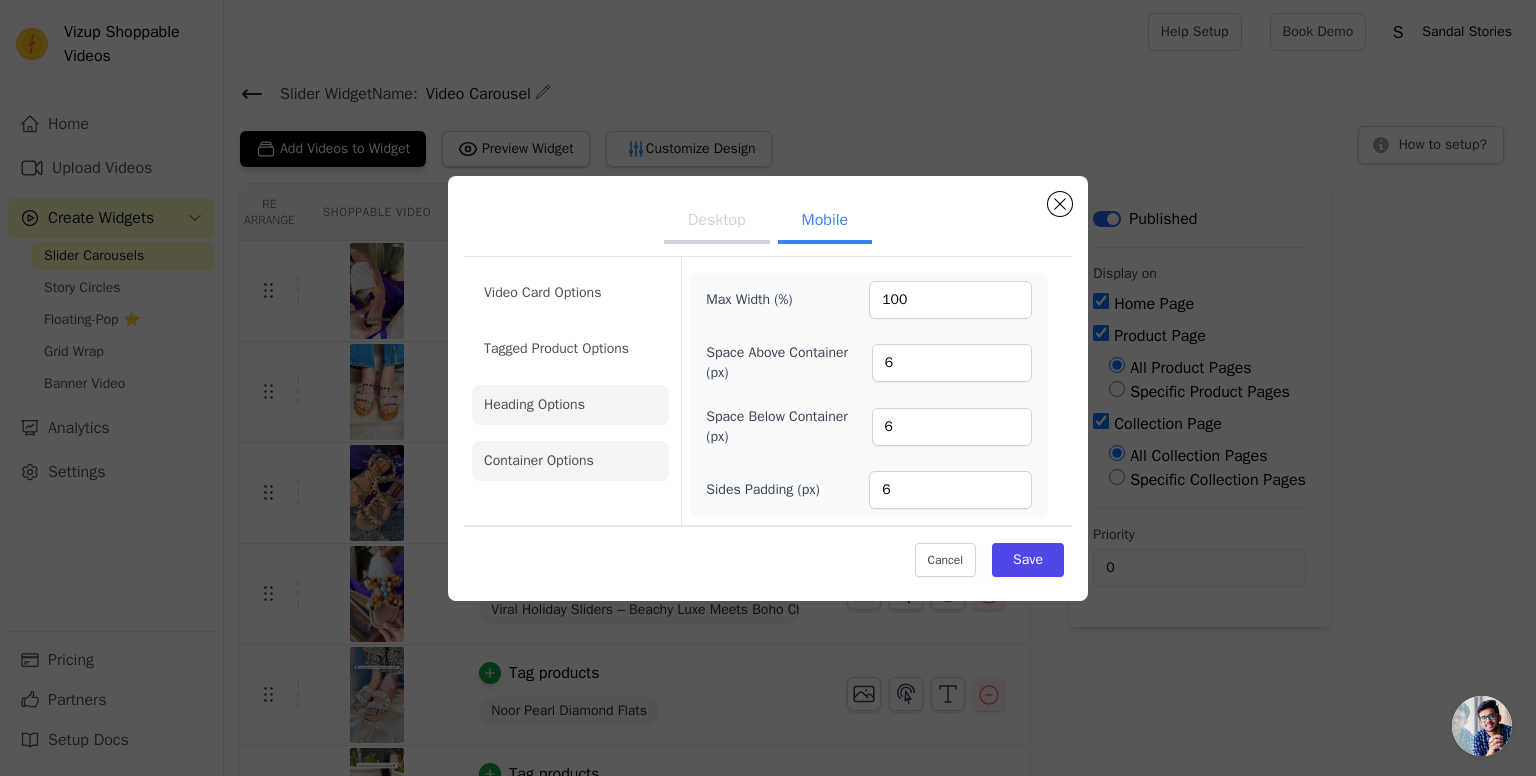 click on "Heading Options" 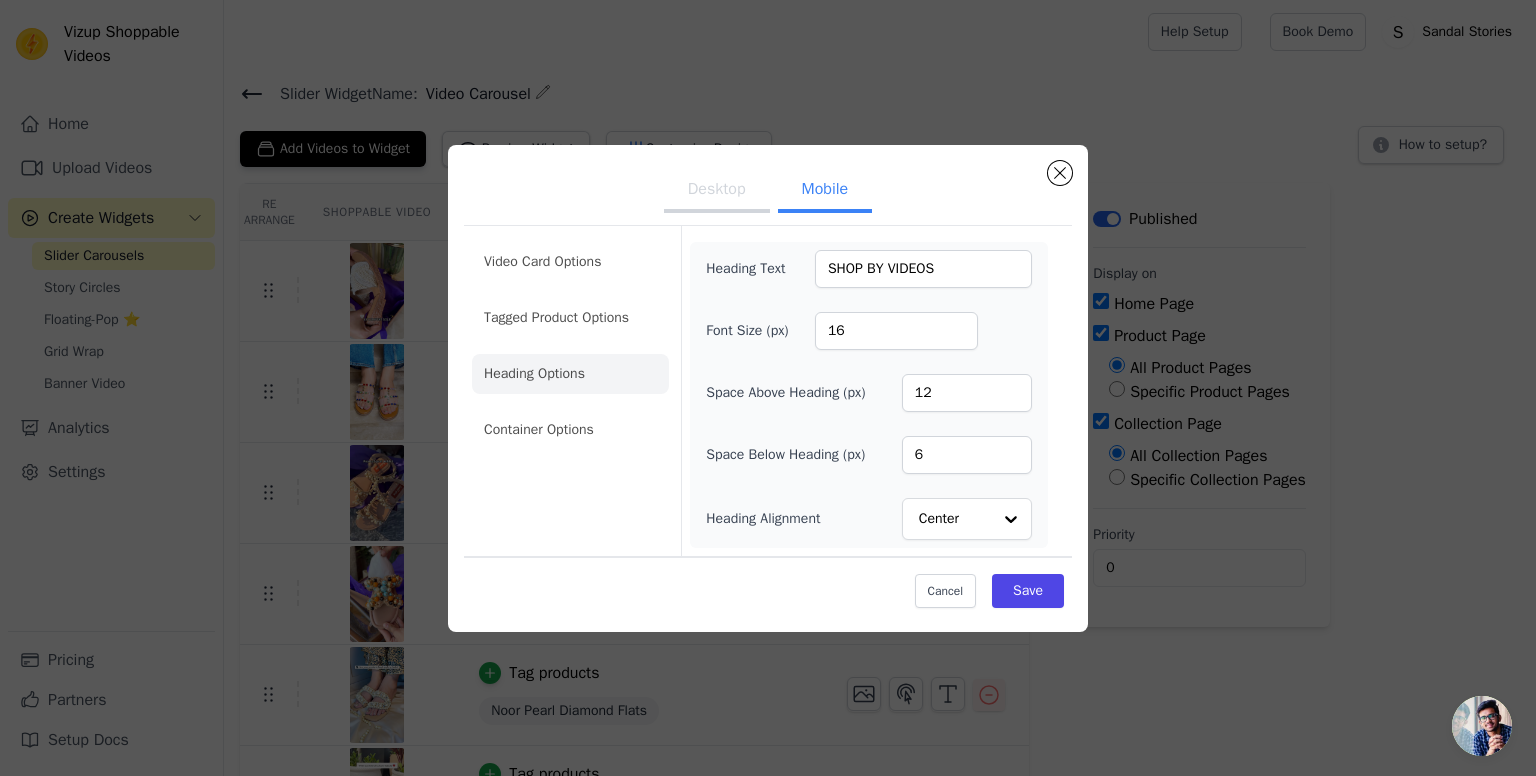 click on "Video Card Options Tagged Product Options Heading Options Container Options" at bounding box center [570, 346] 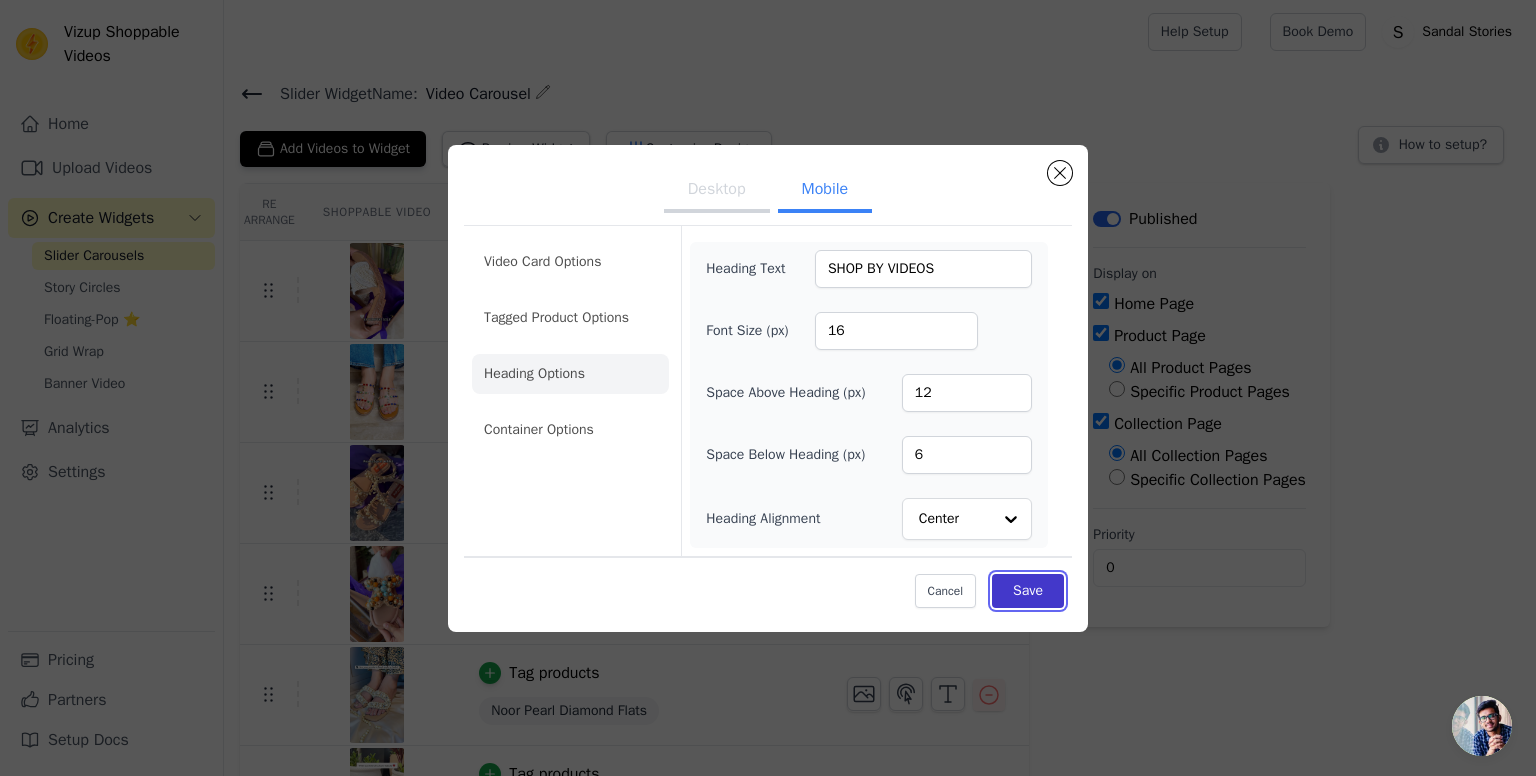 click on "Save" at bounding box center [1028, 591] 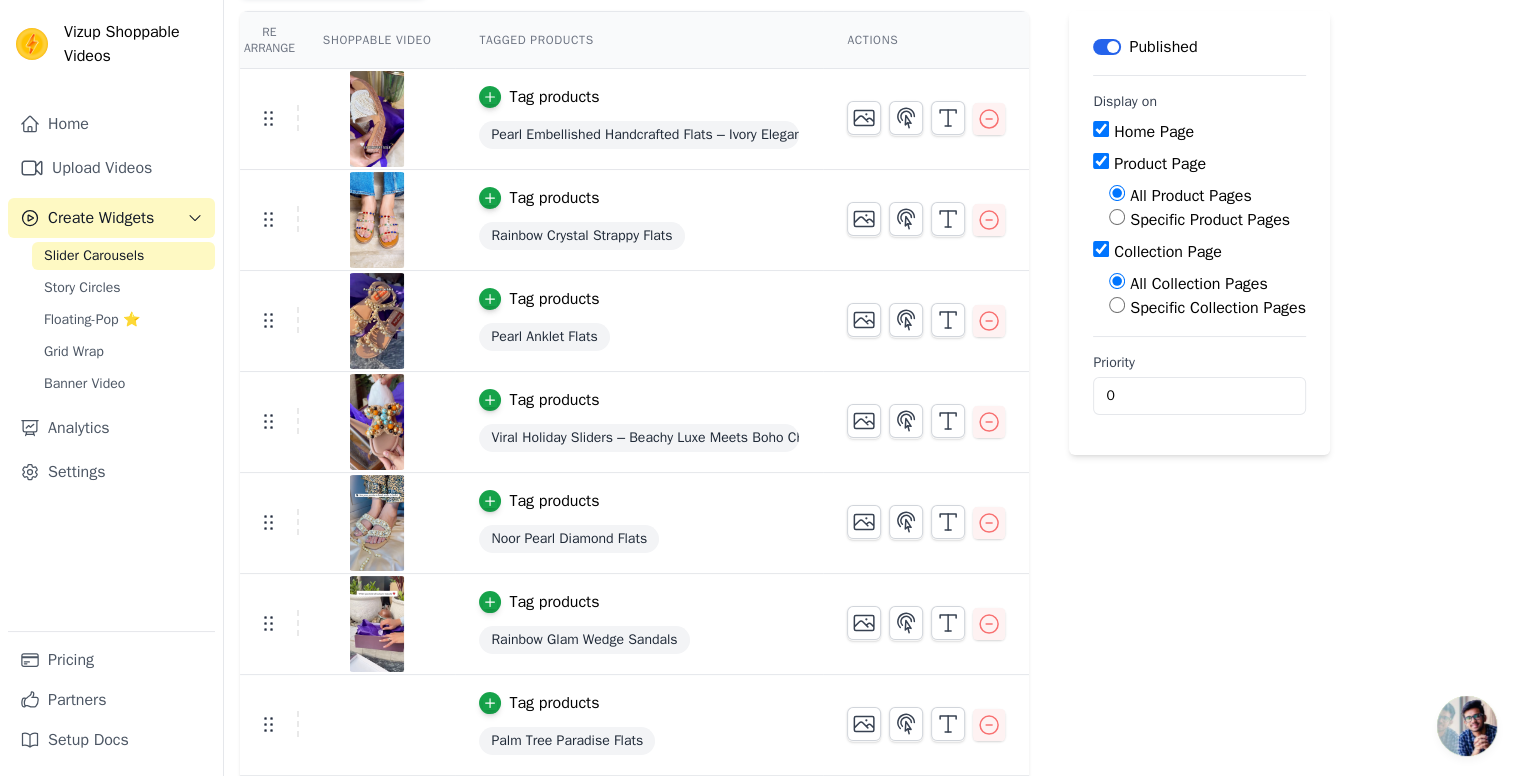 scroll, scrollTop: 0, scrollLeft: 0, axis: both 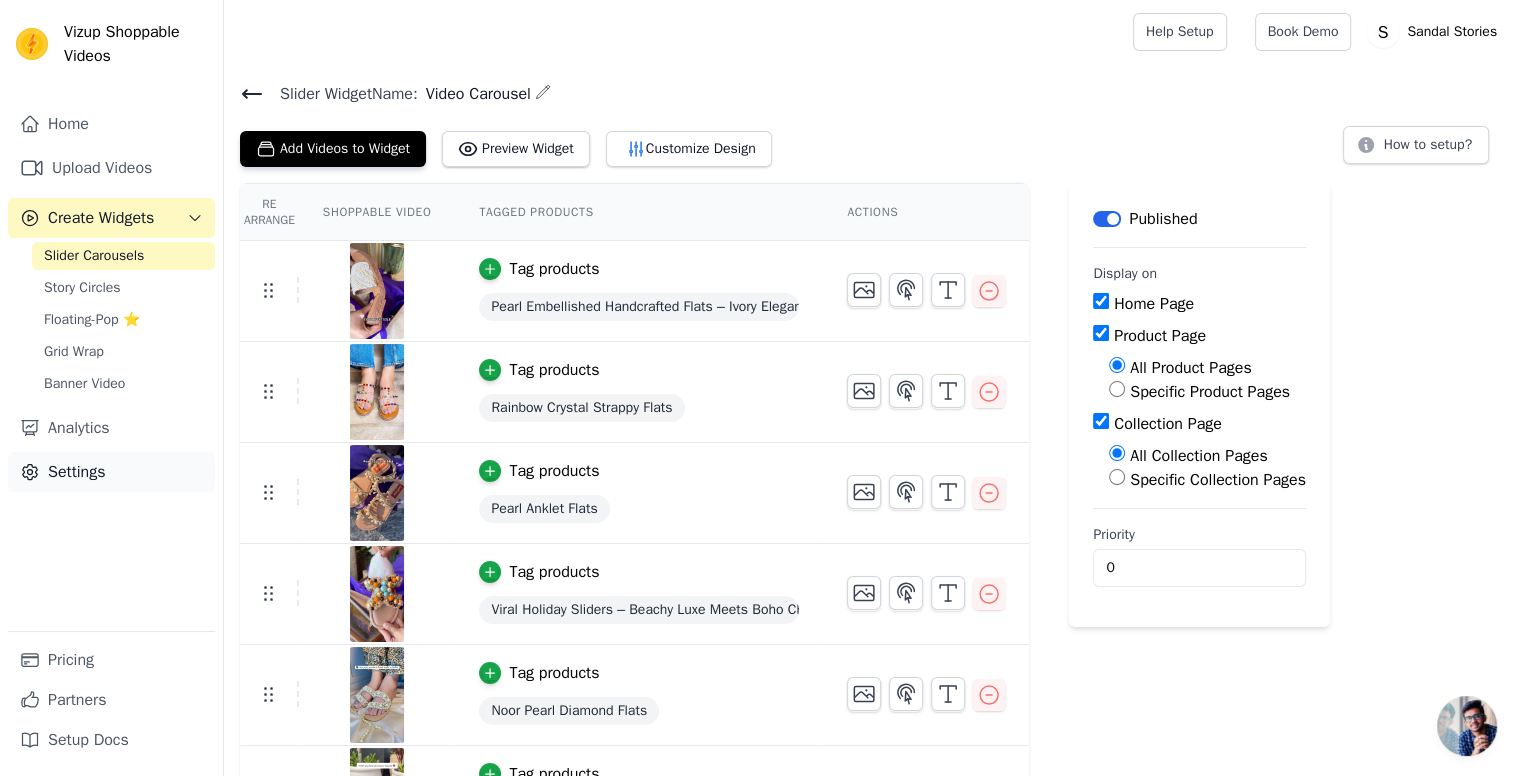 click on "Settings" at bounding box center [111, 472] 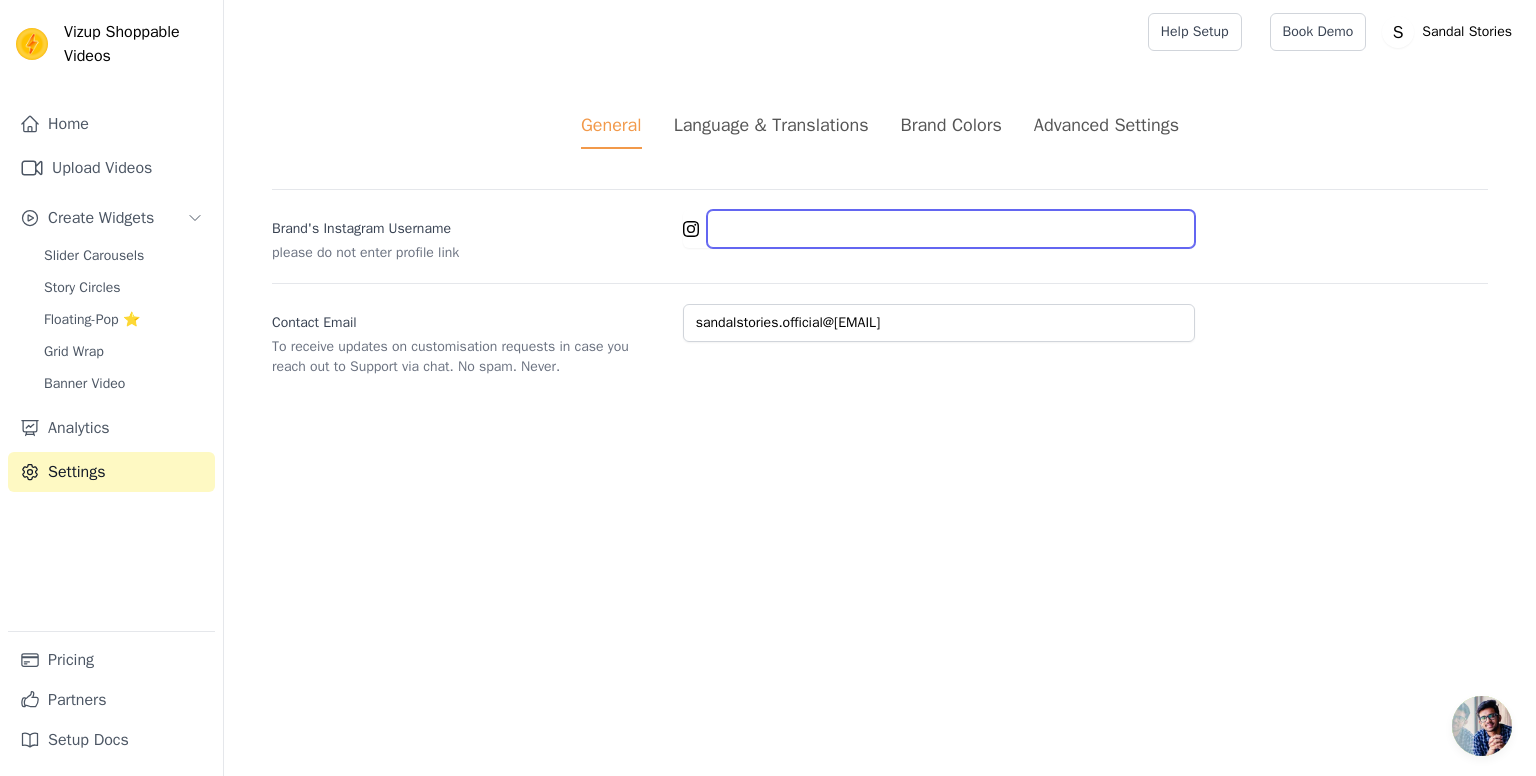 click on "Brand's Instagram Username" at bounding box center (951, 229) 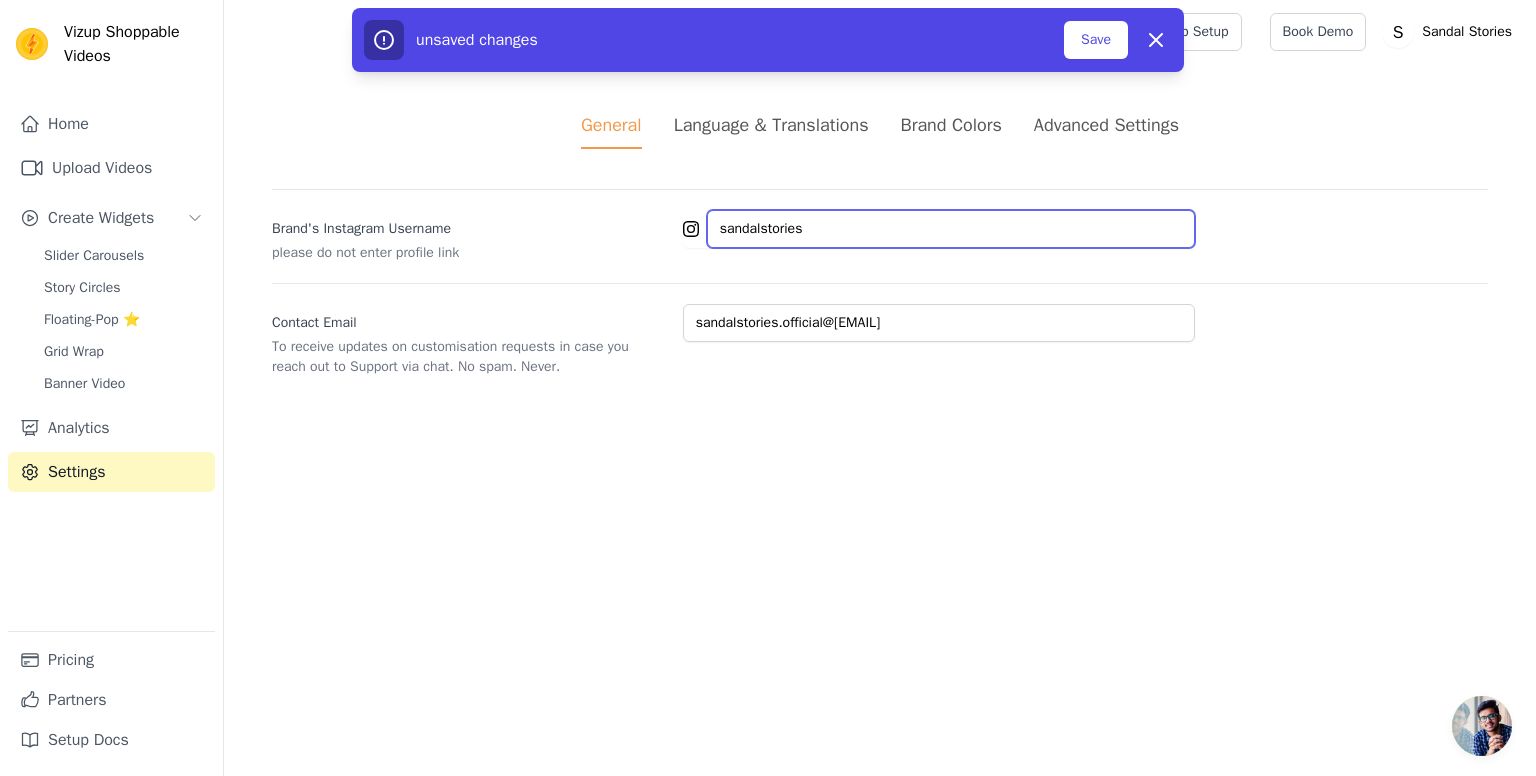 type on "sandalstories" 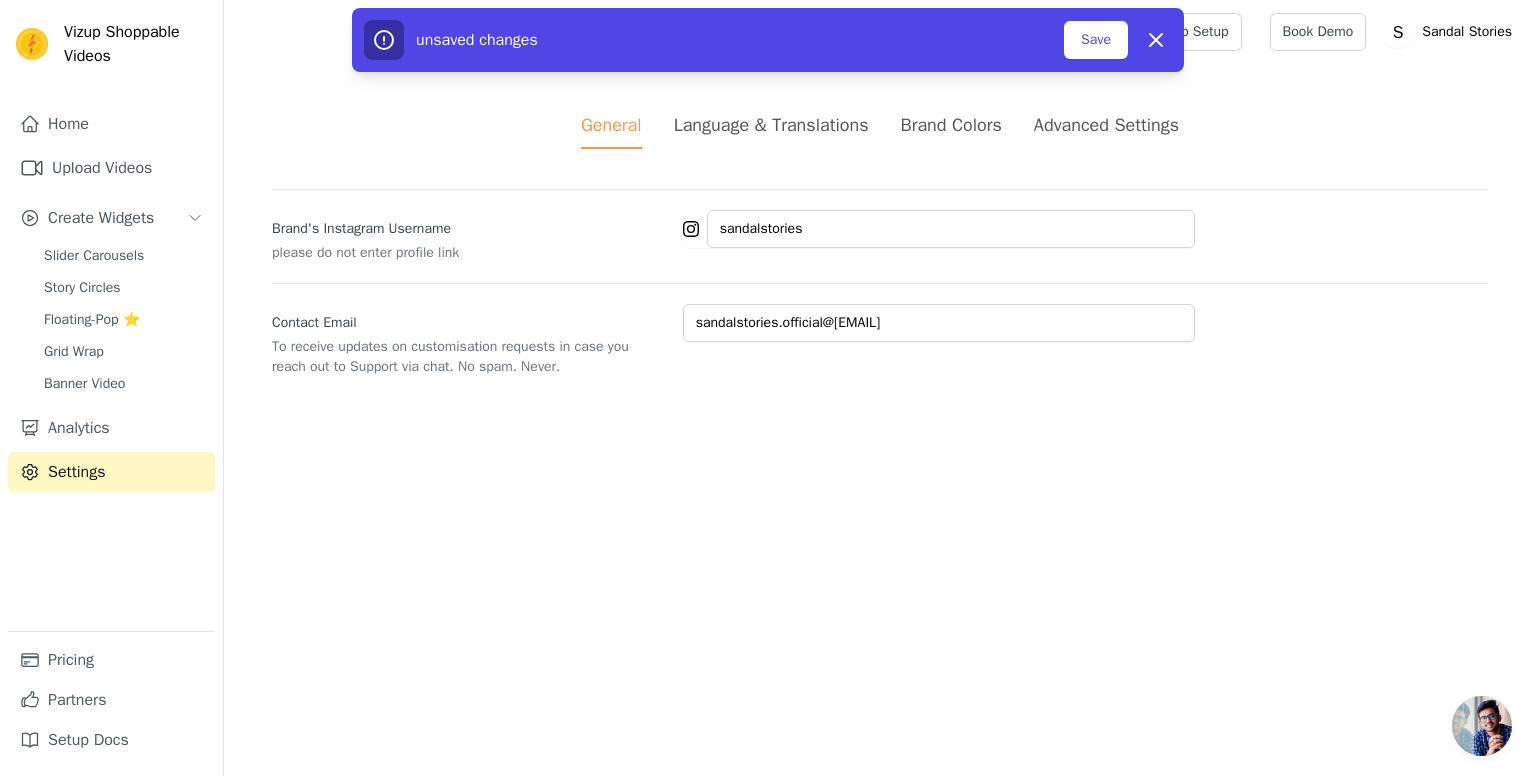 click on "Vizup Shoppable Videos
Home
Upload Videos       Create Widgets     Slider Carousels   Story Circles   Floating-Pop ⭐   Grid Wrap   Banner Video
Analytics
Settings
Pricing
Partners
Setup Docs   Open sidebar       Help Setup     Book Demo   Open user menu" at bounding box center [768, 212] 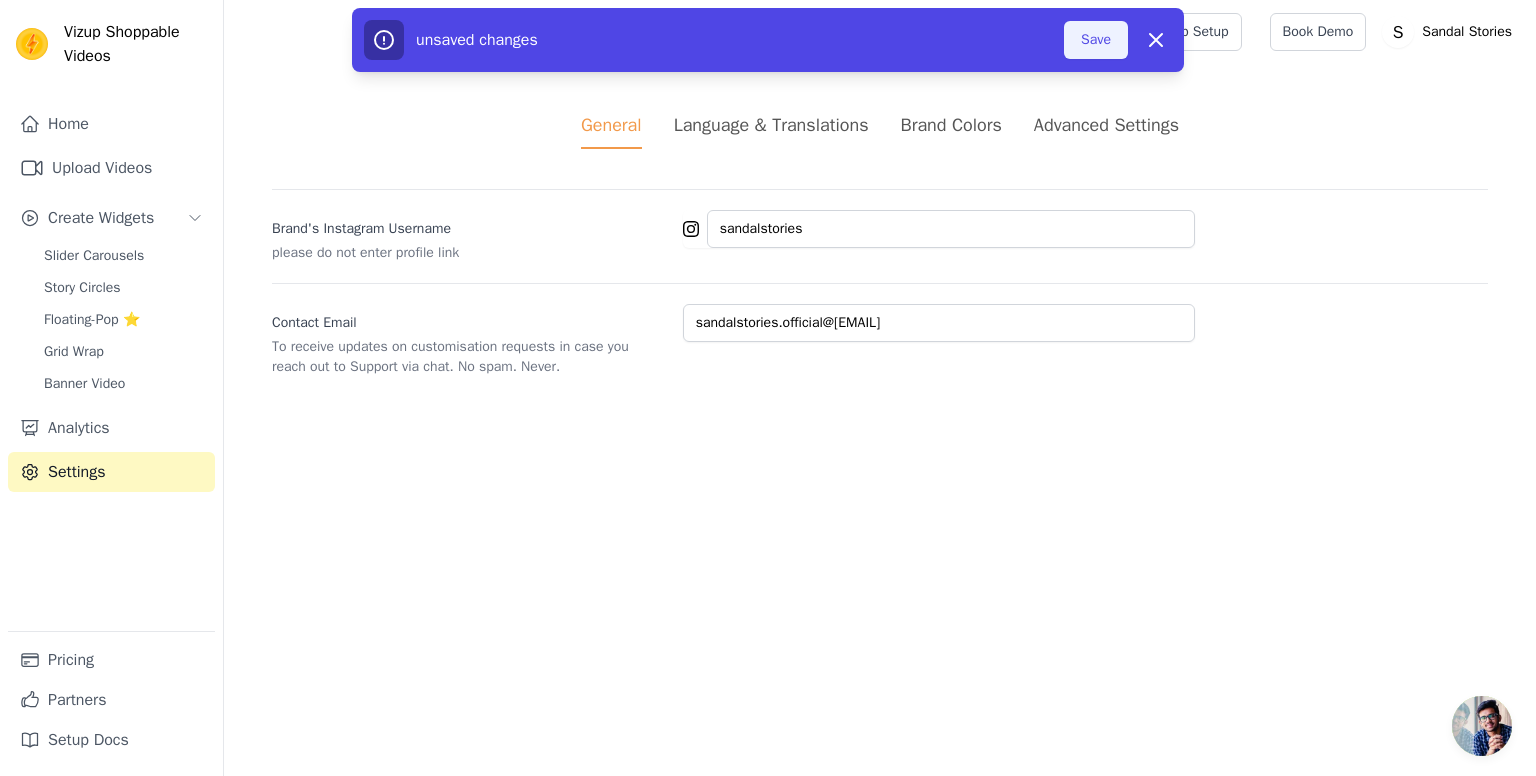 click on "Save" at bounding box center [1096, 40] 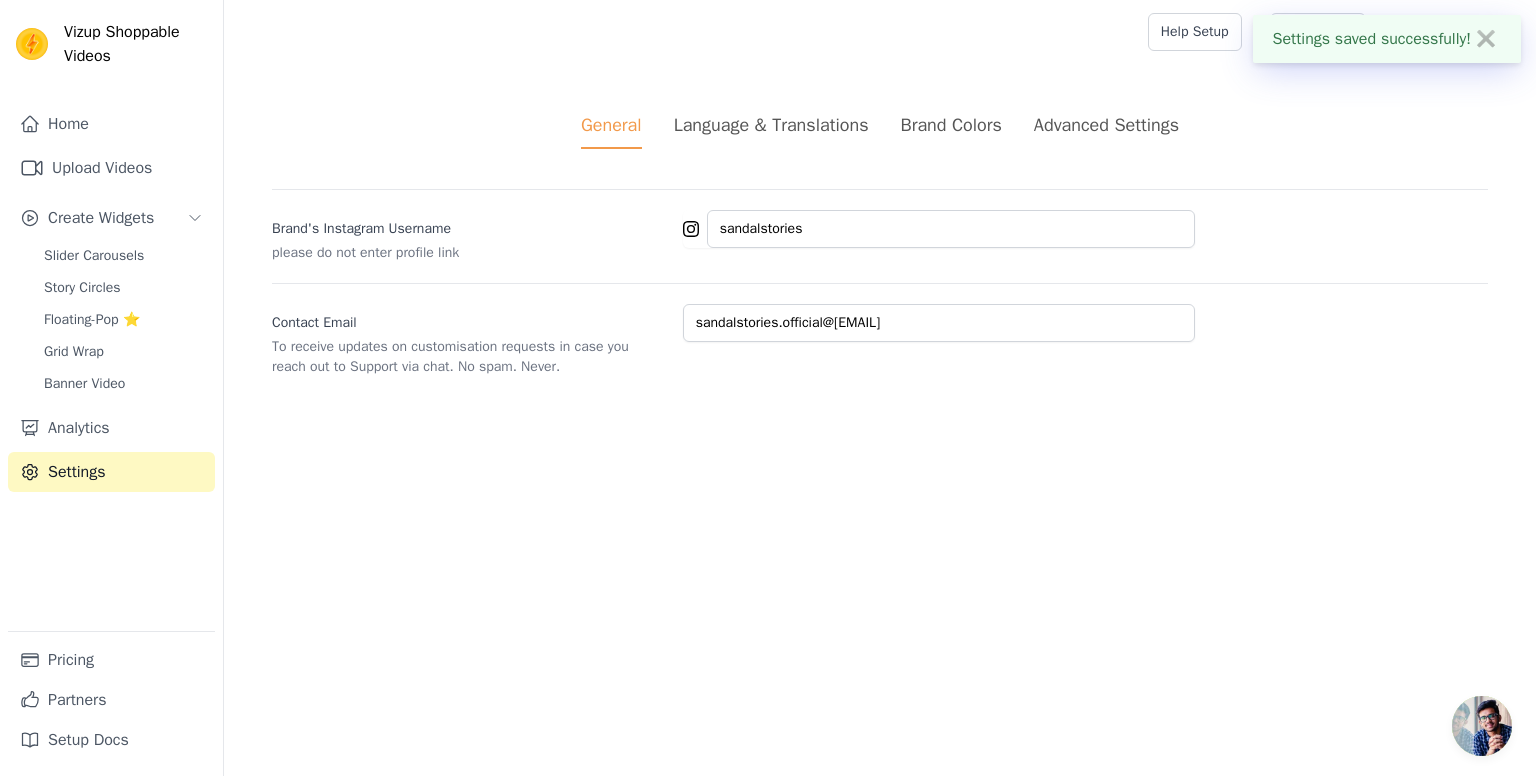 click on "Brand Colors" at bounding box center (951, 125) 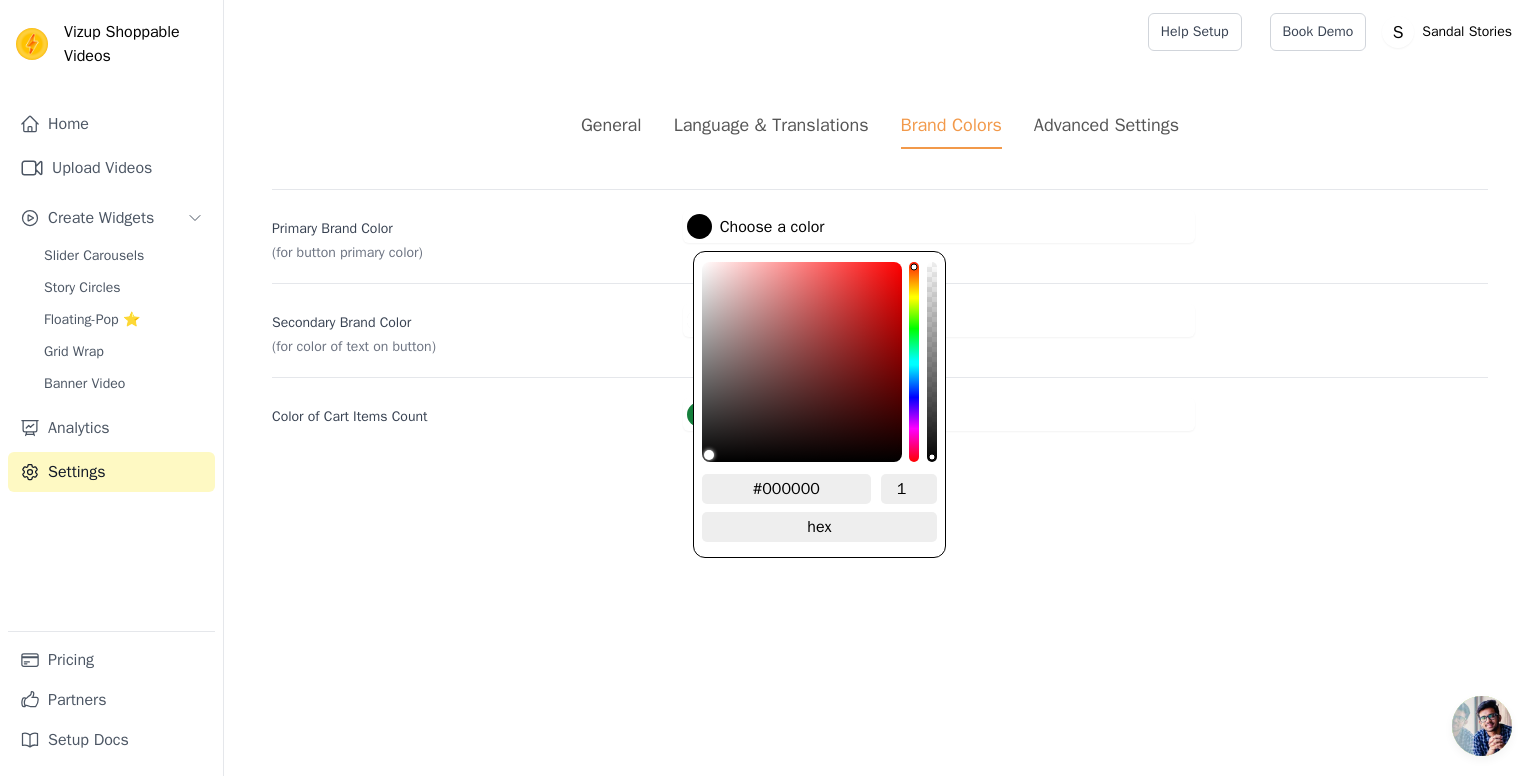 drag, startPoint x: 693, startPoint y: 233, endPoint x: 756, endPoint y: 291, distance: 85.632935 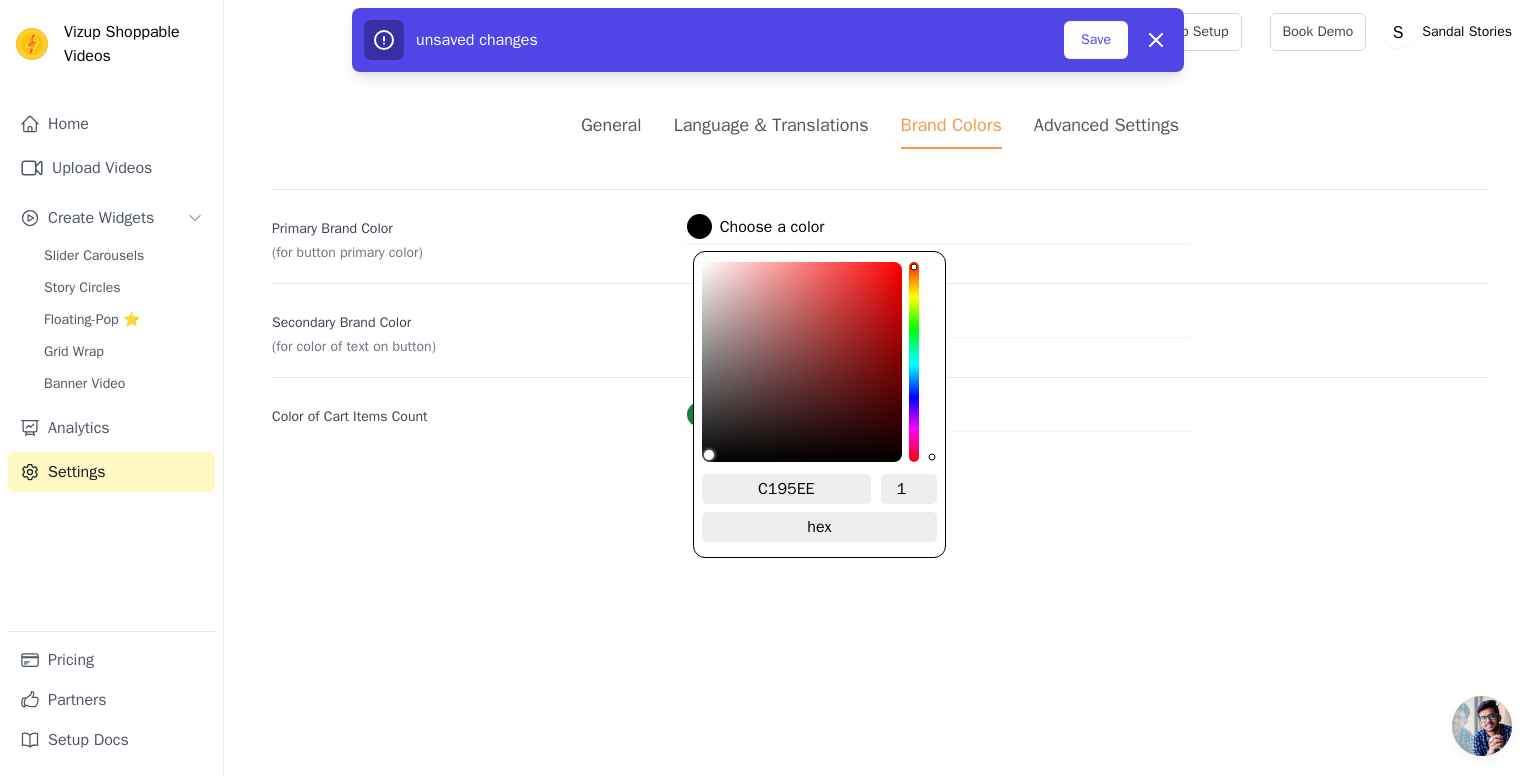 click on "C195EE" at bounding box center [786, 489] 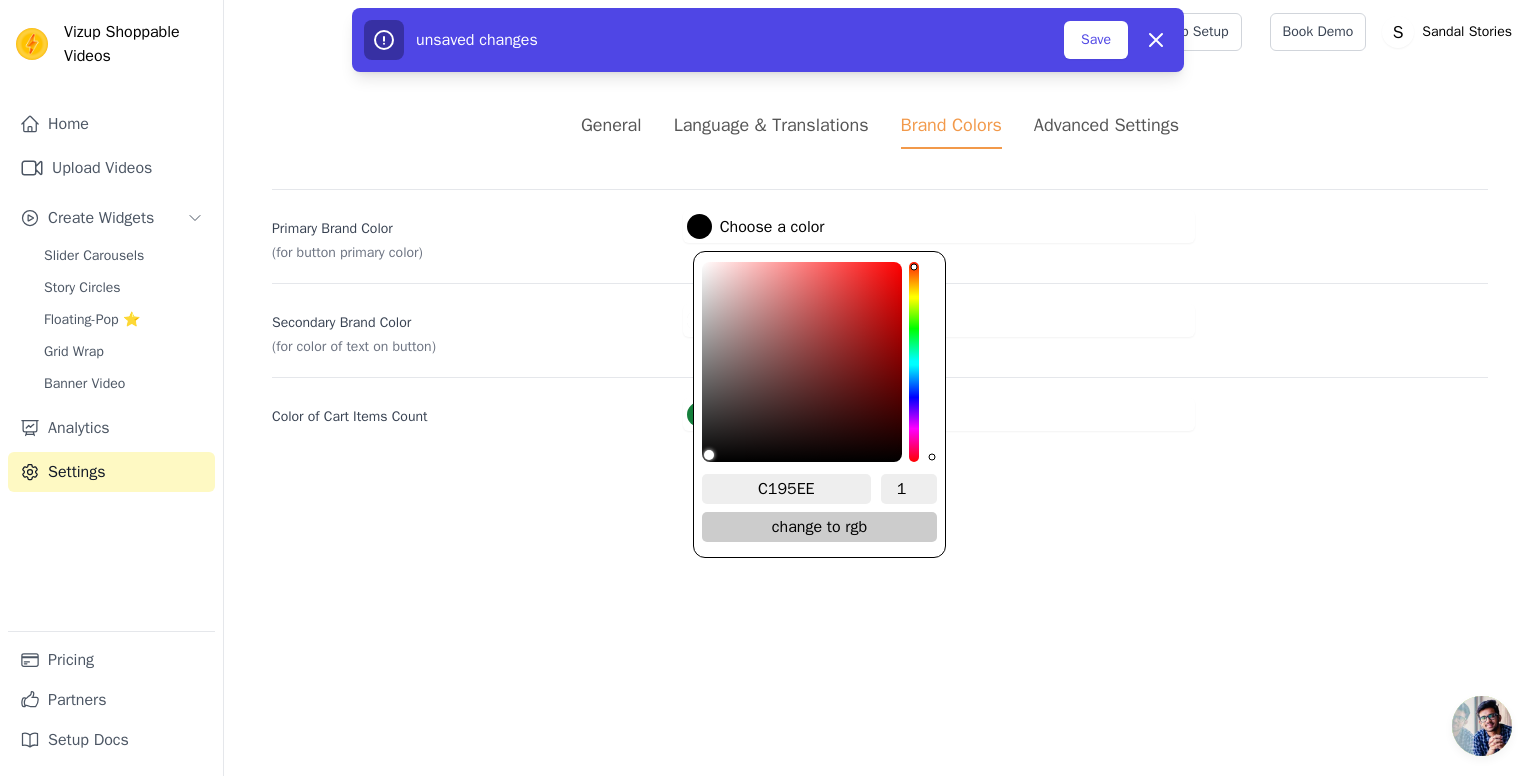 type on "#c195ee" 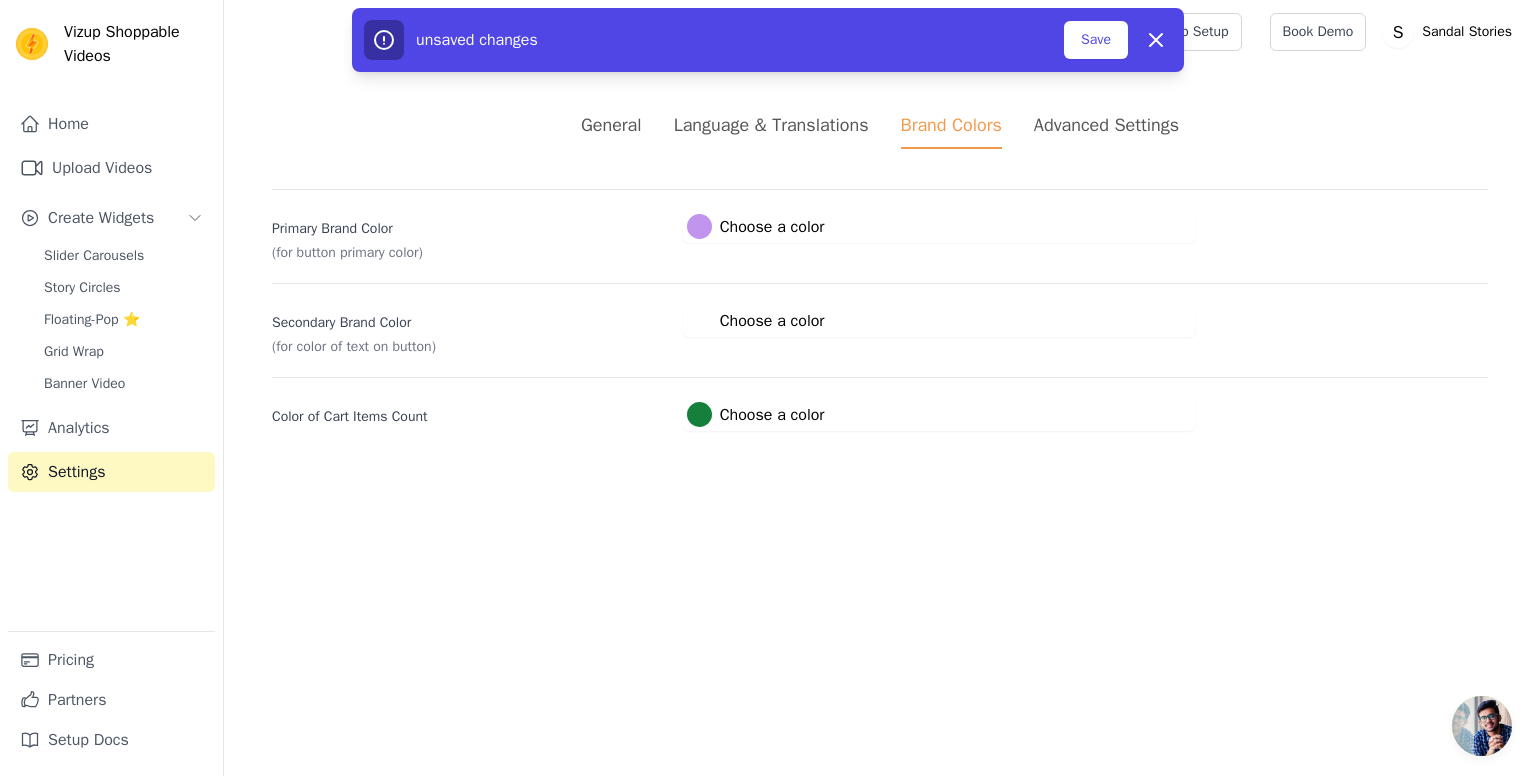 click on "Vizup Shoppable Videos
Home
Upload Videos       Create Widgets     Slider Carousels   Story Circles   Floating-Pop ⭐   Grid Wrap   Banner Video
Analytics
Settings
Pricing
Partners
Setup Docs   Open sidebar       Help Setup     Book Demo   Open user menu" at bounding box center [768, 239] 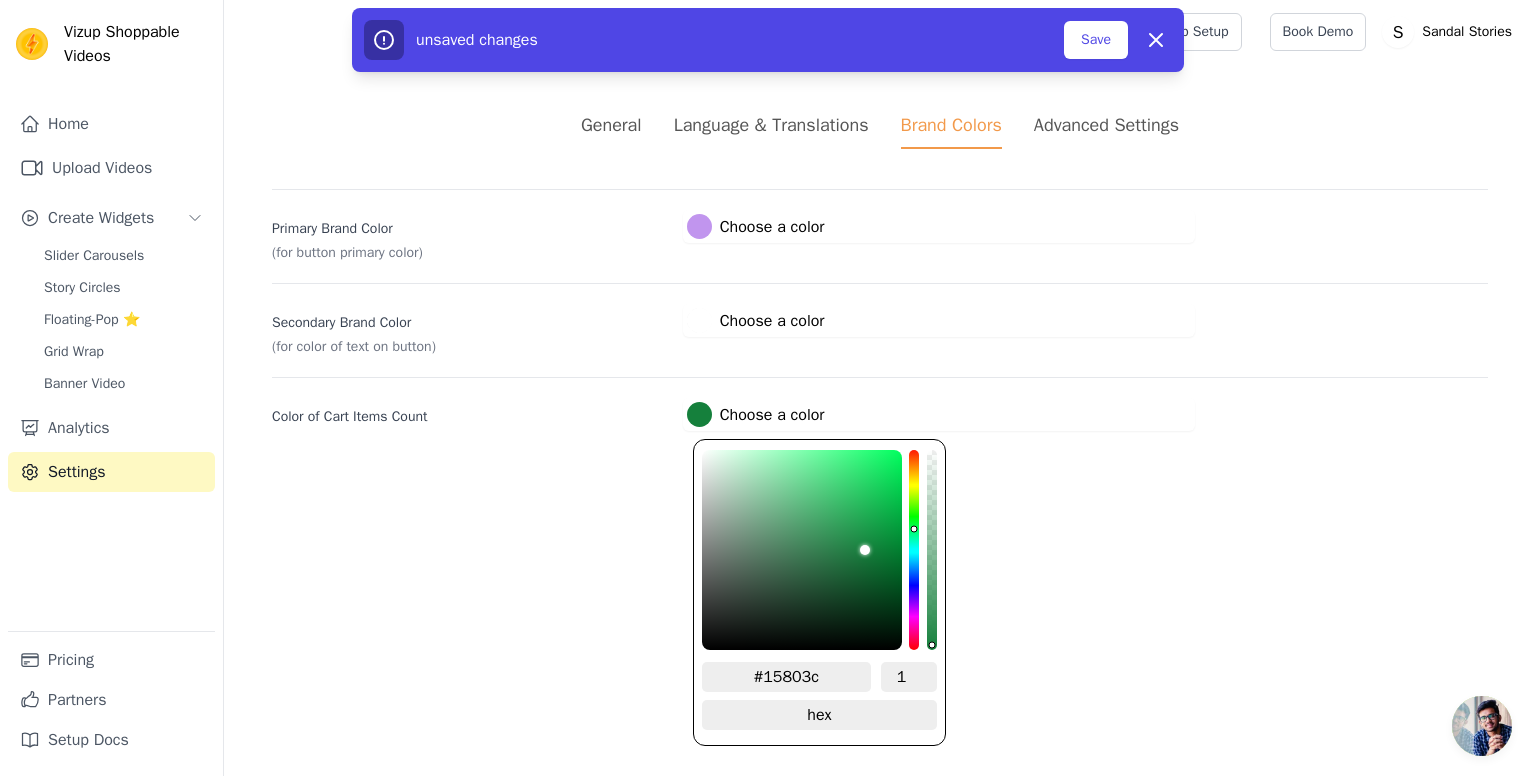 click at bounding box center [699, 414] 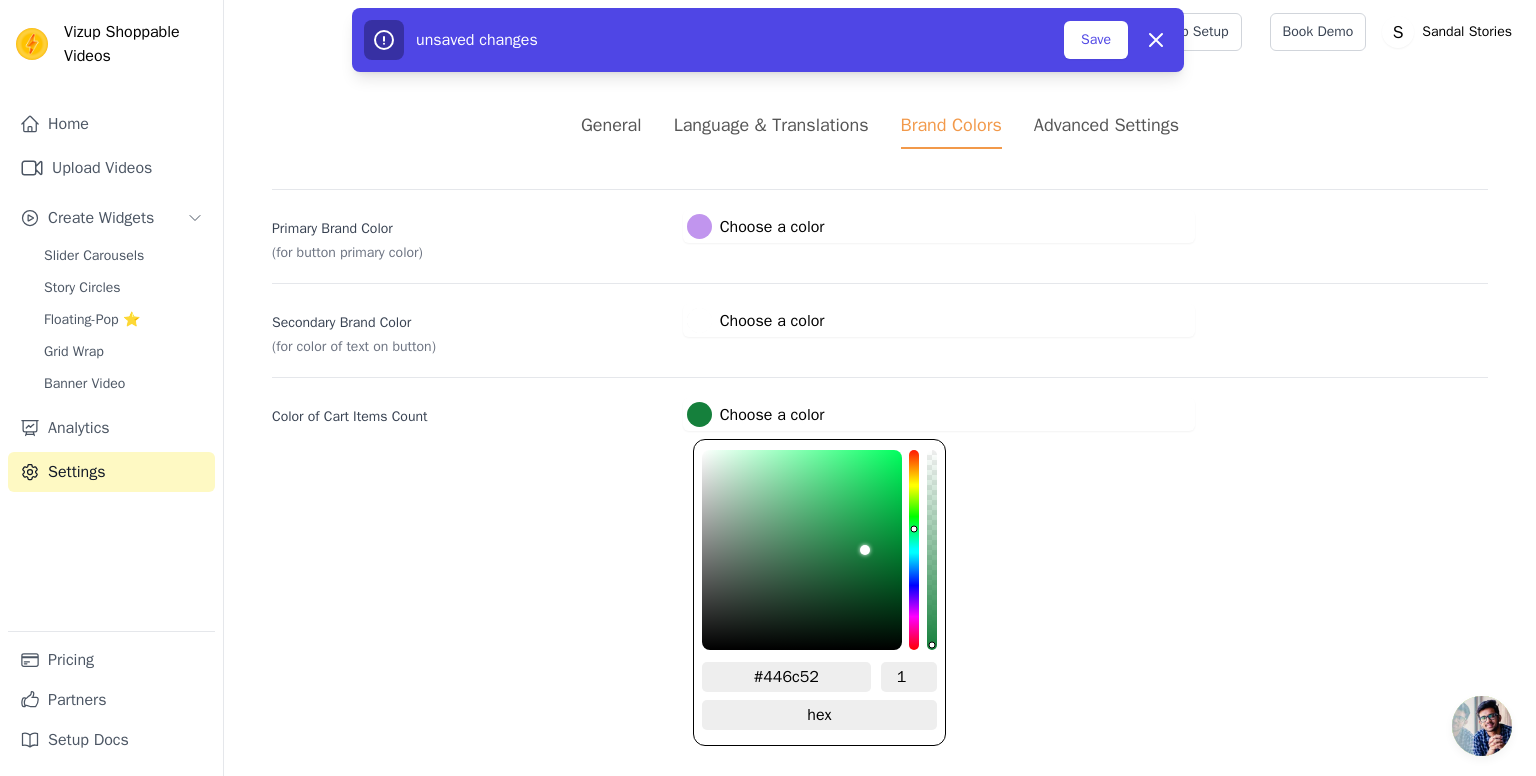 type on "#456c53" 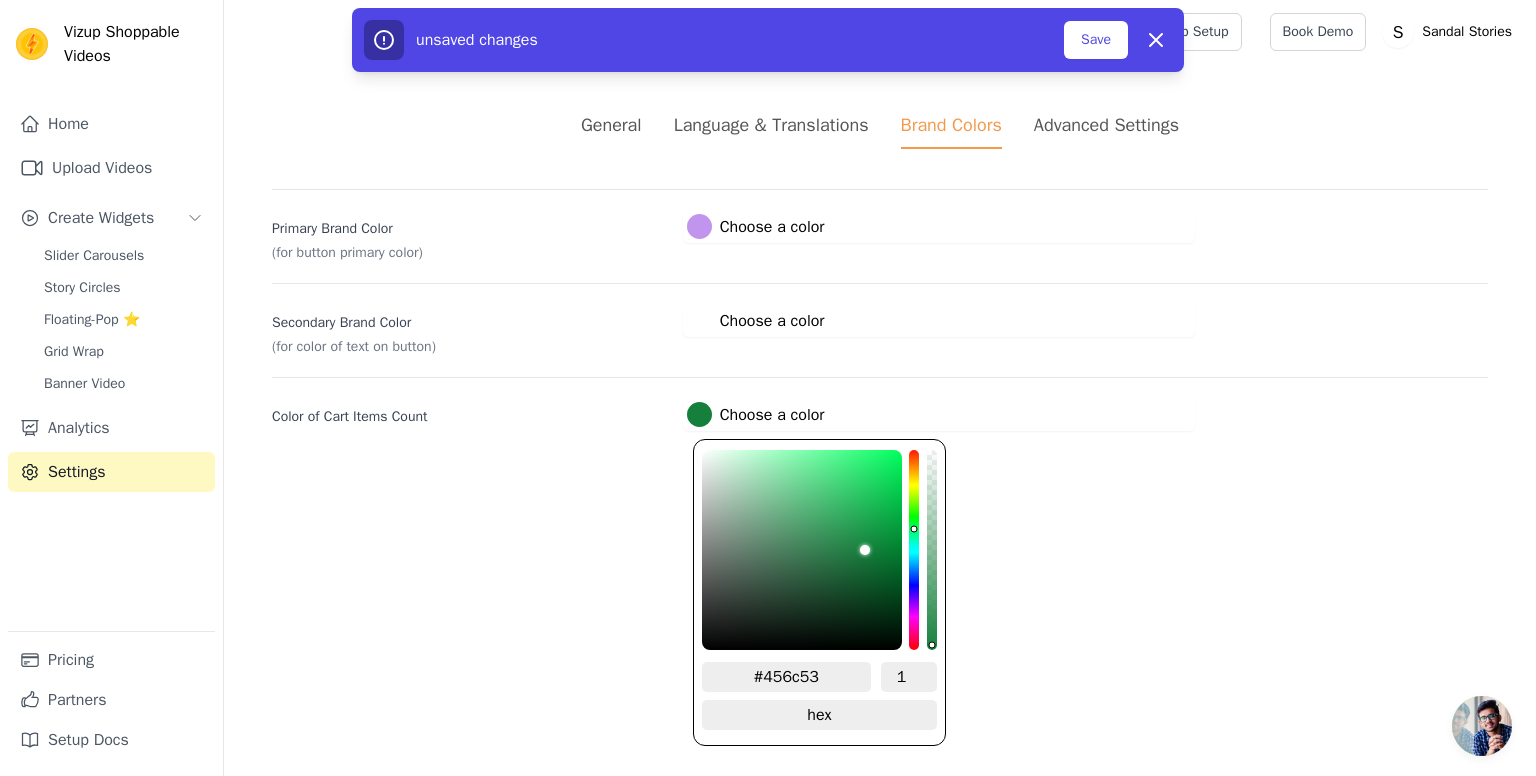 type on "#466c54" 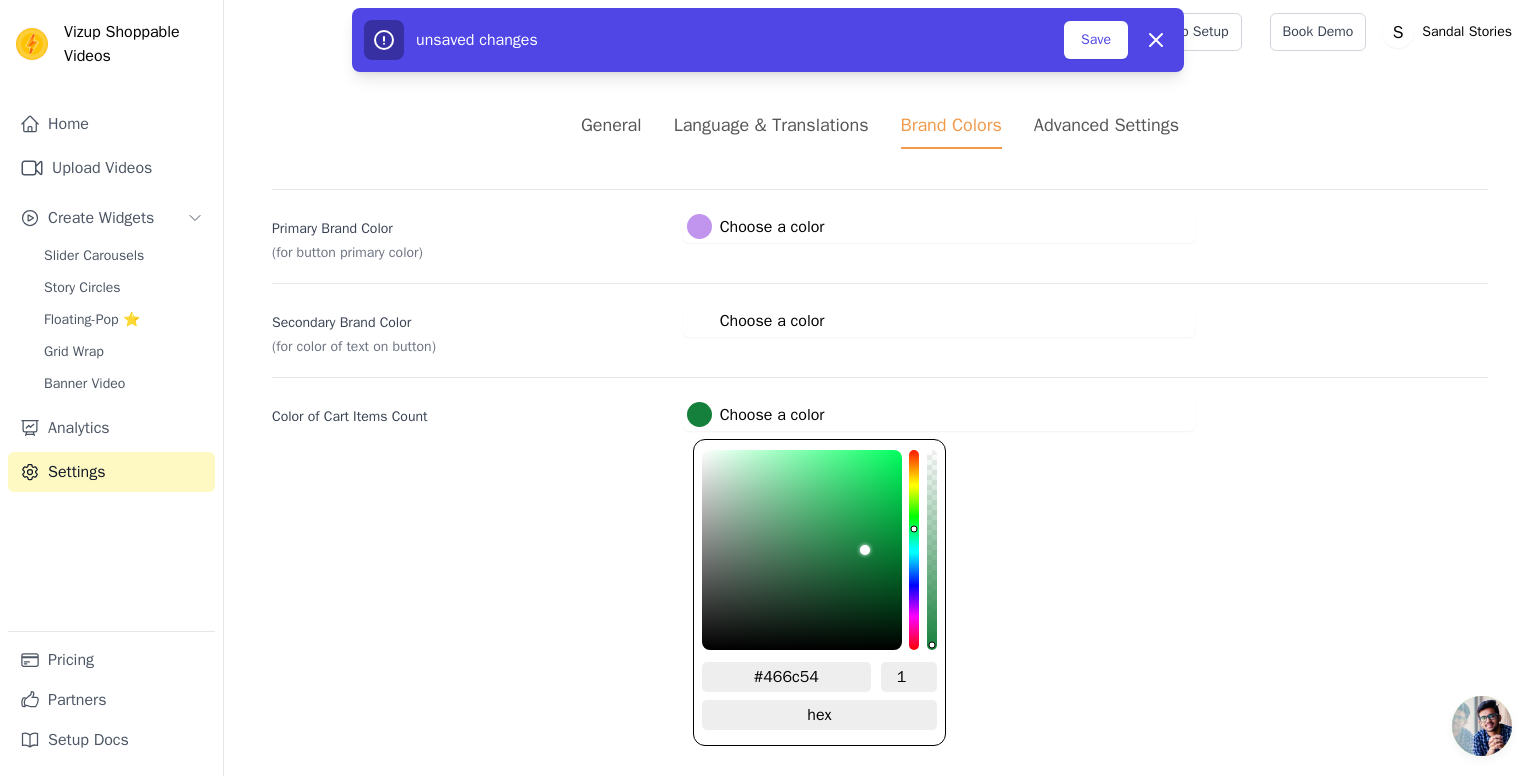 type on "#496e57" 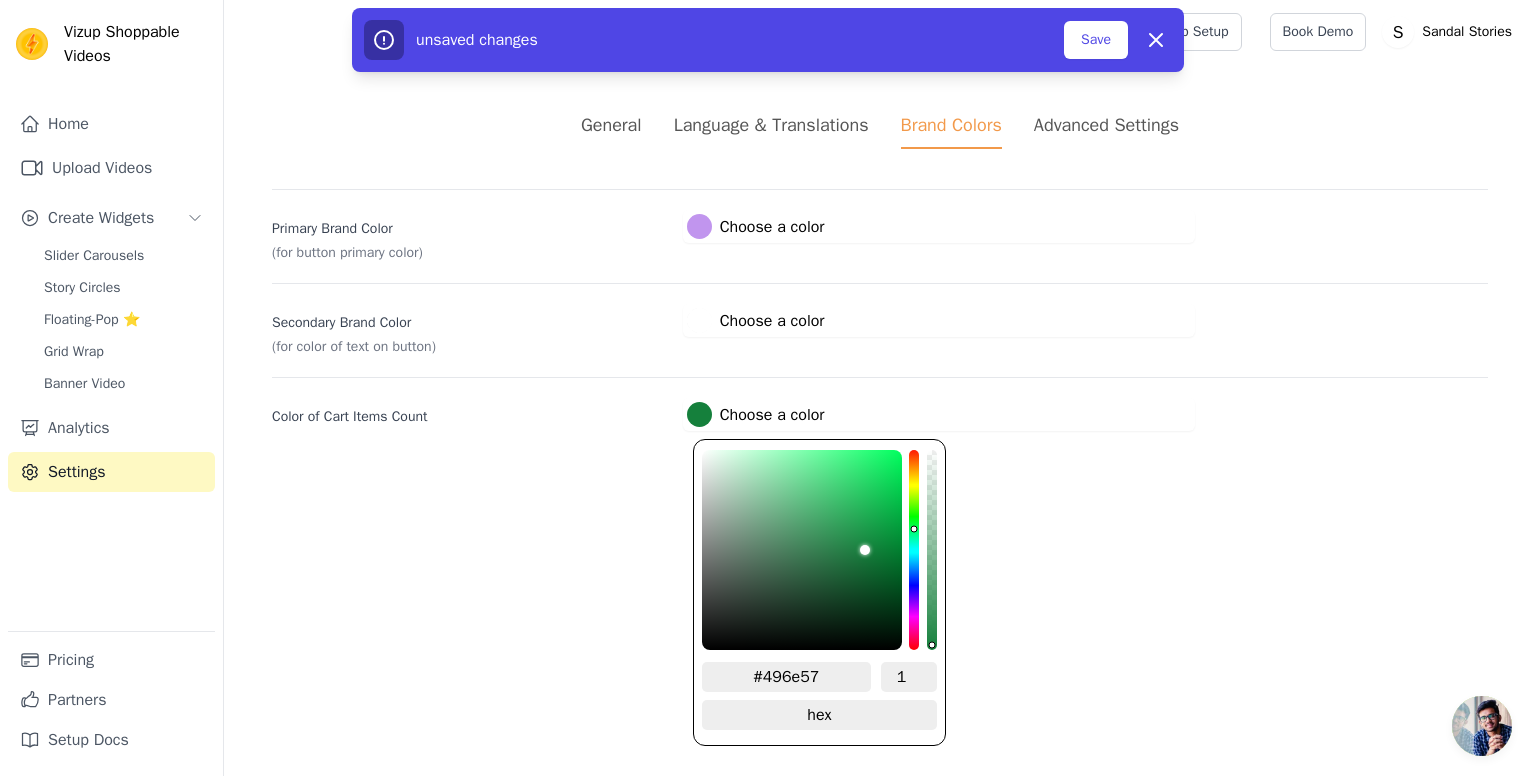 type on "#4b7059" 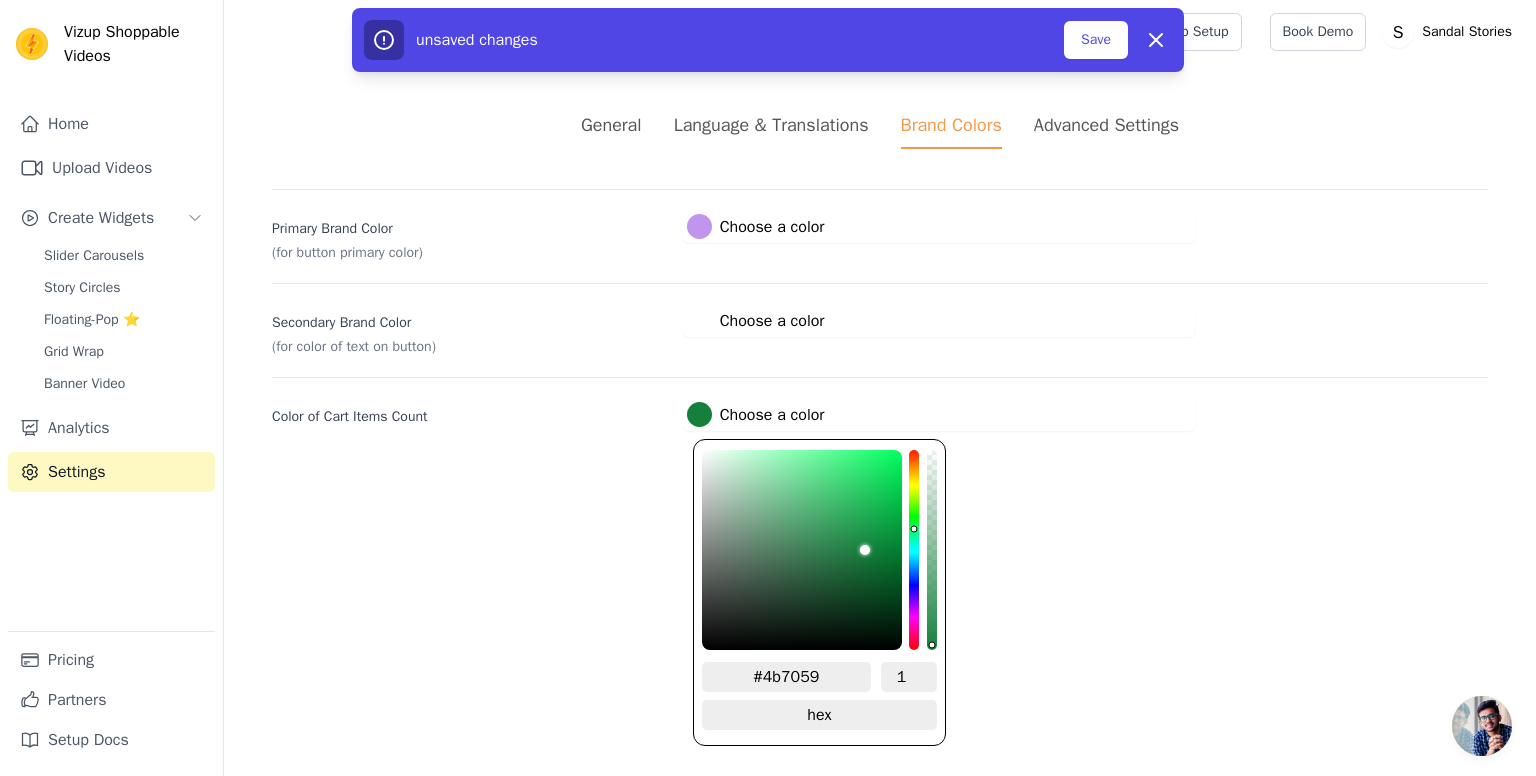 type on "#4d715a" 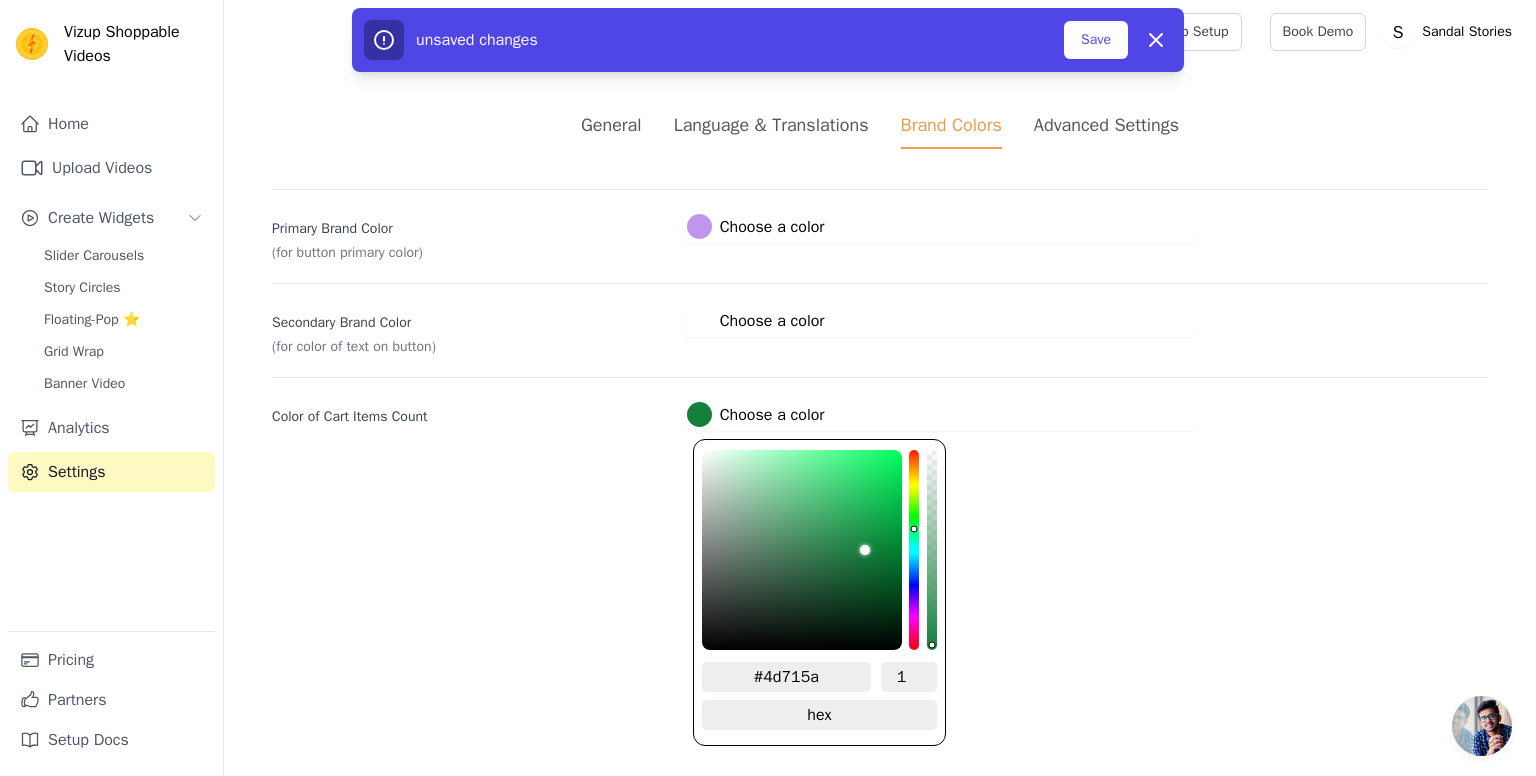 type on "#4f725c" 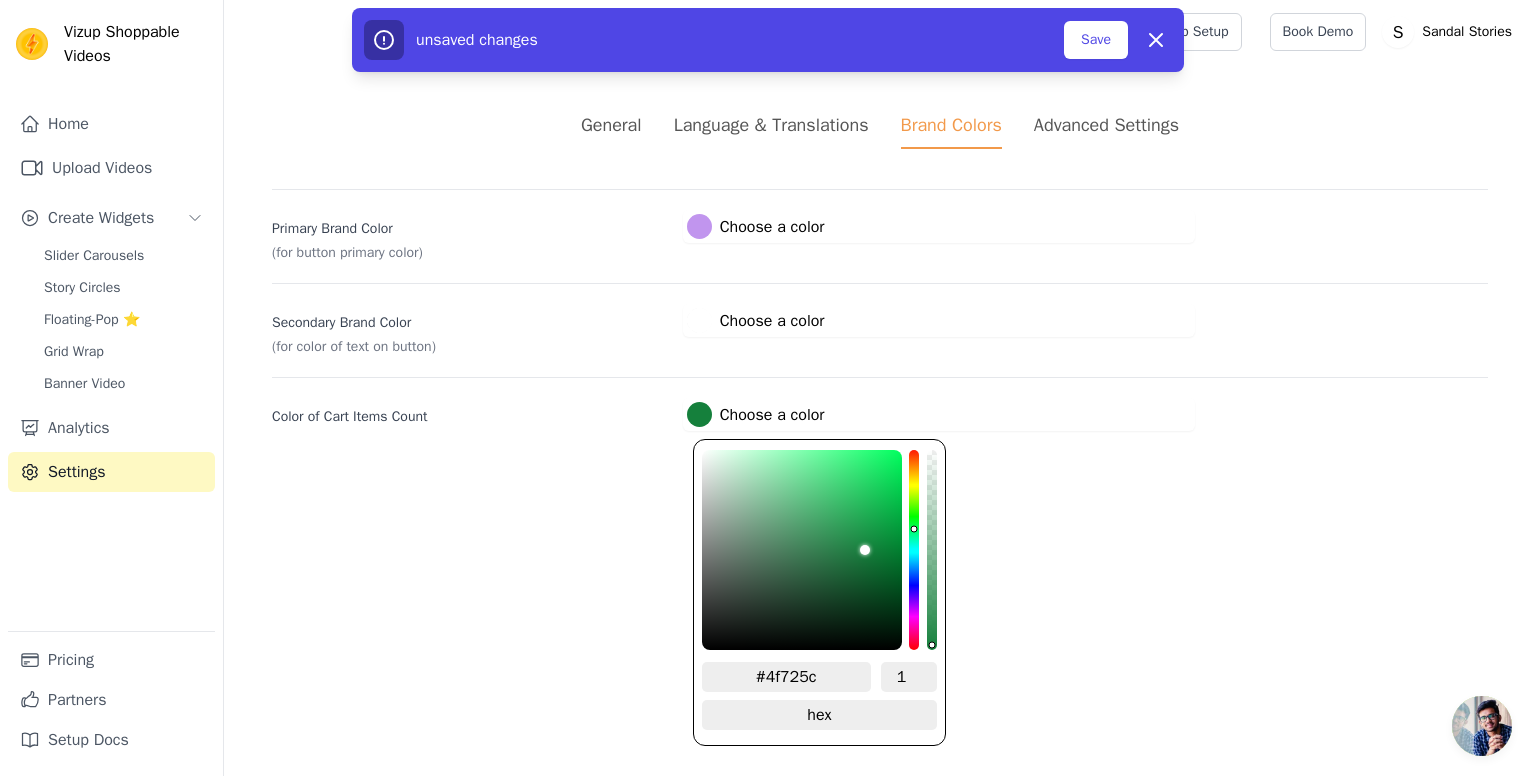 type on "#52745e" 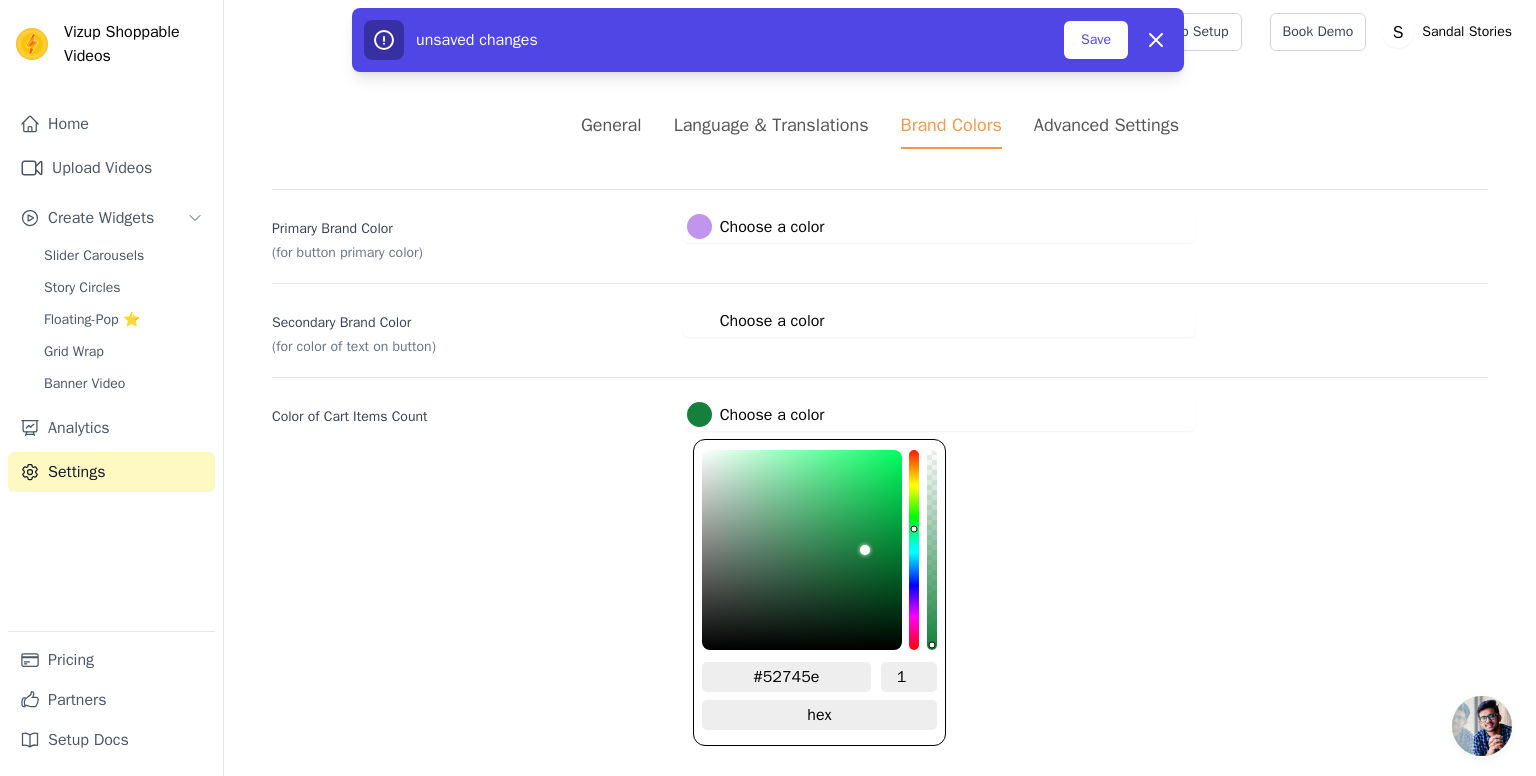 type on "#557661" 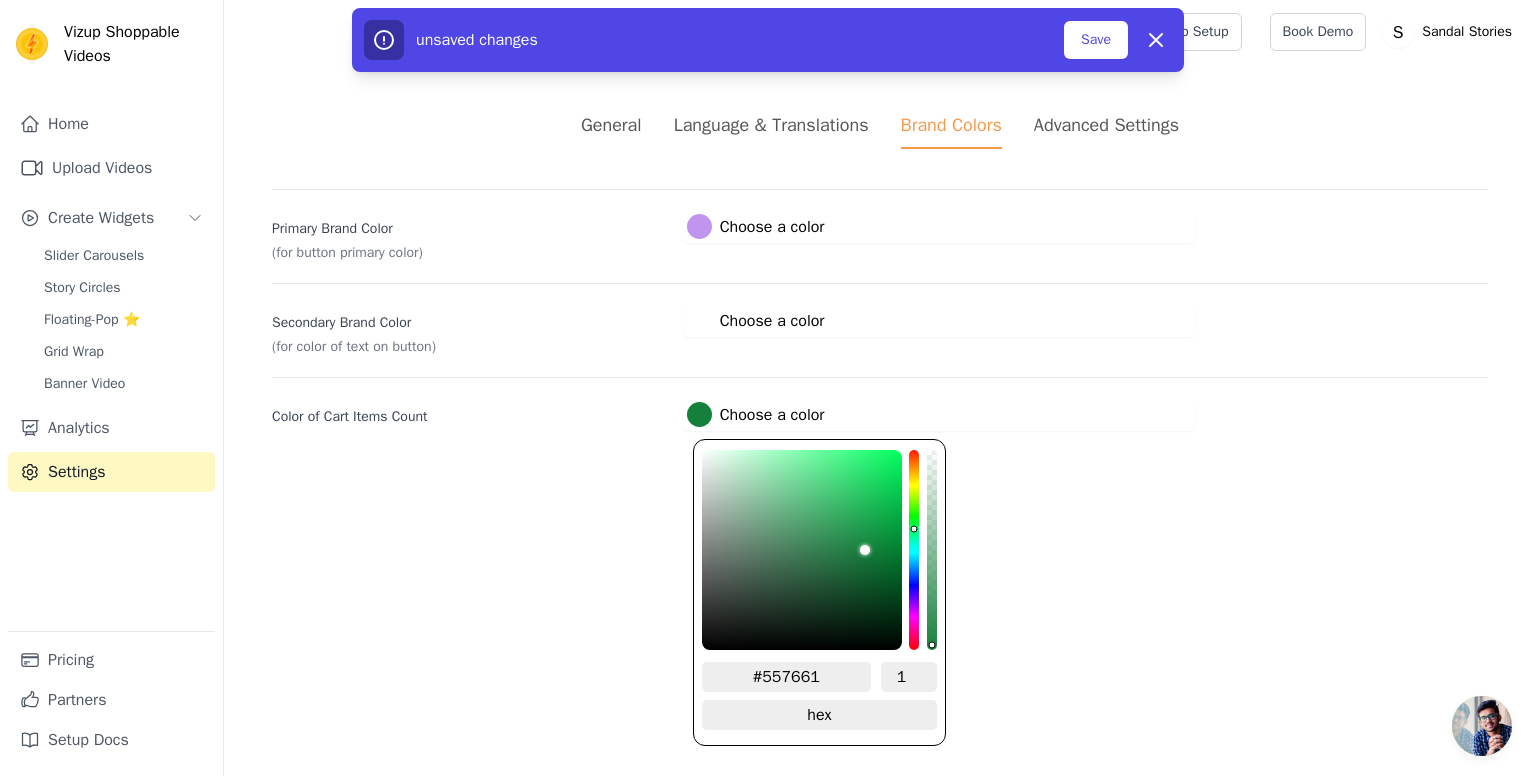 type on "#567662" 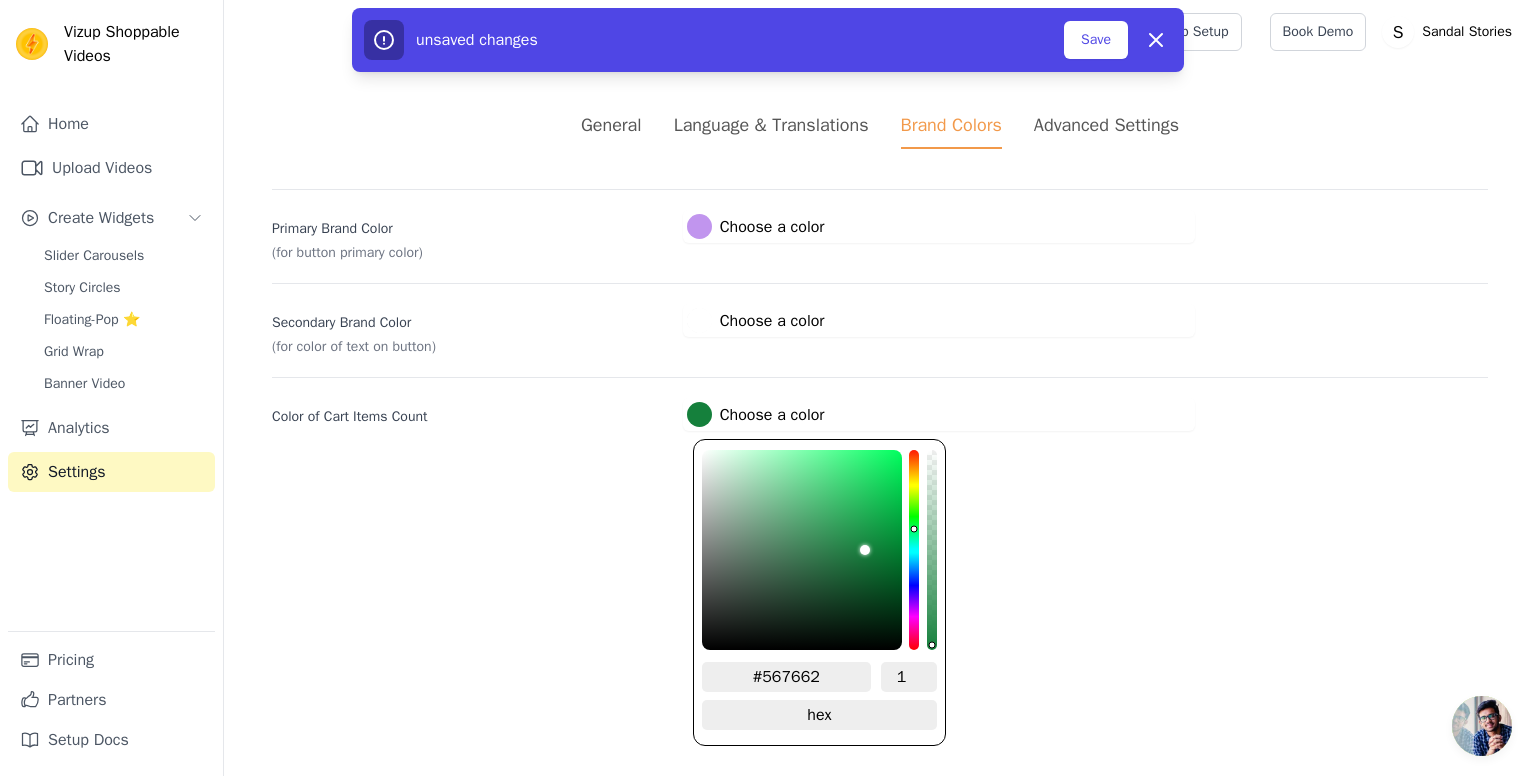 type on "#5a7965" 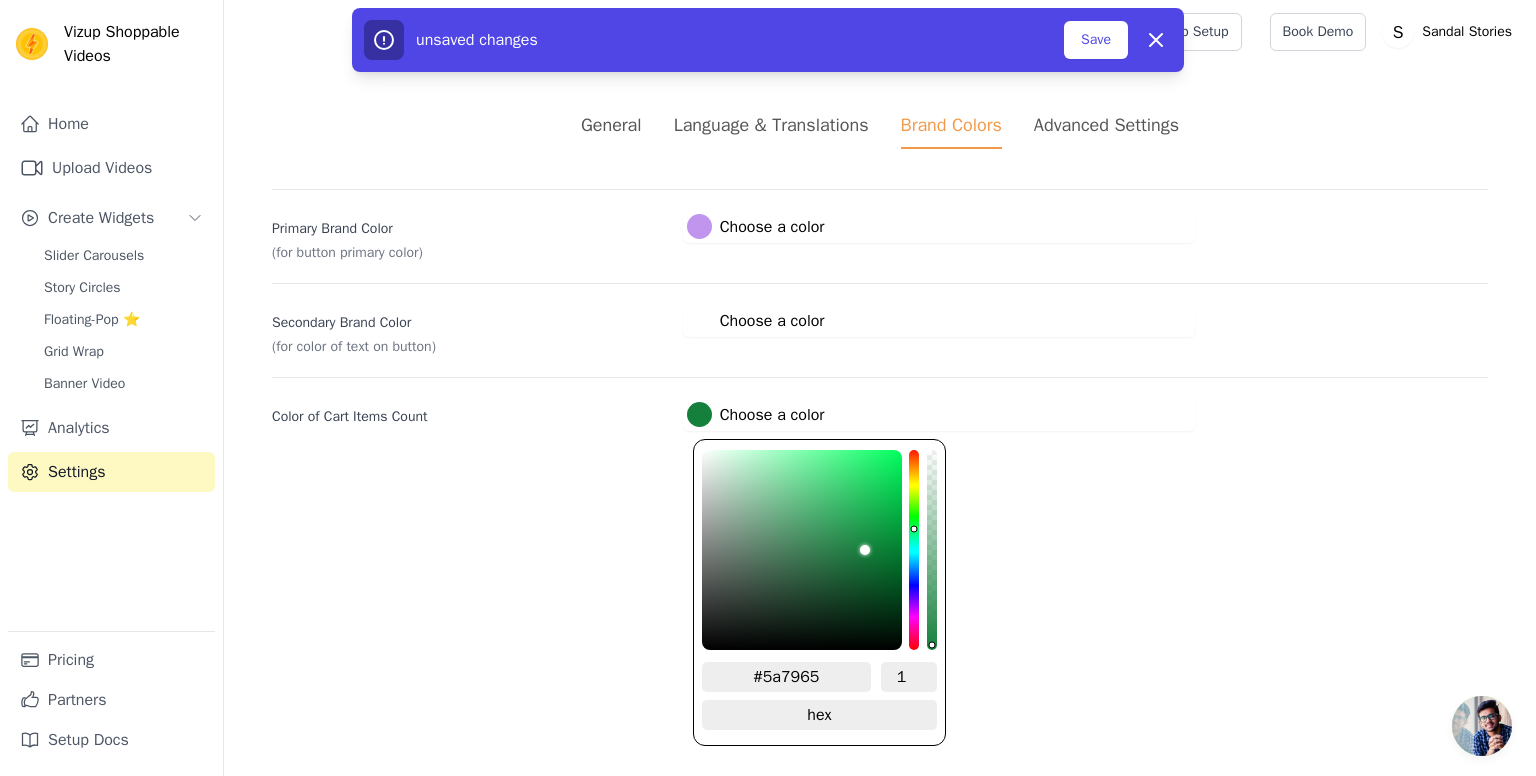 type on "#5c7b67" 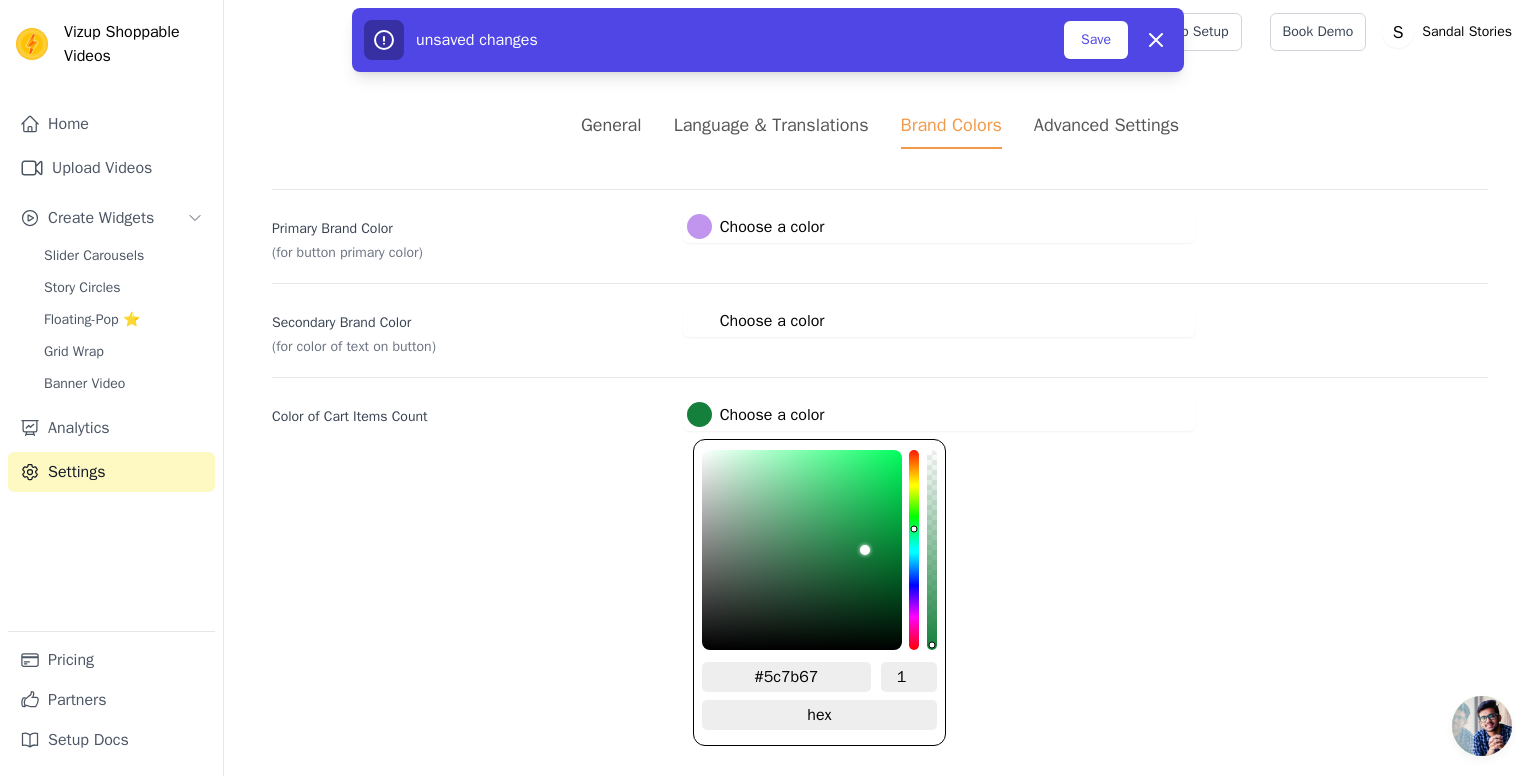 type on "#5d7b68" 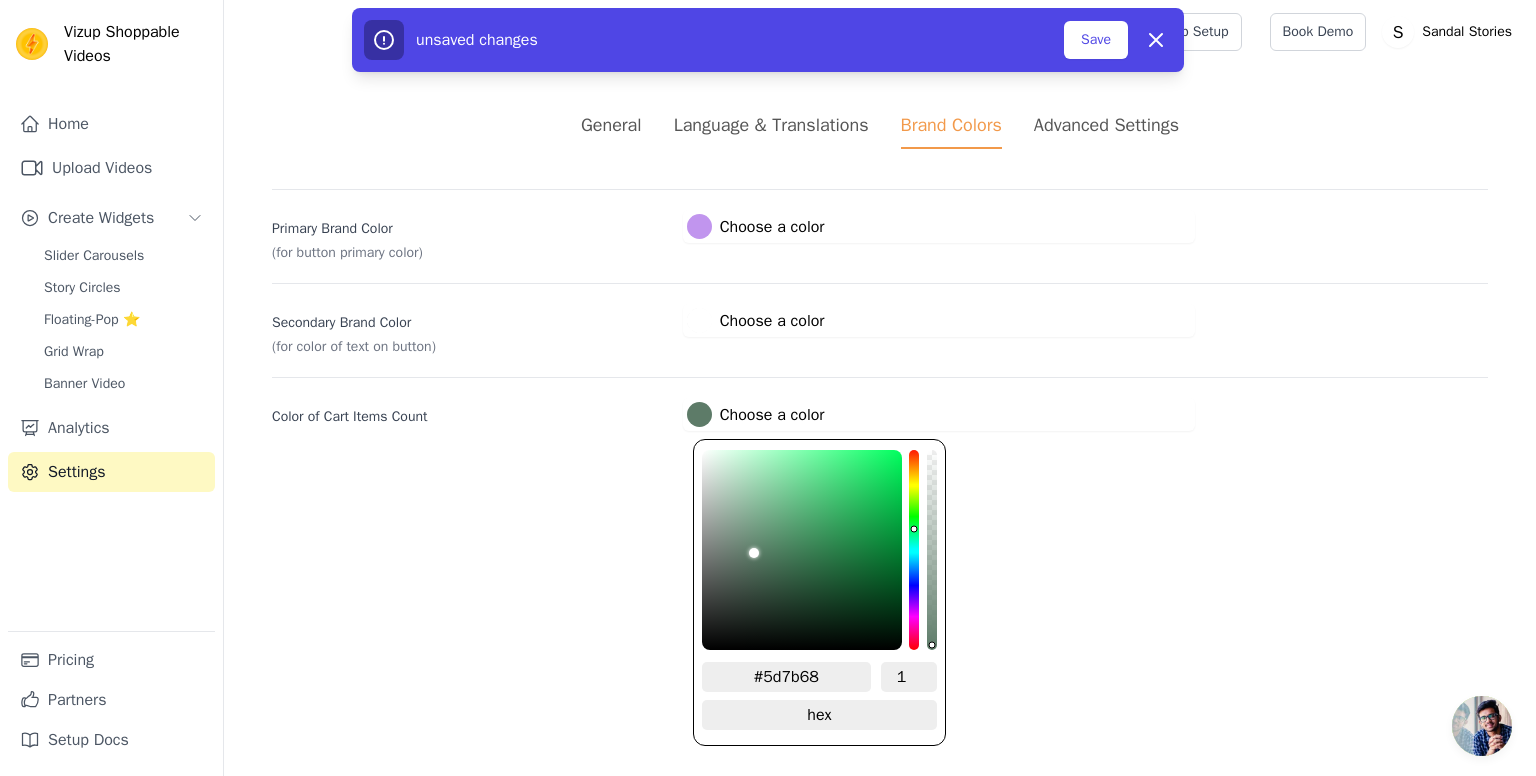 type on "#5e7b69" 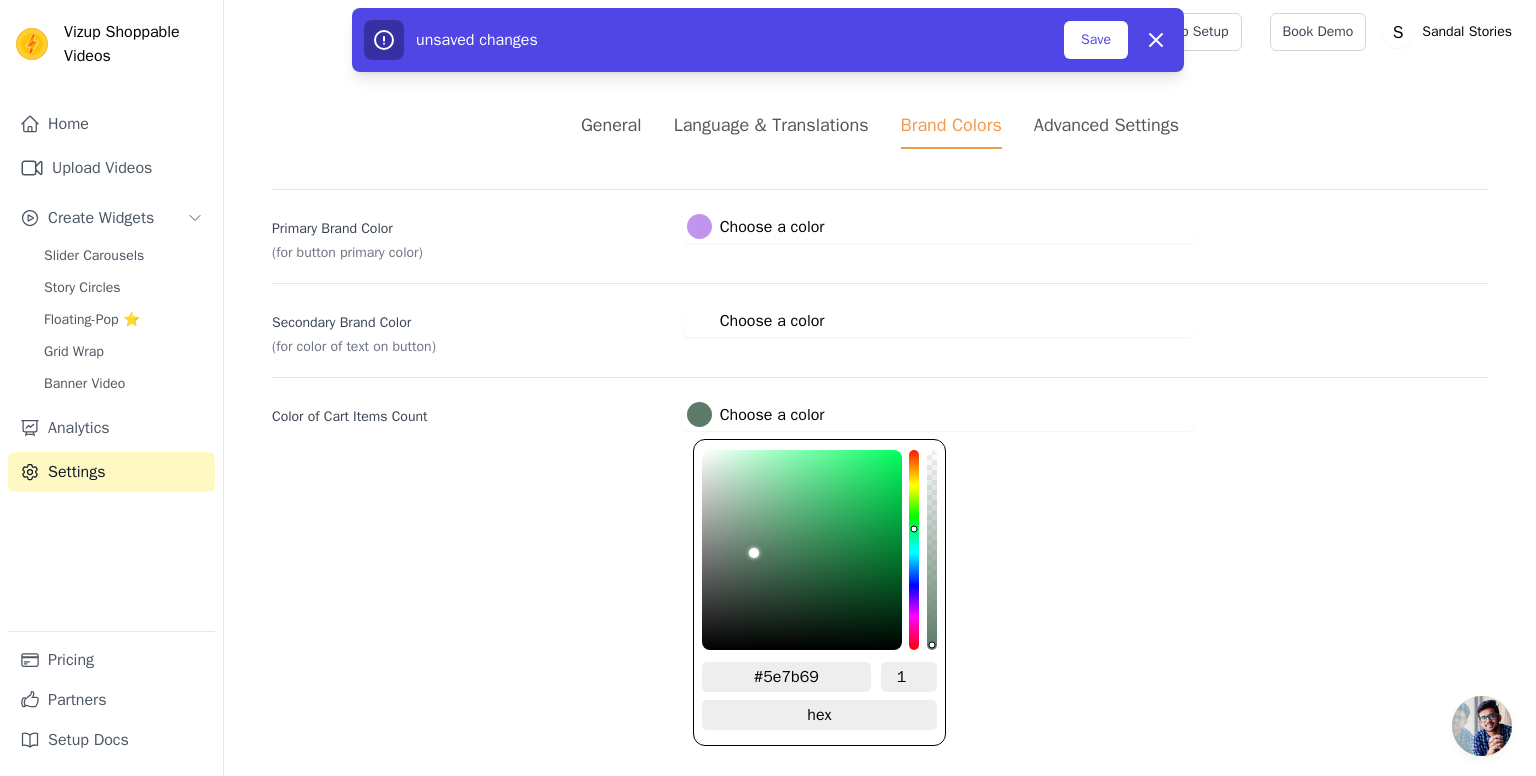 type on "#5d7a68" 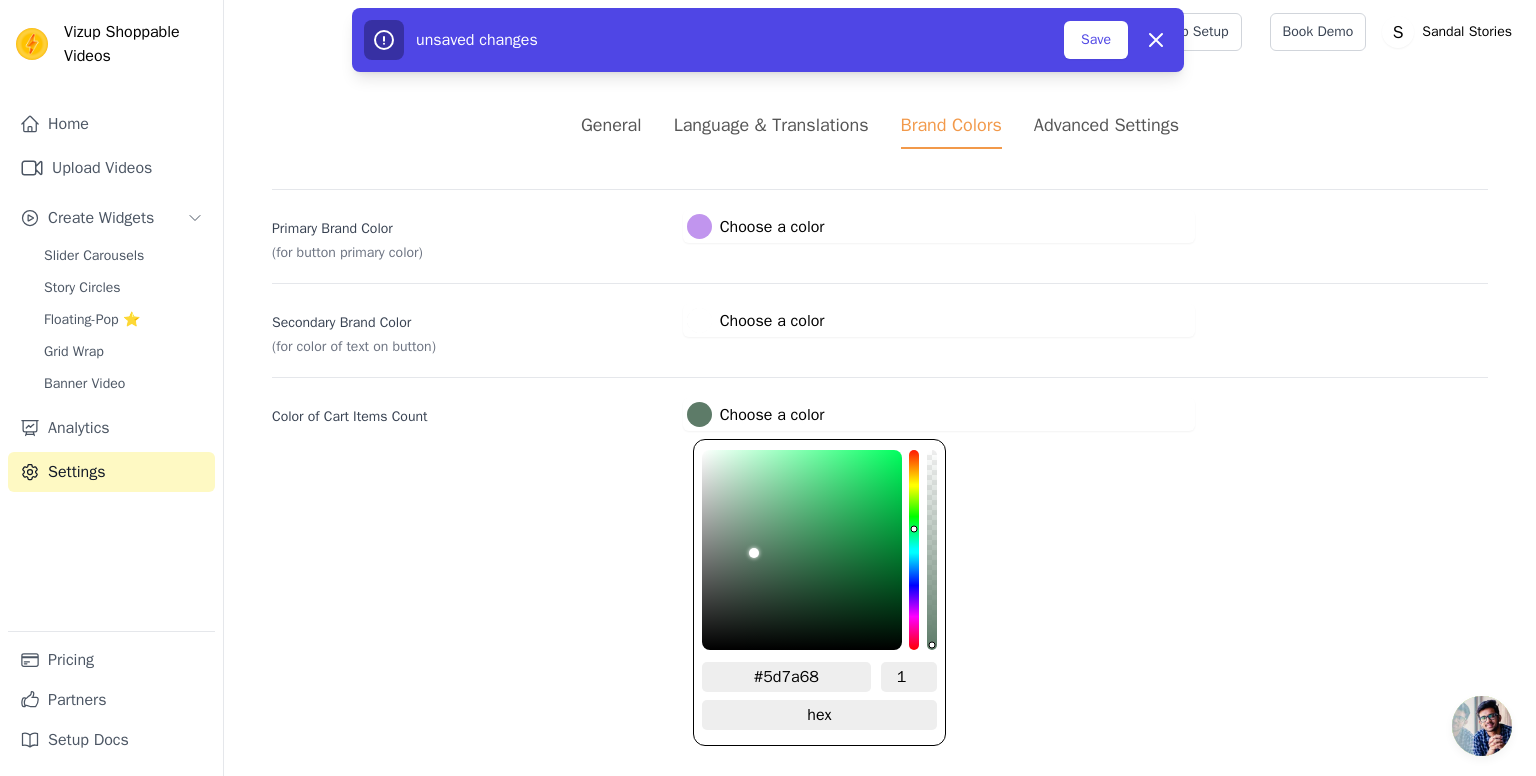 type on "#5c7a67" 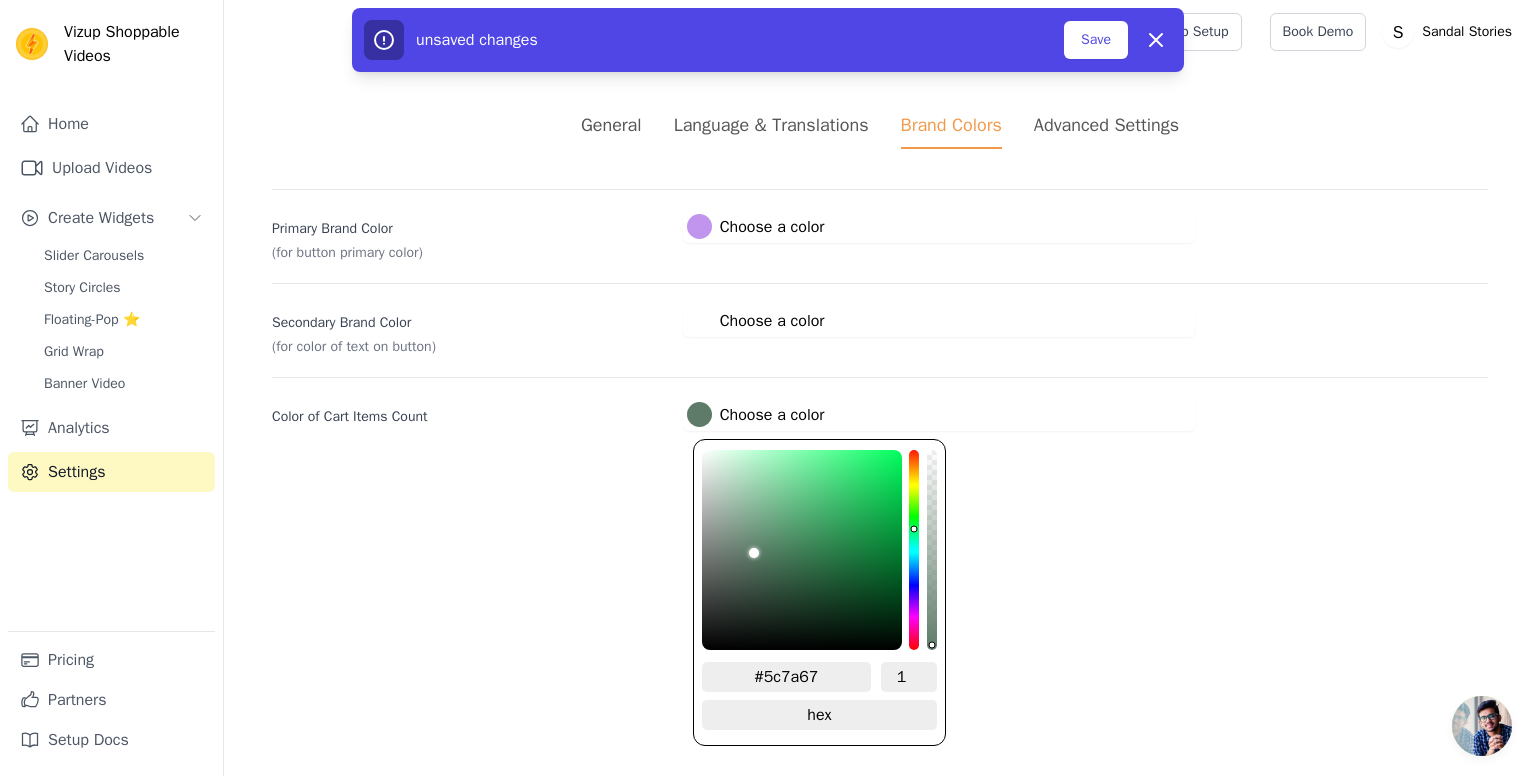 type on "#5a7965" 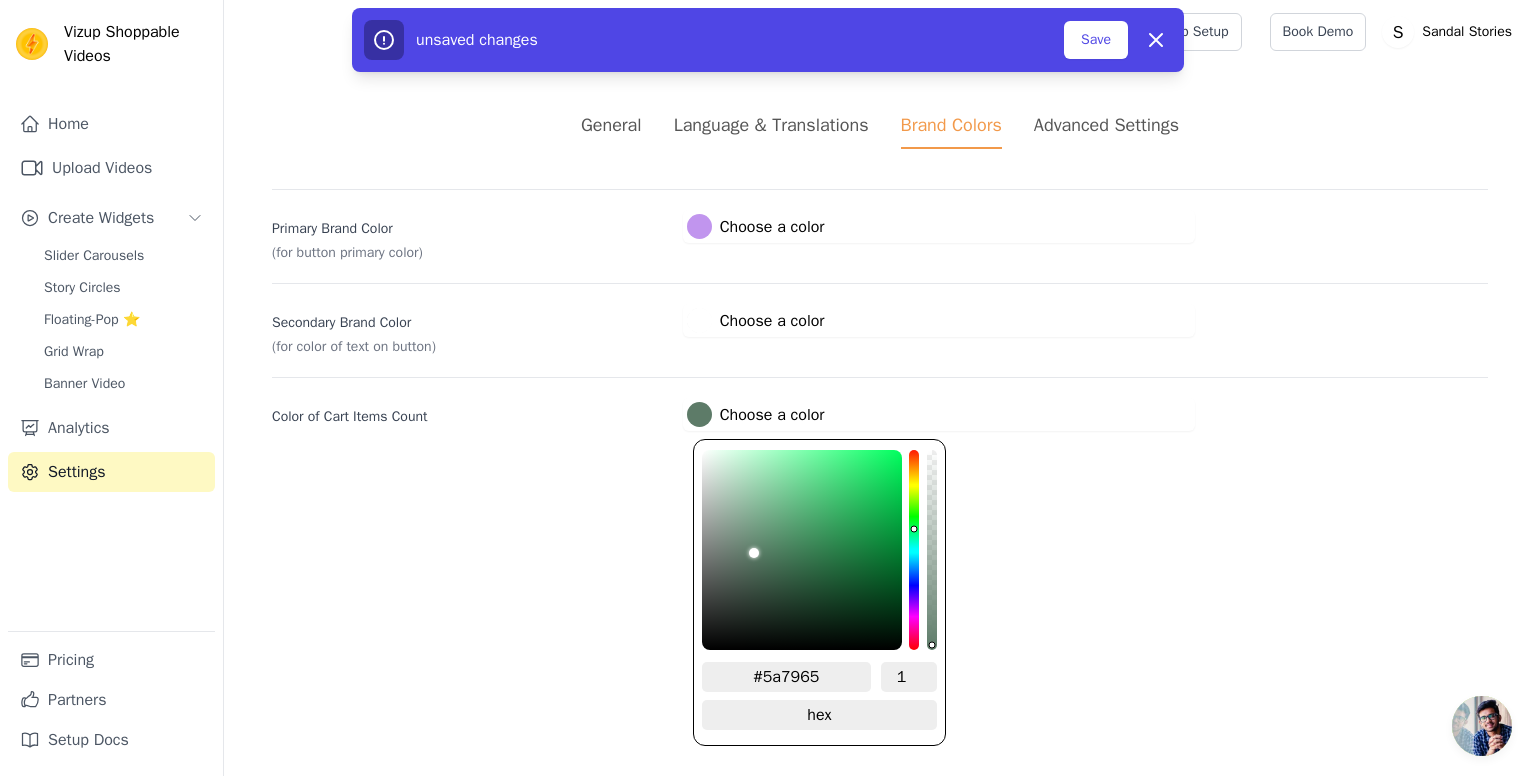 type on "#587663" 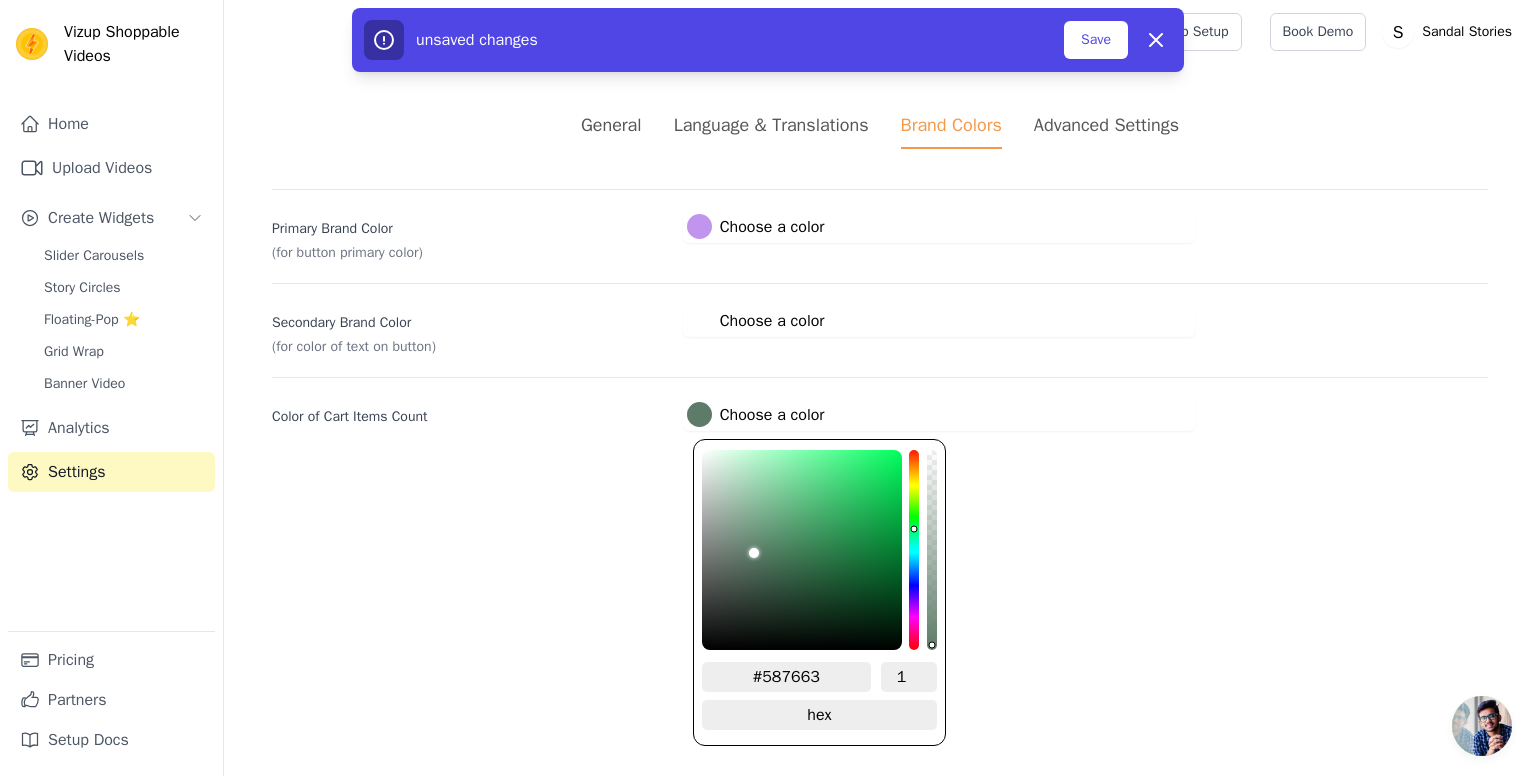 type on "#567461" 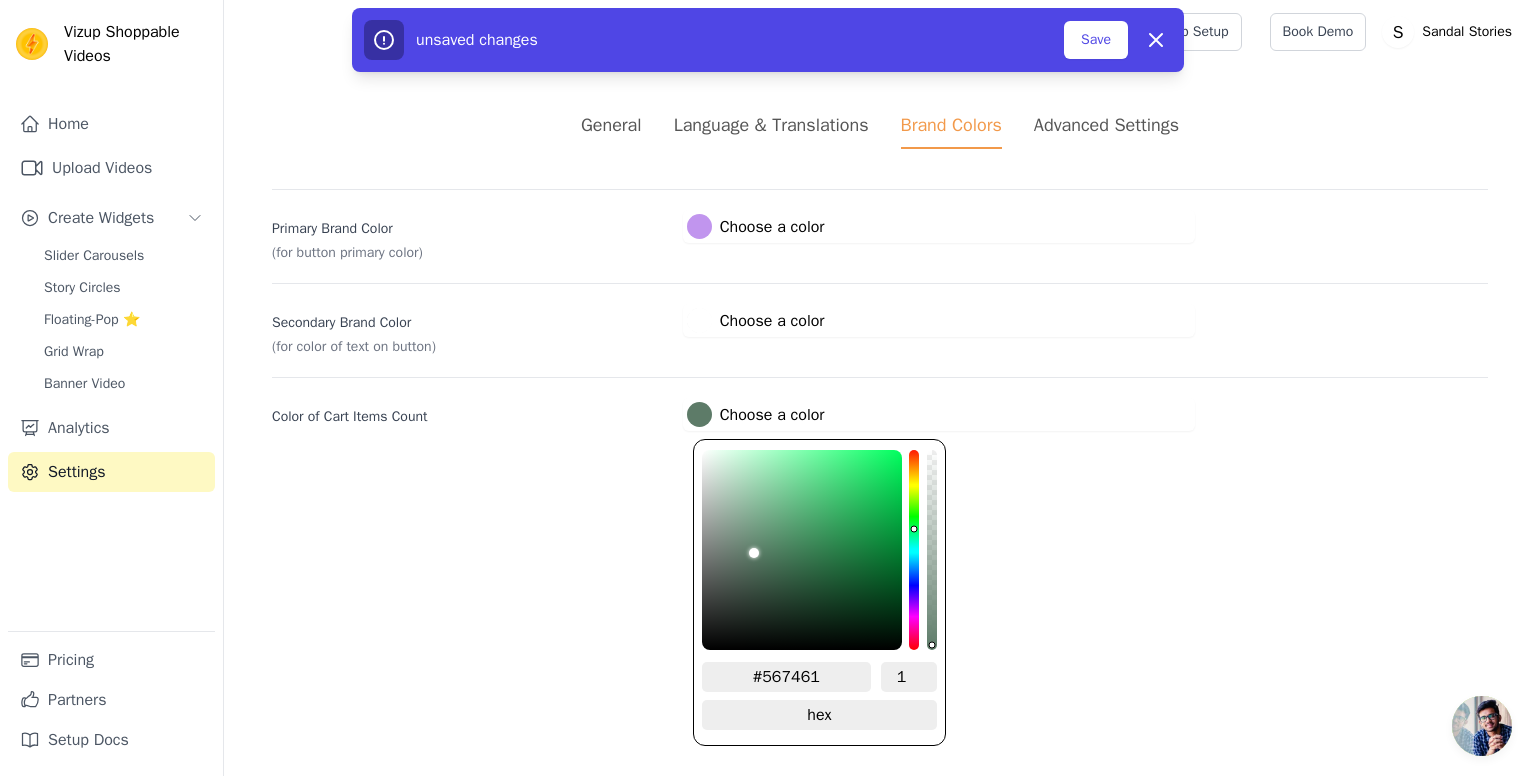 type on "#54715f" 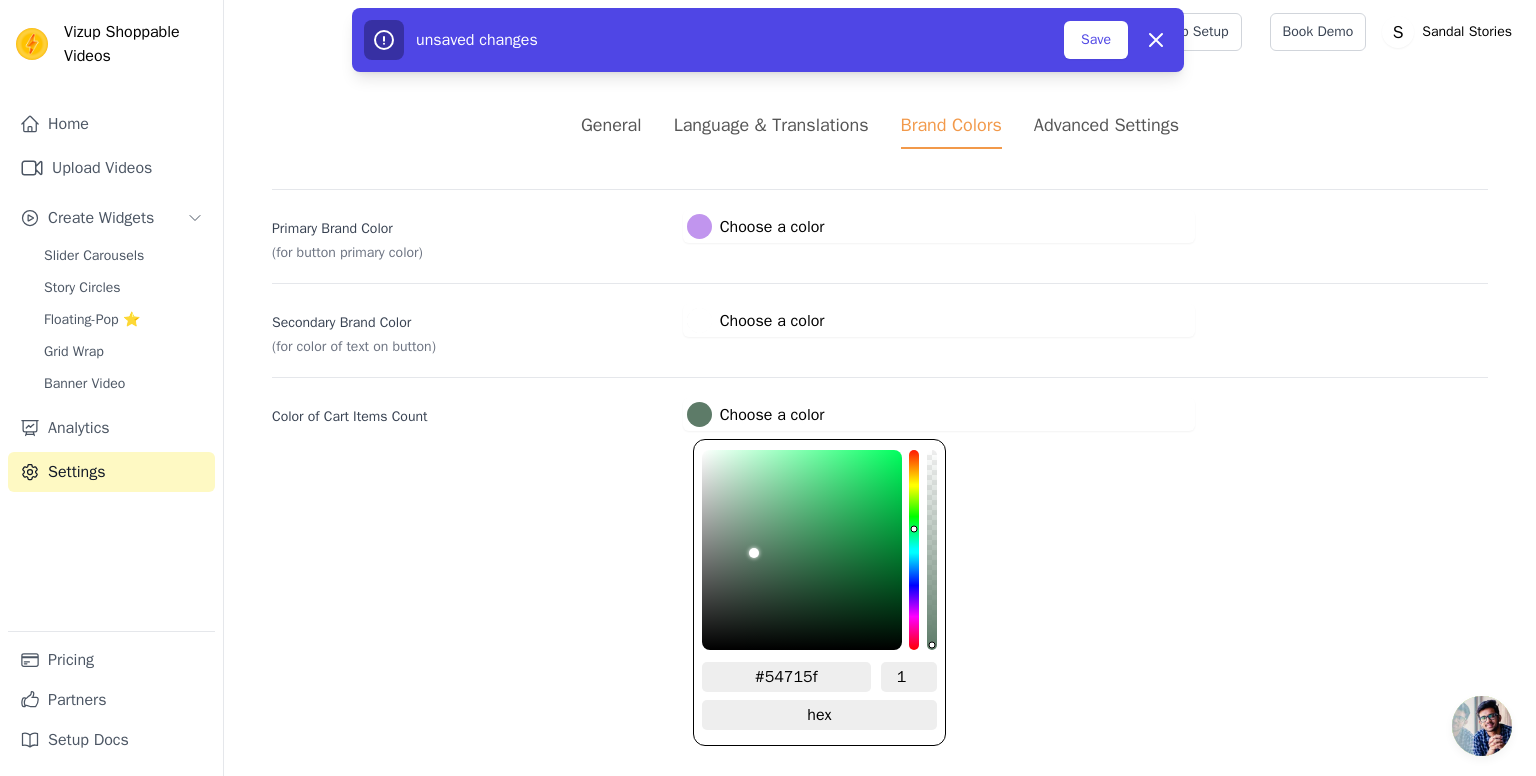 type on "#53705e" 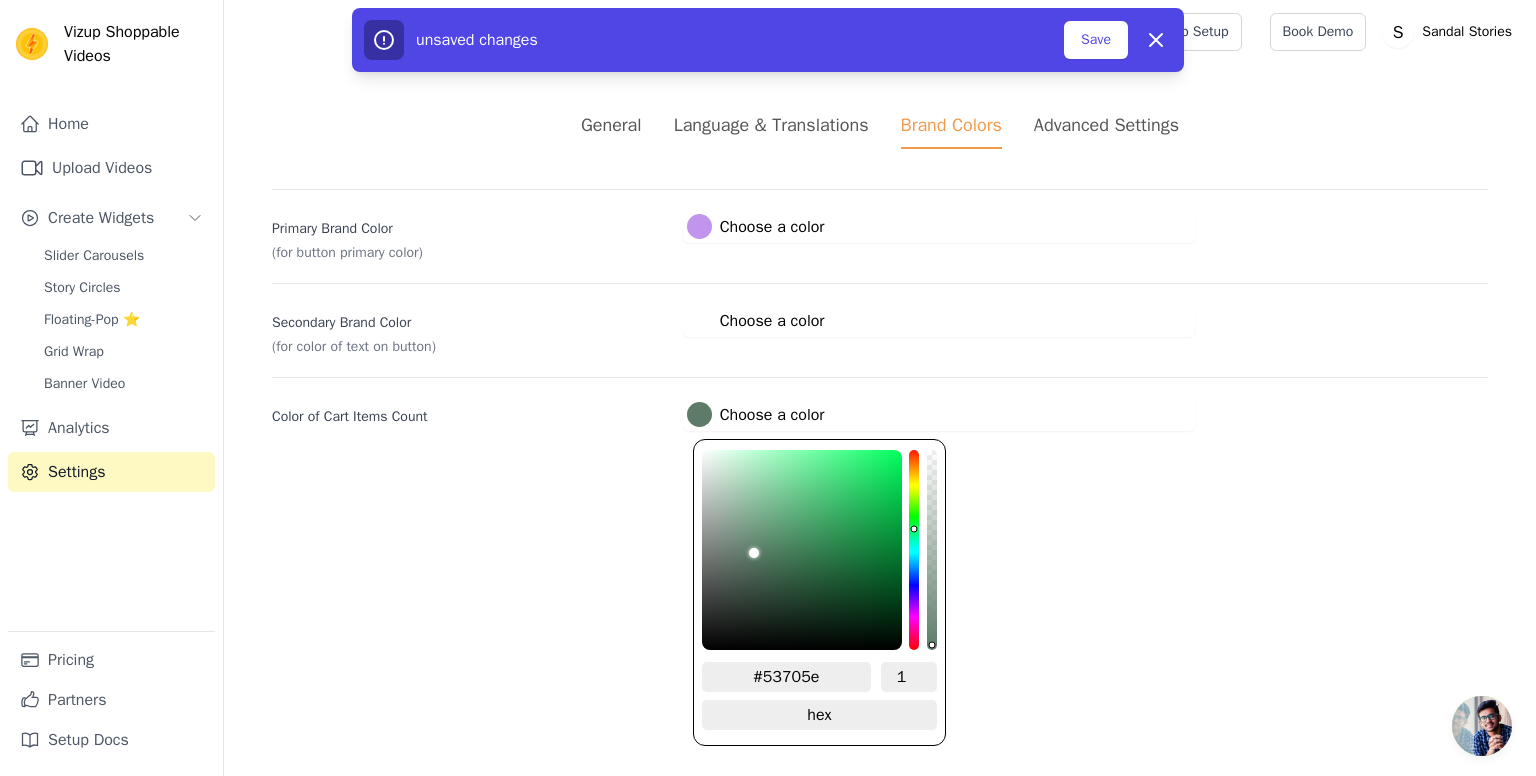 type on "#516c5b" 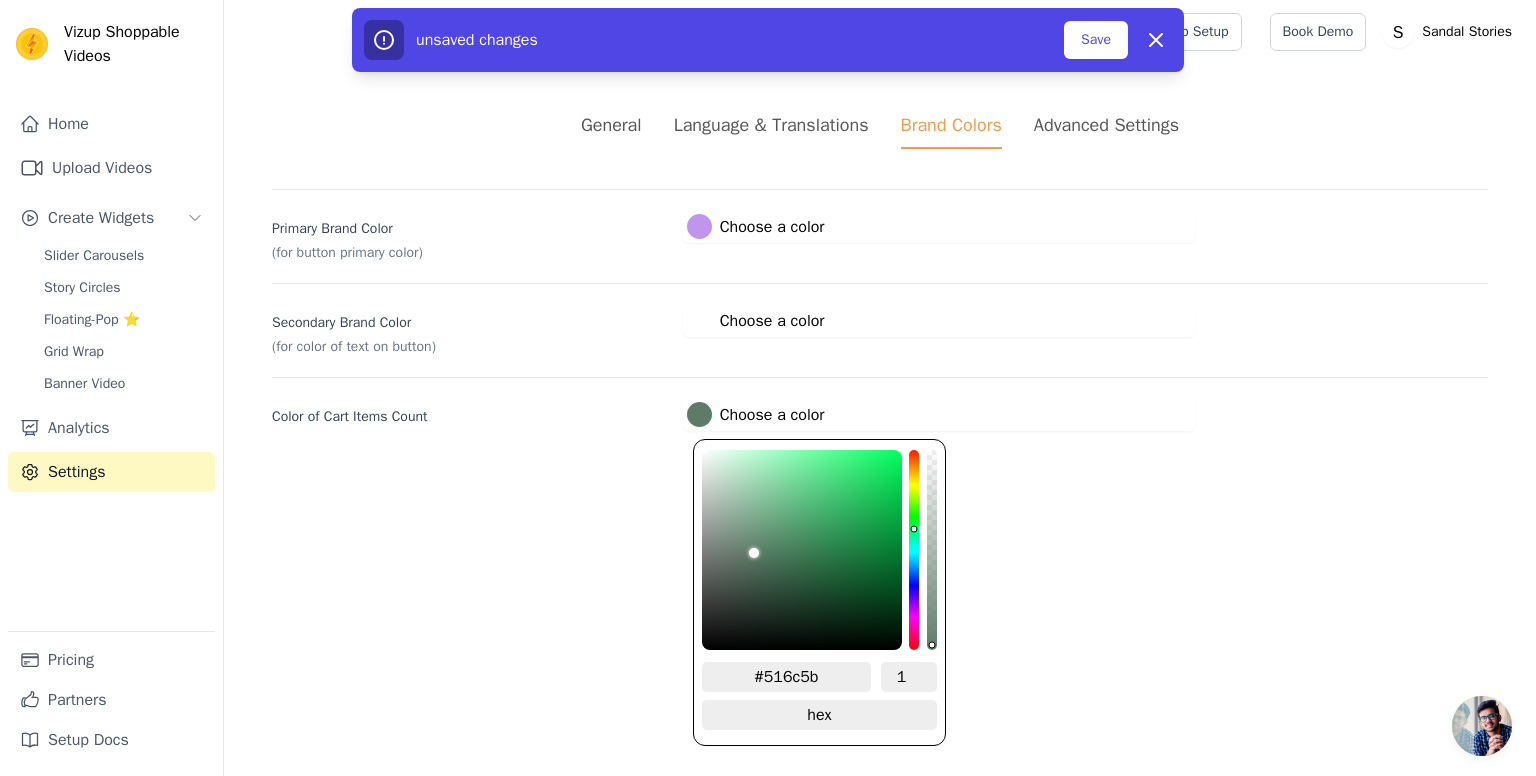 type on "#4e6857" 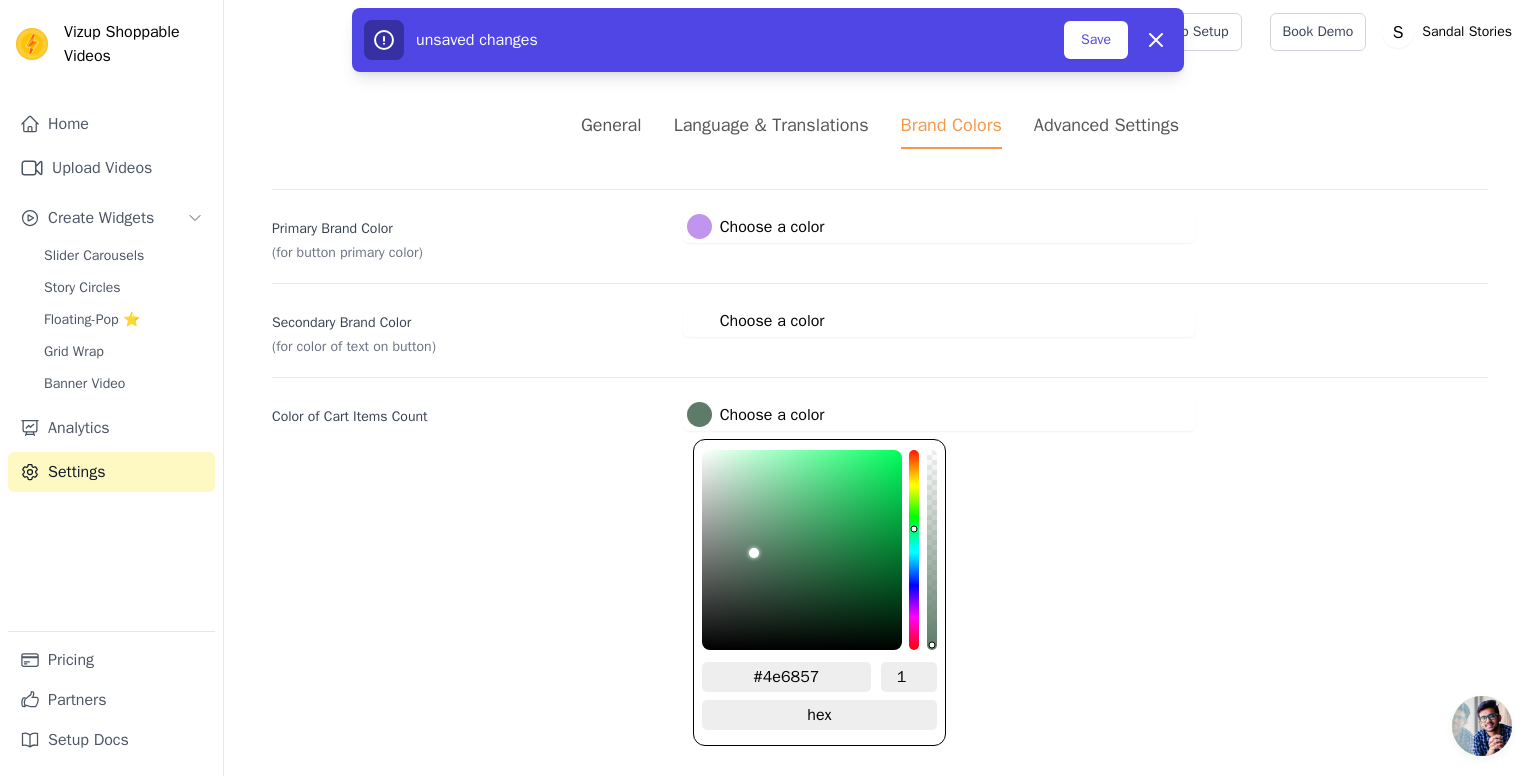 type on "#496252" 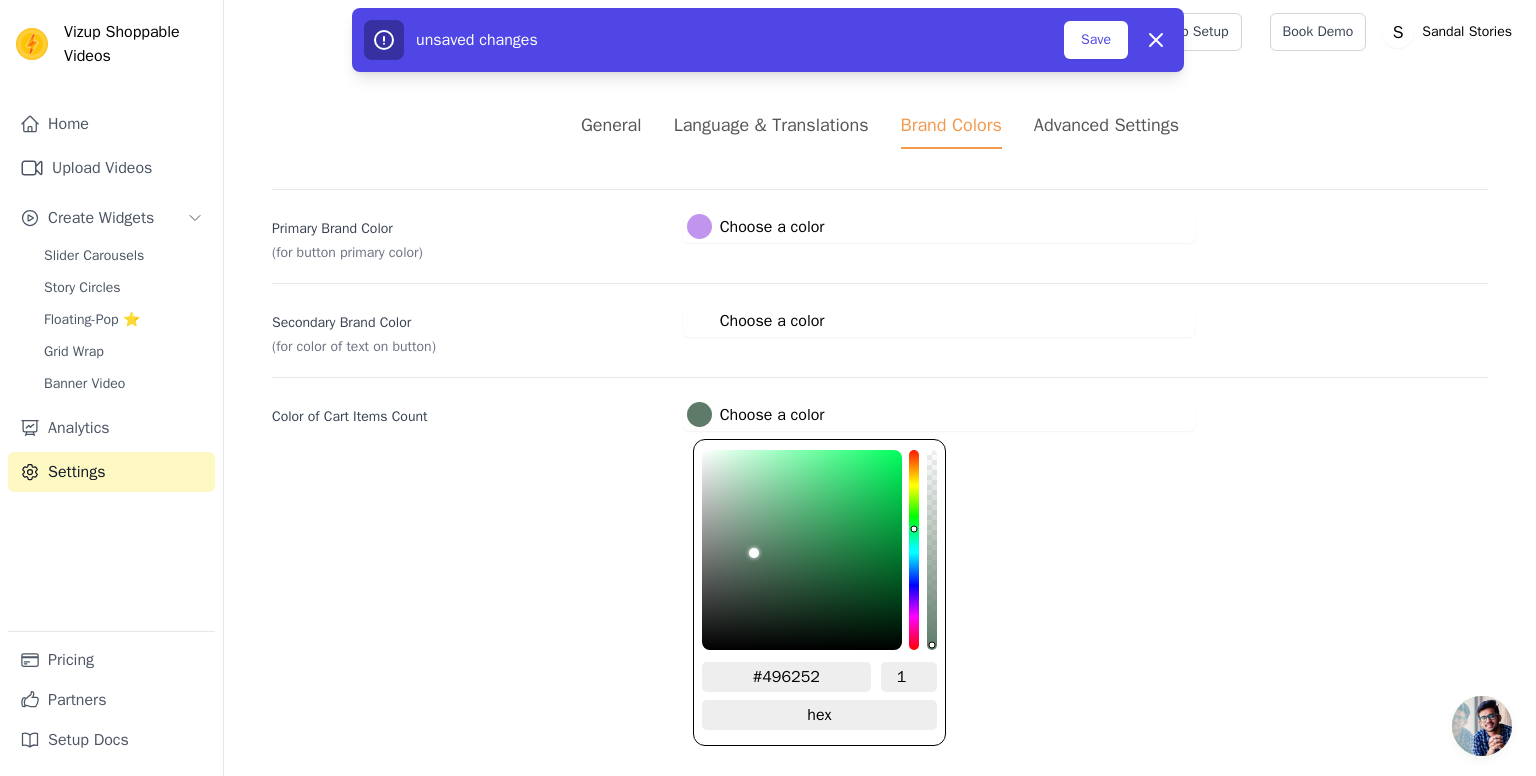 type on "#465d4e" 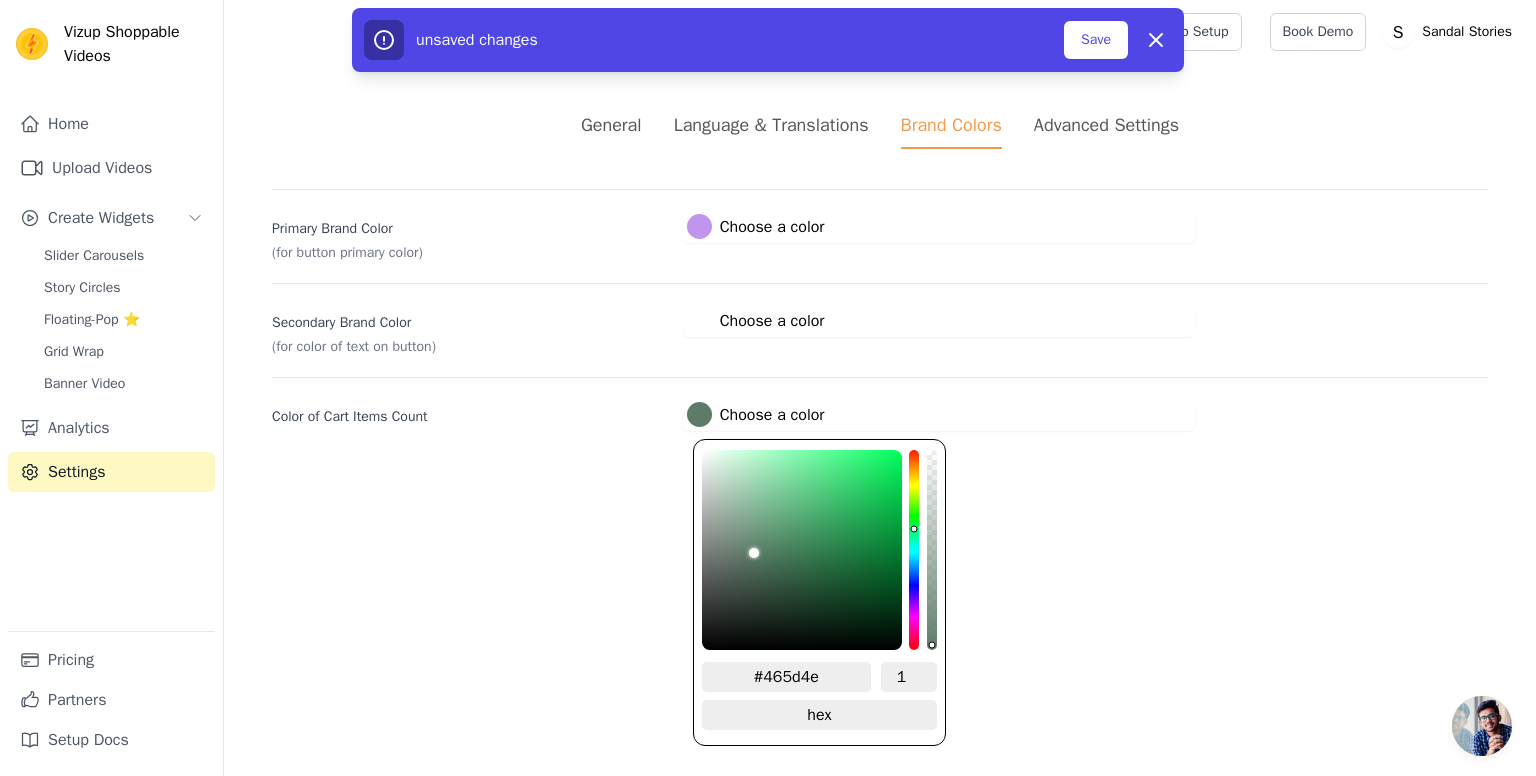 type on "#3f5145" 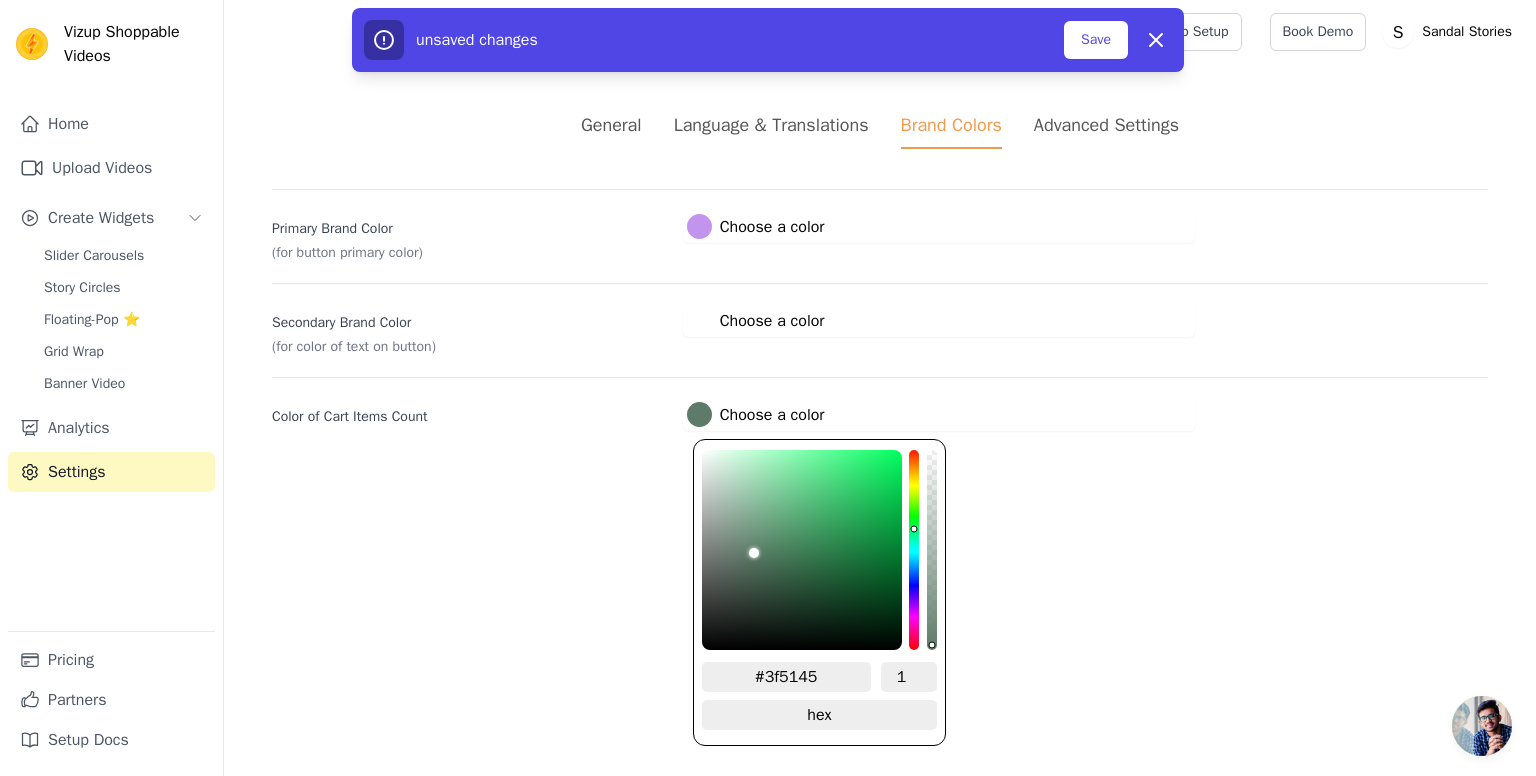 type on "#3a4940" 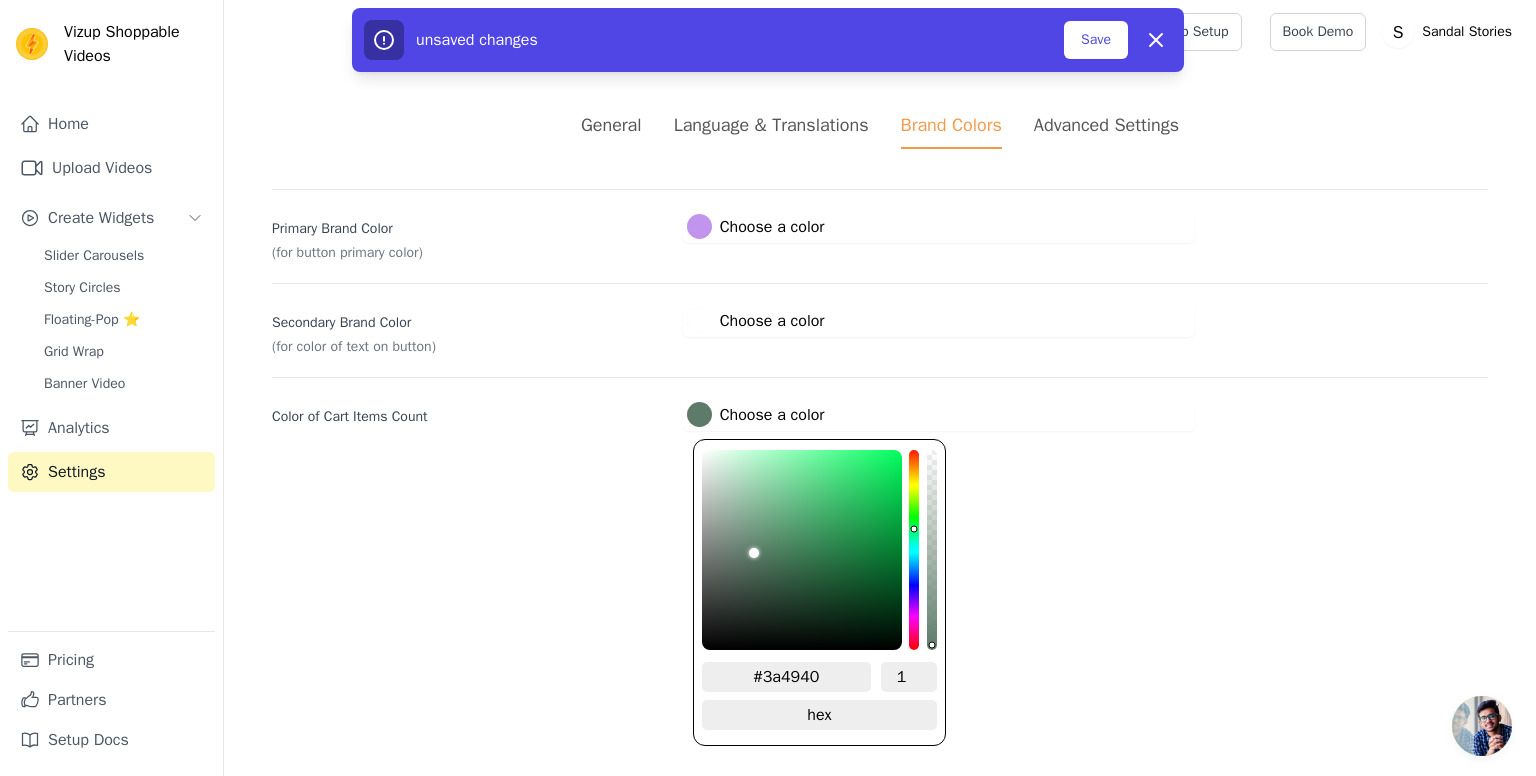 type on "#344138" 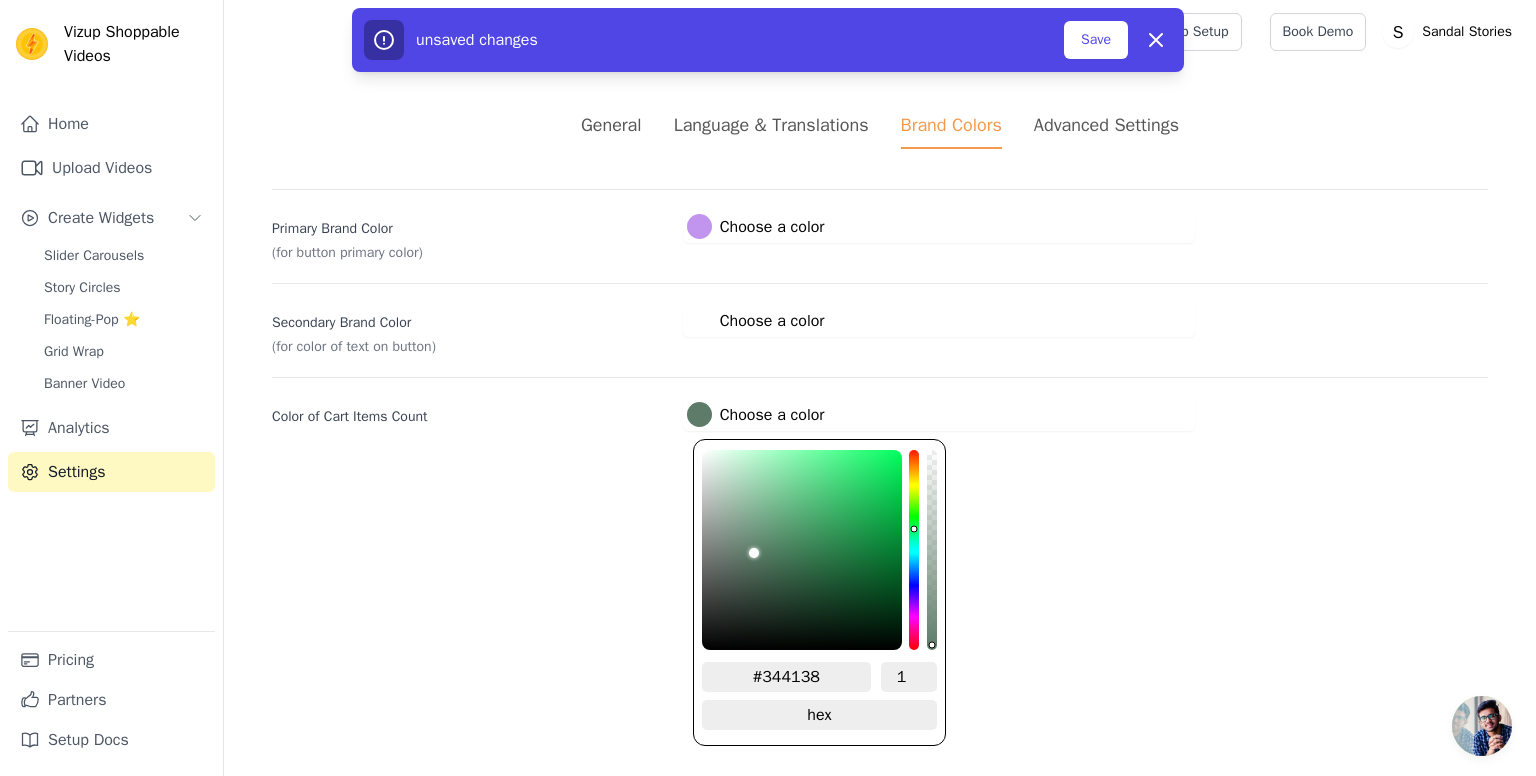 type on "#323e36" 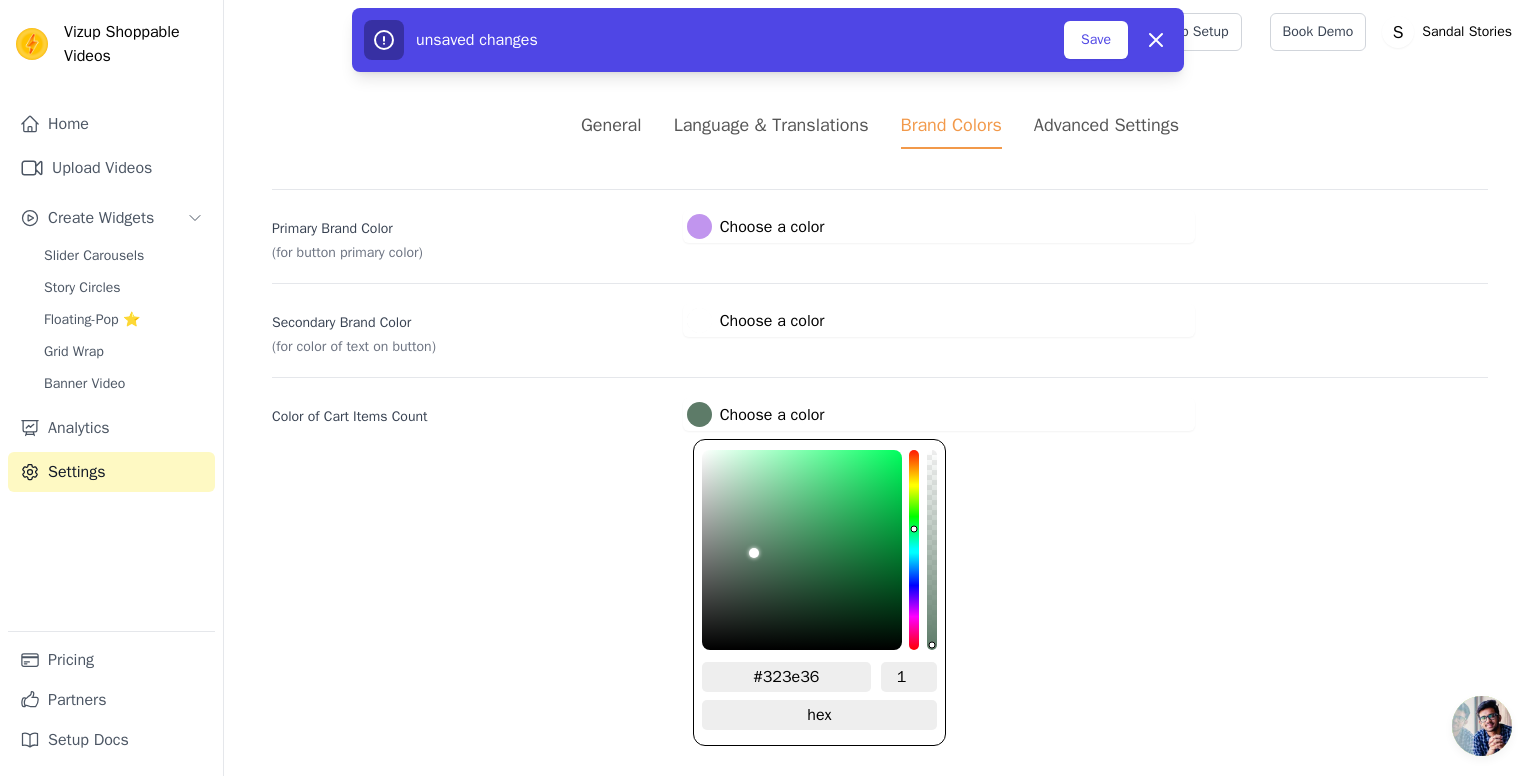 type on "#2d3630" 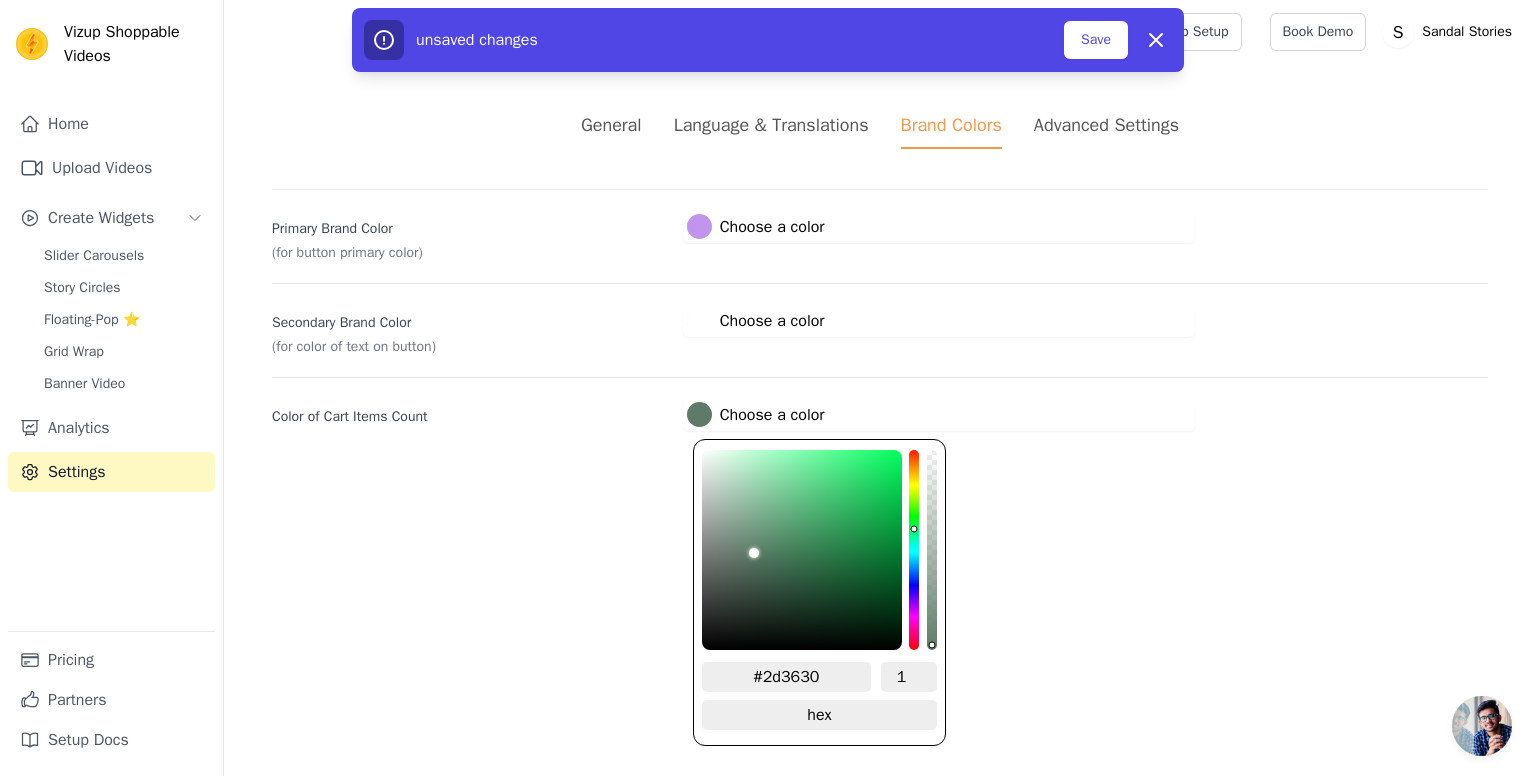 type on "#272f2a" 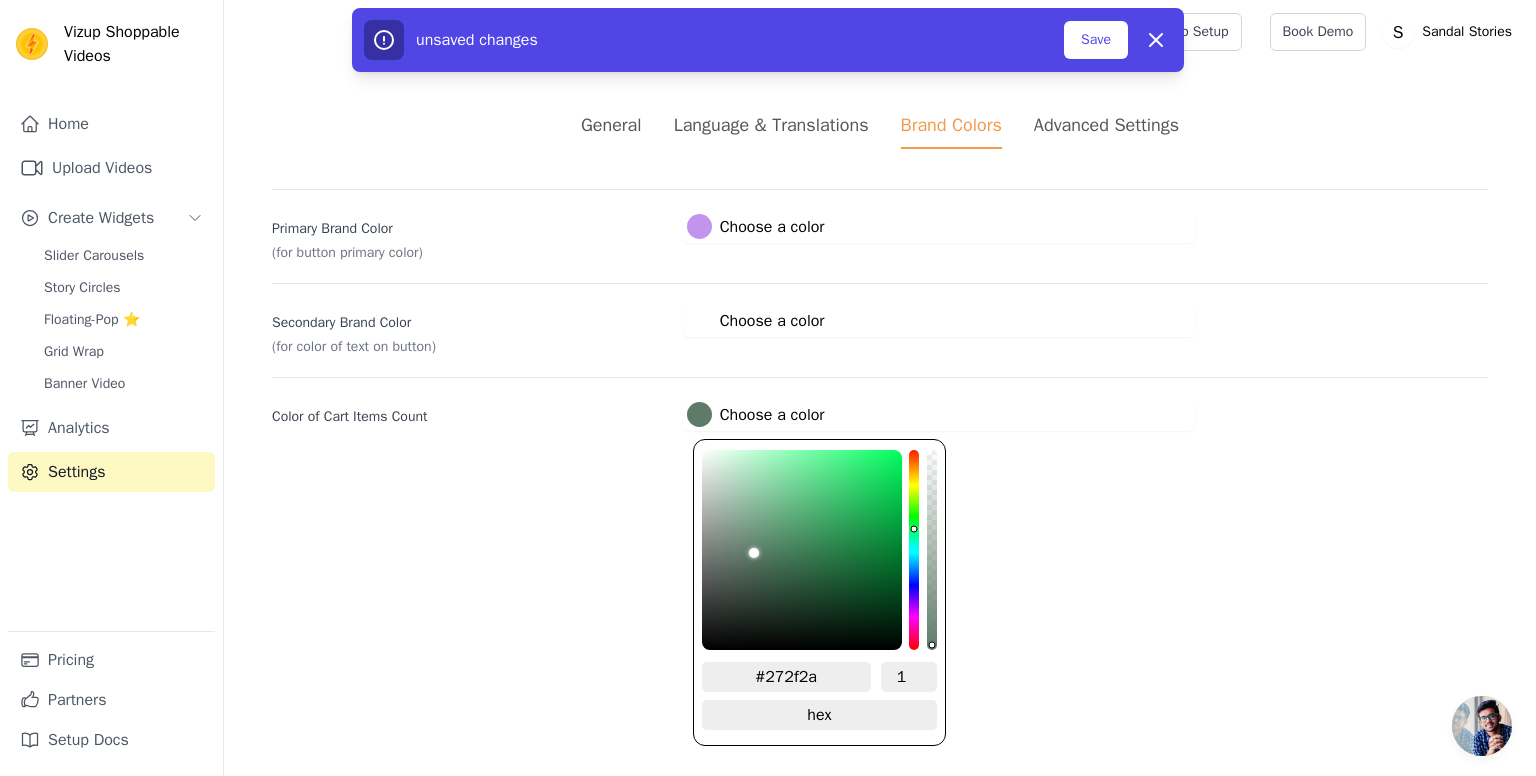 type on "#232825" 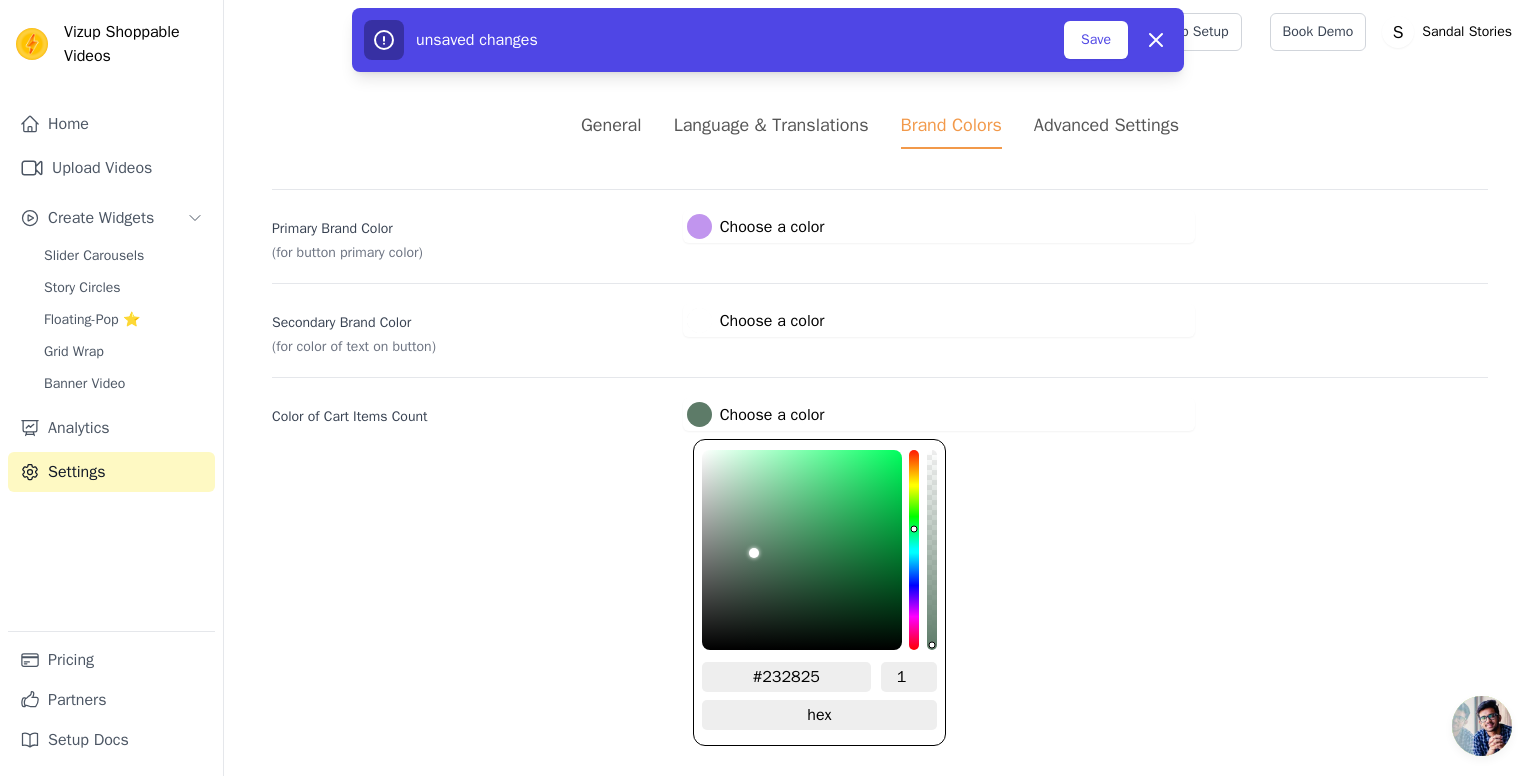 type on "#202421" 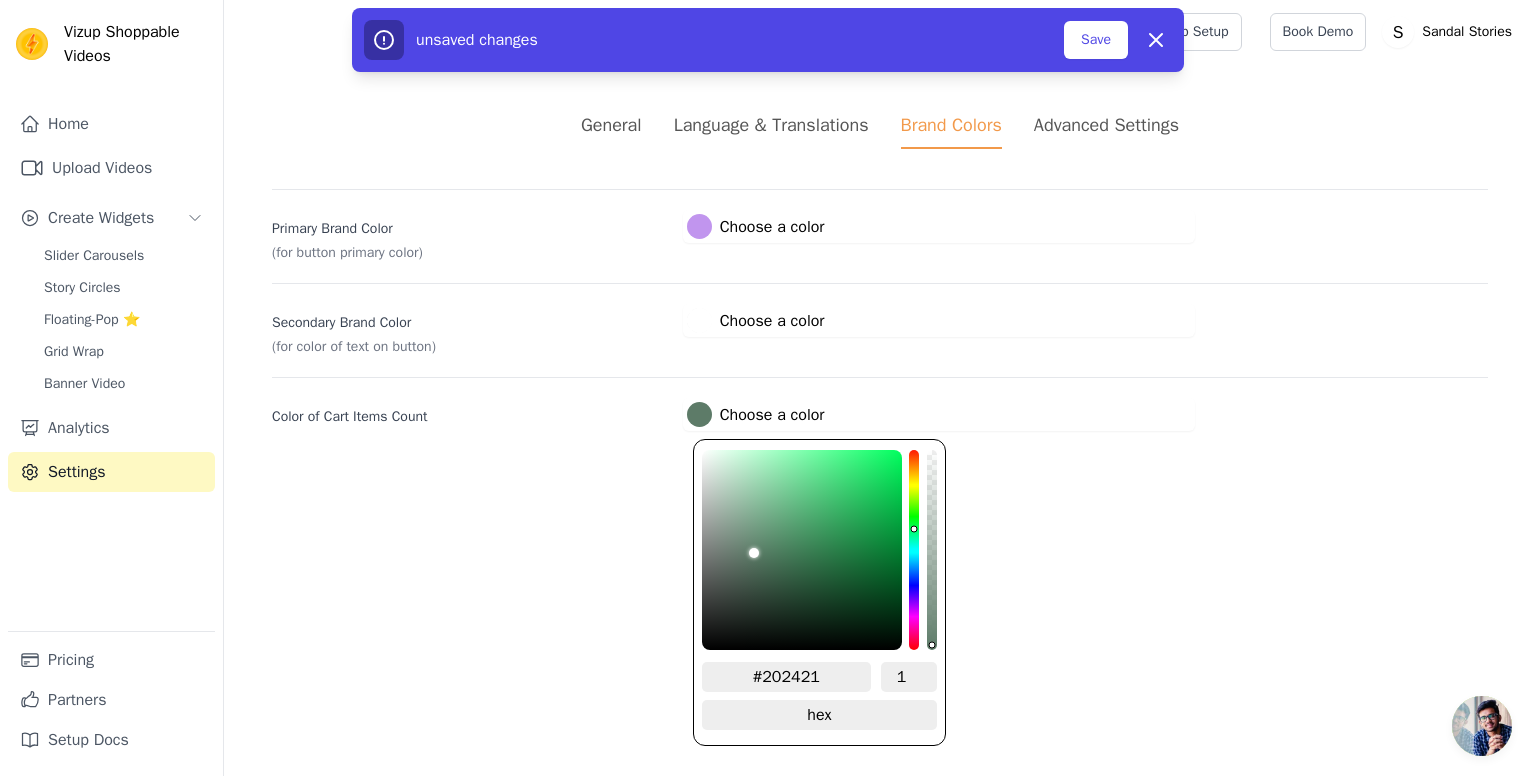 type on "#1b1e1c" 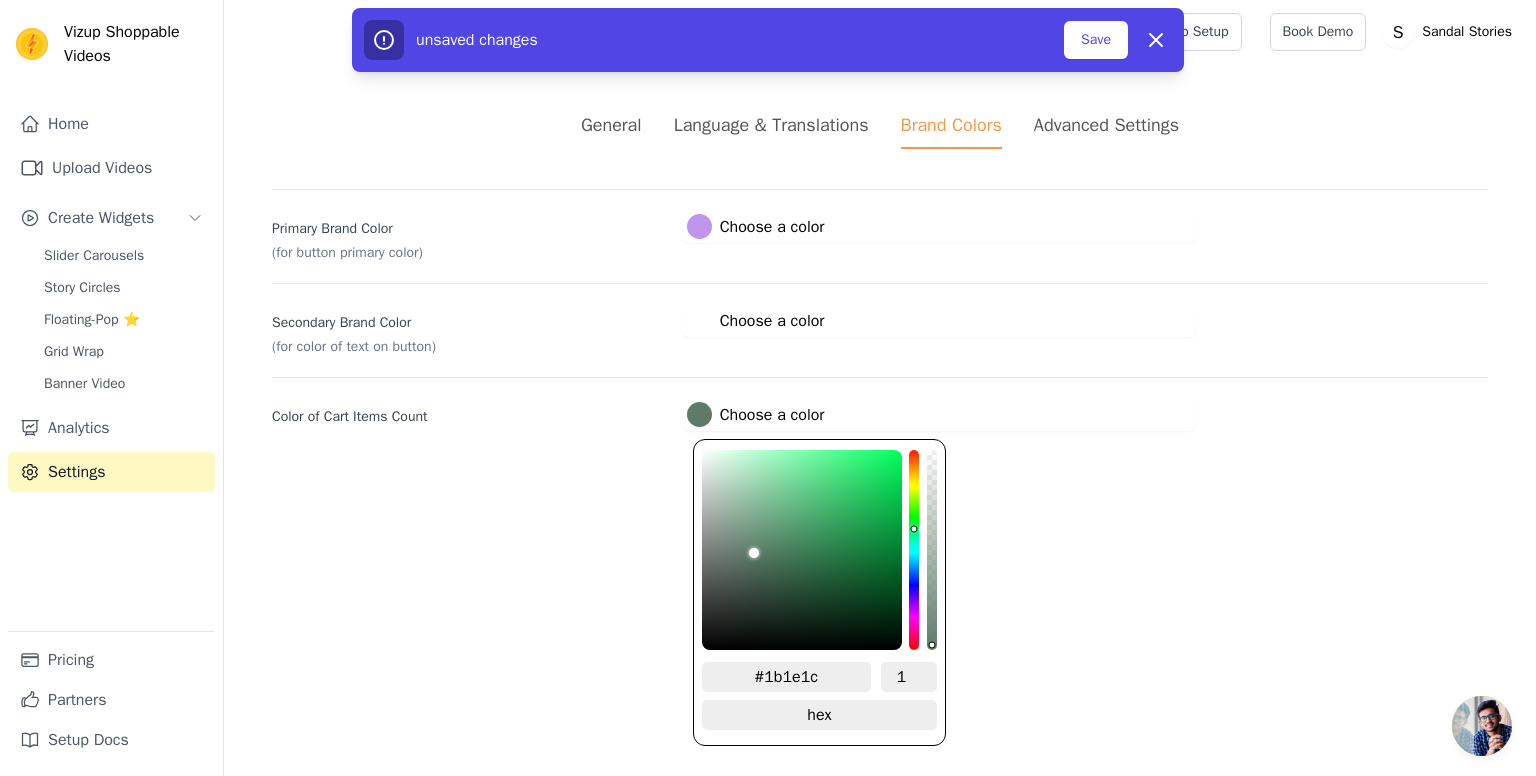 type on "#141615" 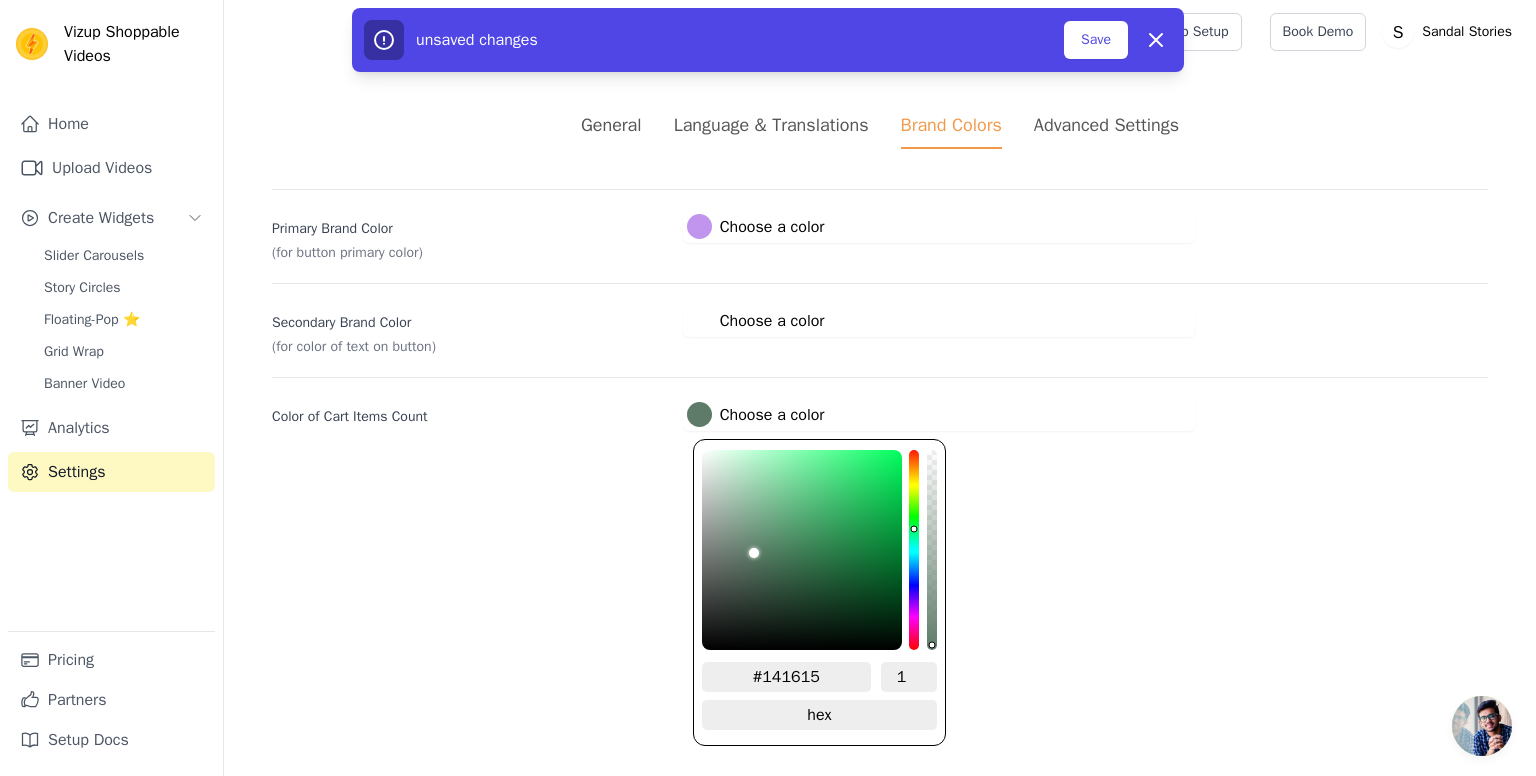 type on "#131514" 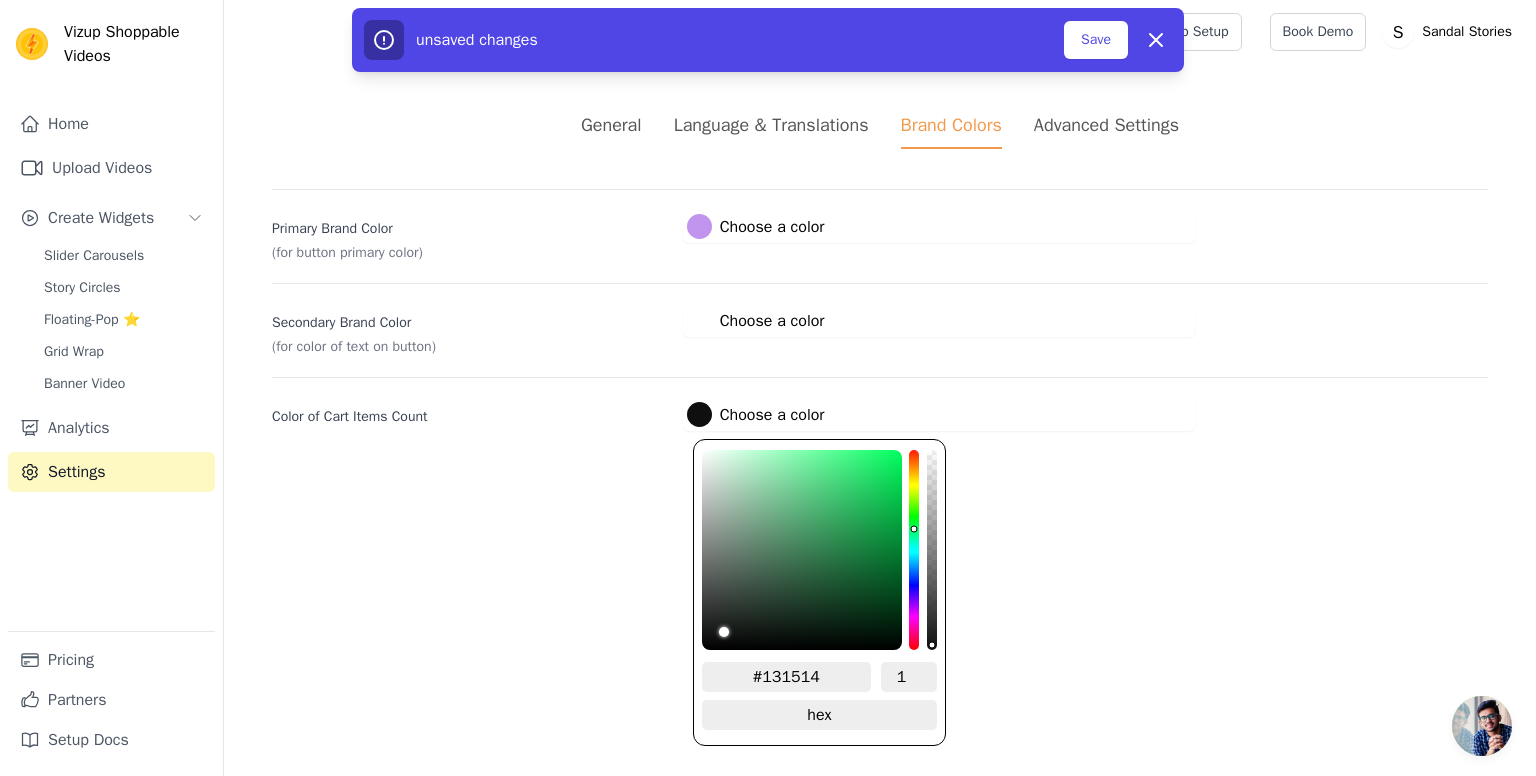 type on "#0e0f0e" 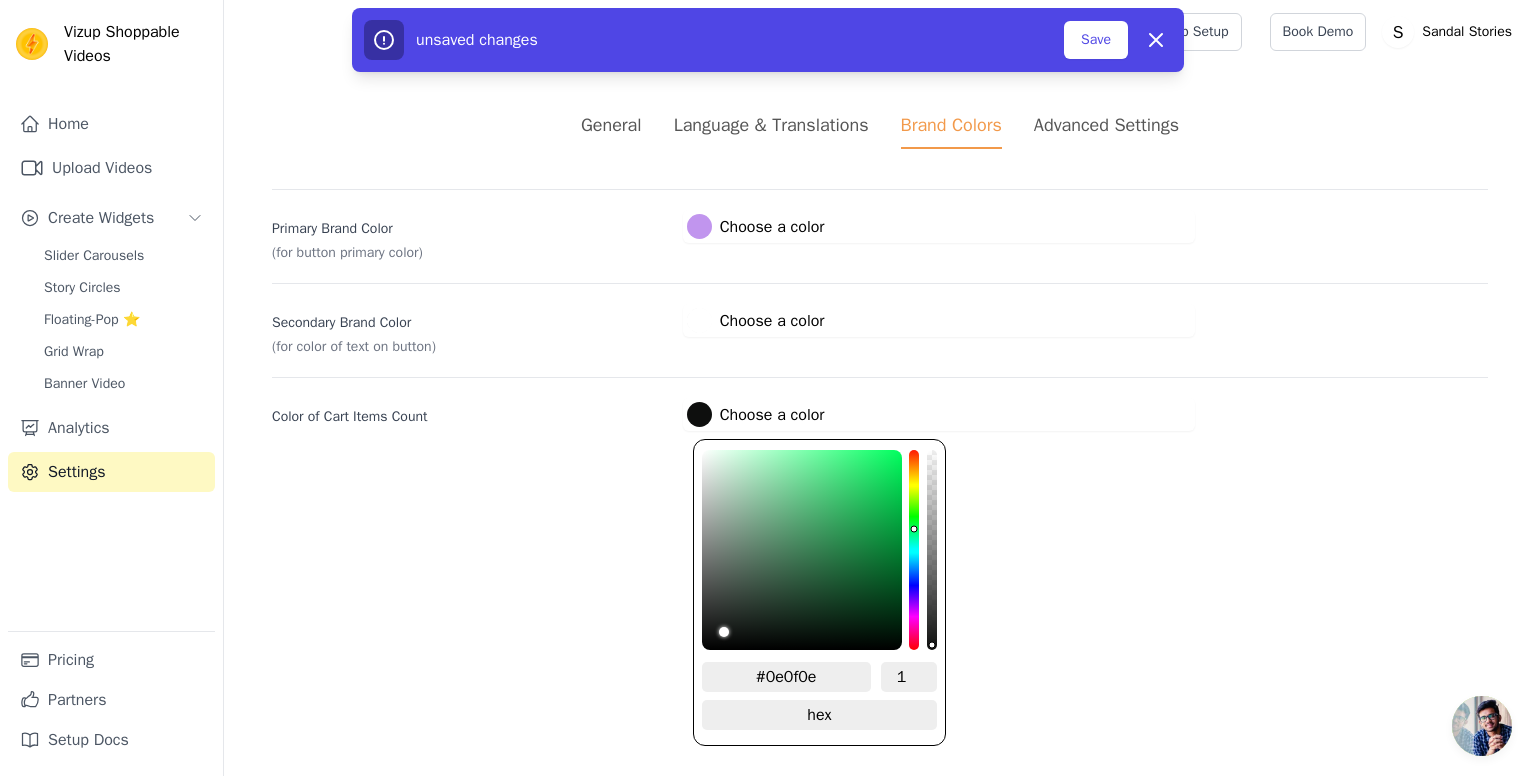 type on "#090a09" 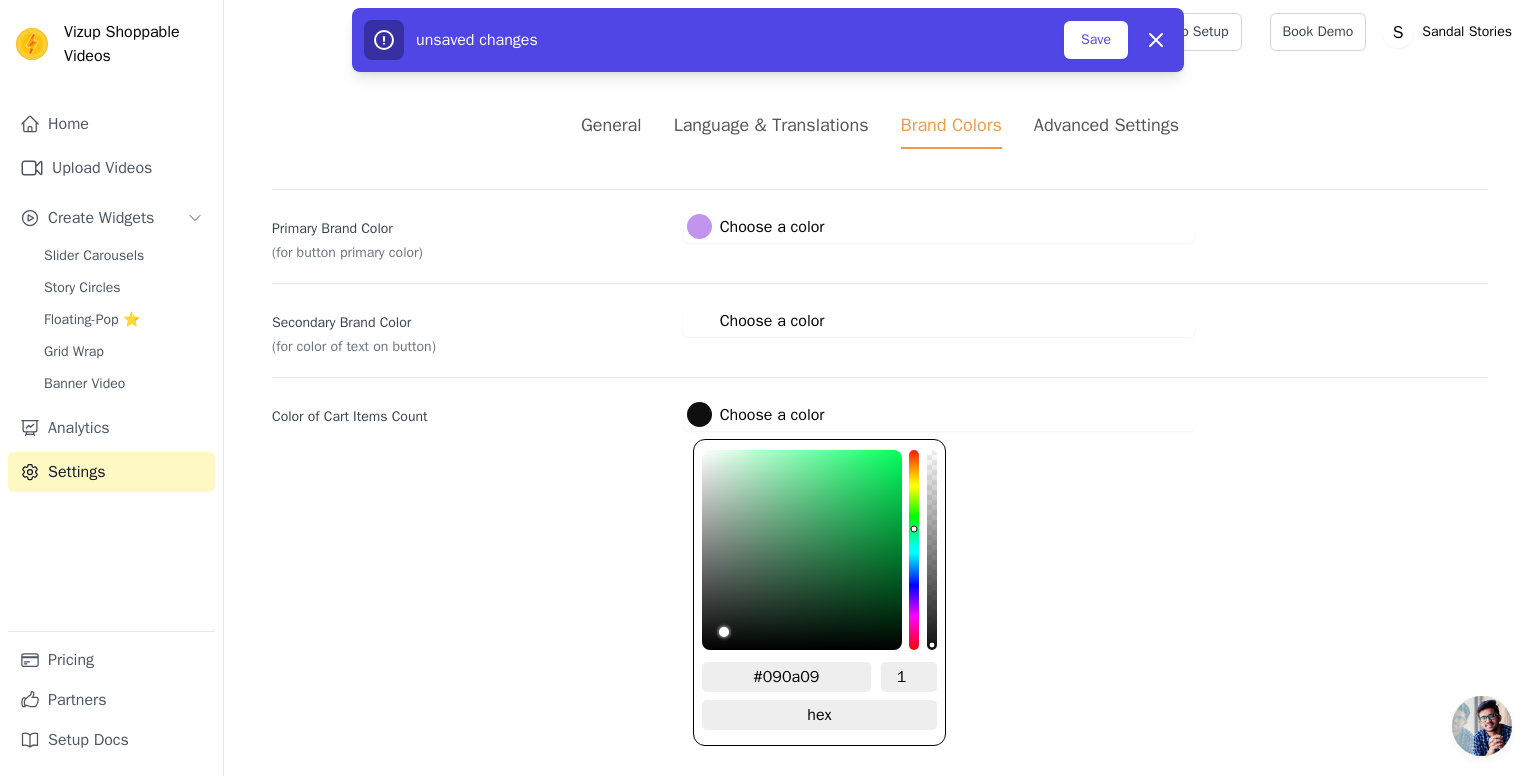 type on "#040504" 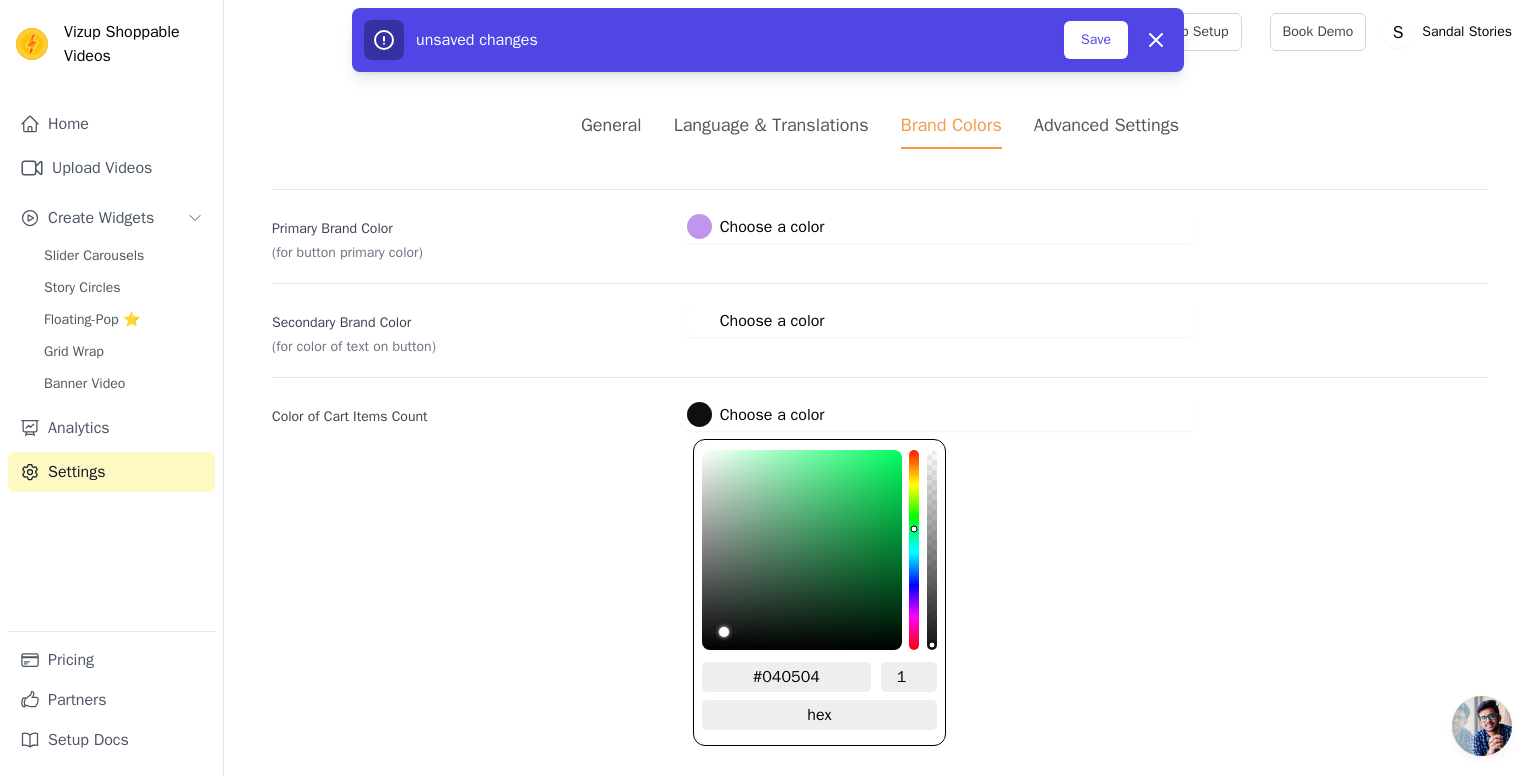 type on "#030303" 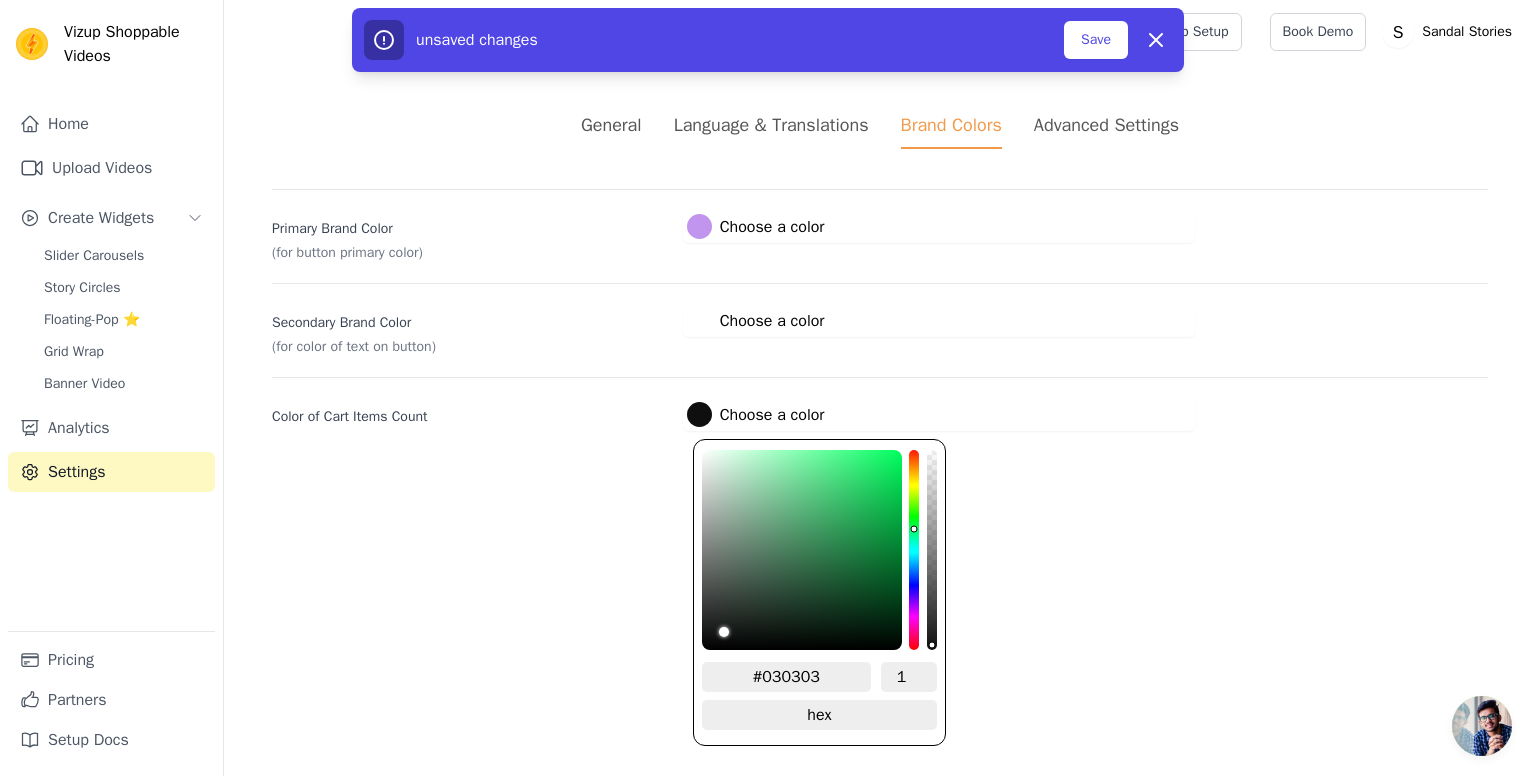 type on "#000000" 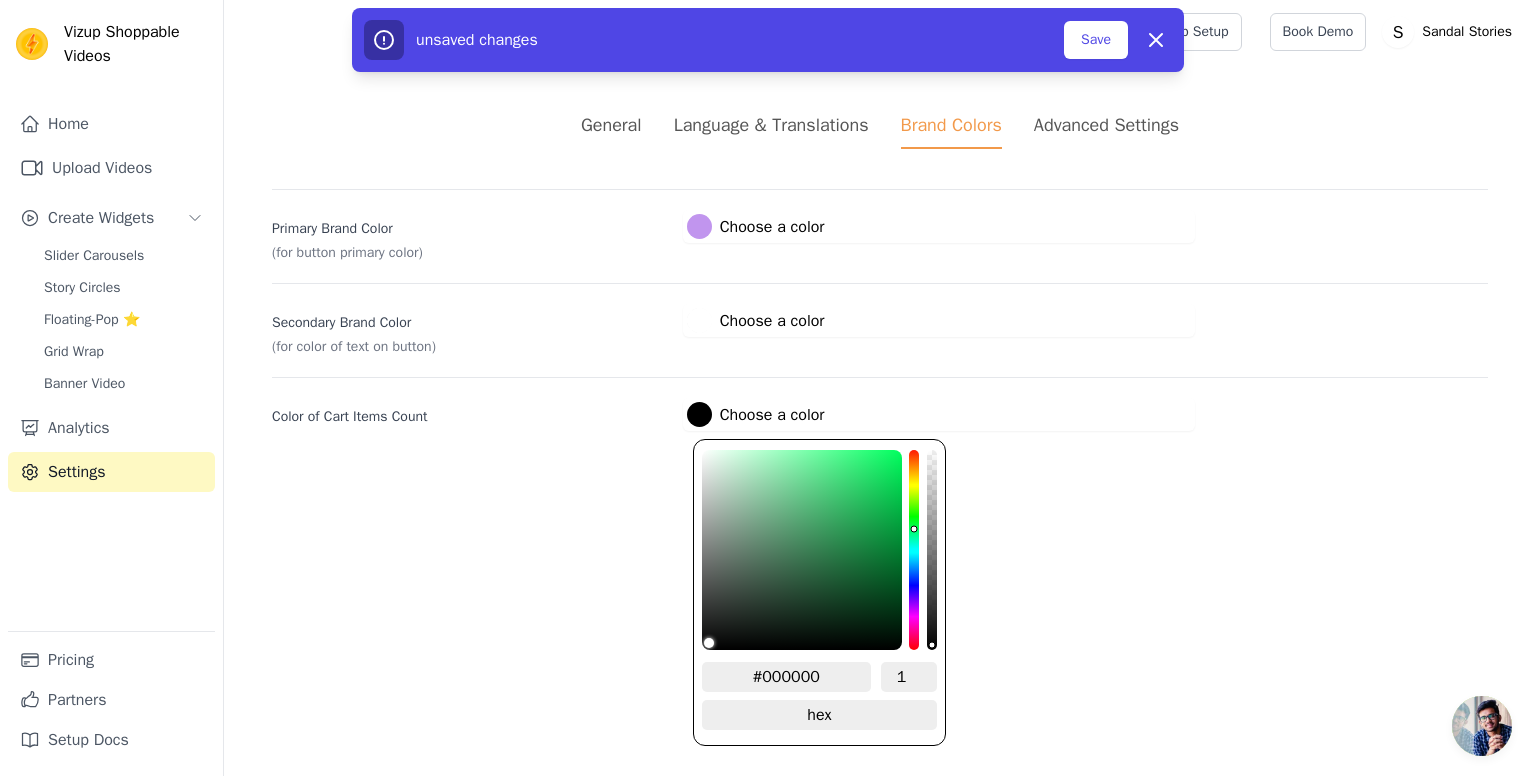 drag, startPoint x: 752, startPoint y: 551, endPoint x: 675, endPoint y: 657, distance: 131.01526 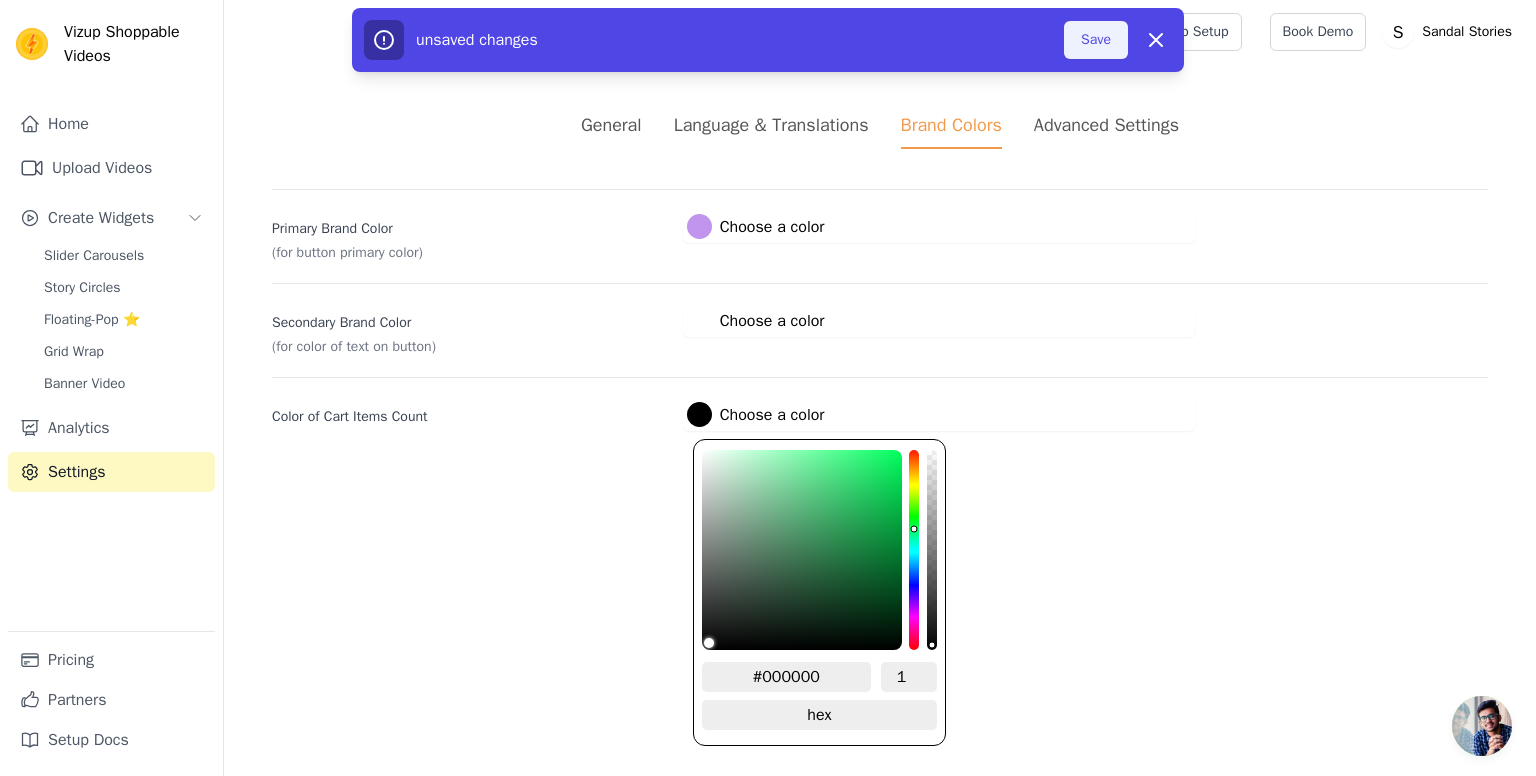 click on "Save" at bounding box center [1096, 40] 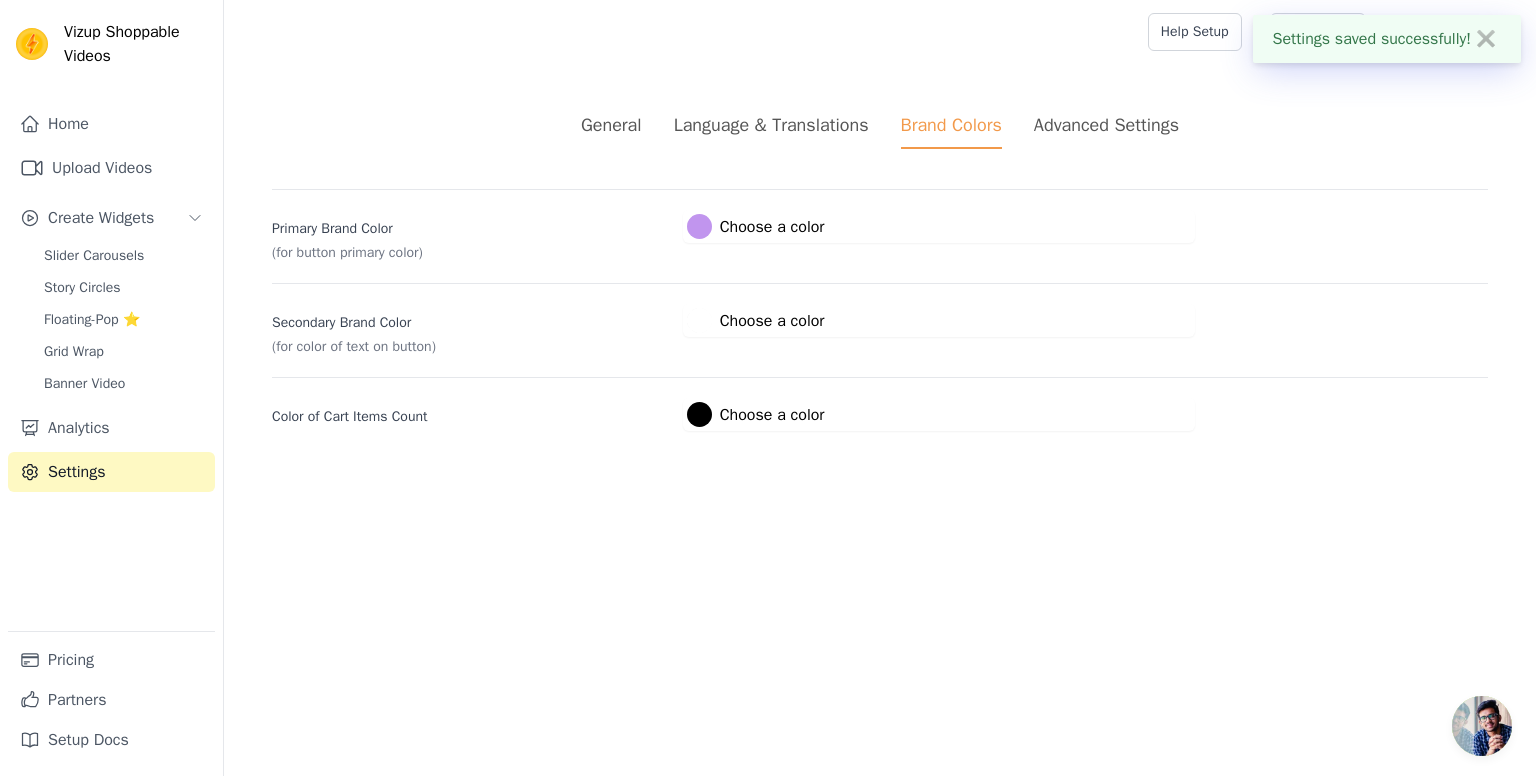 click on "Advanced Settings" at bounding box center (1106, 125) 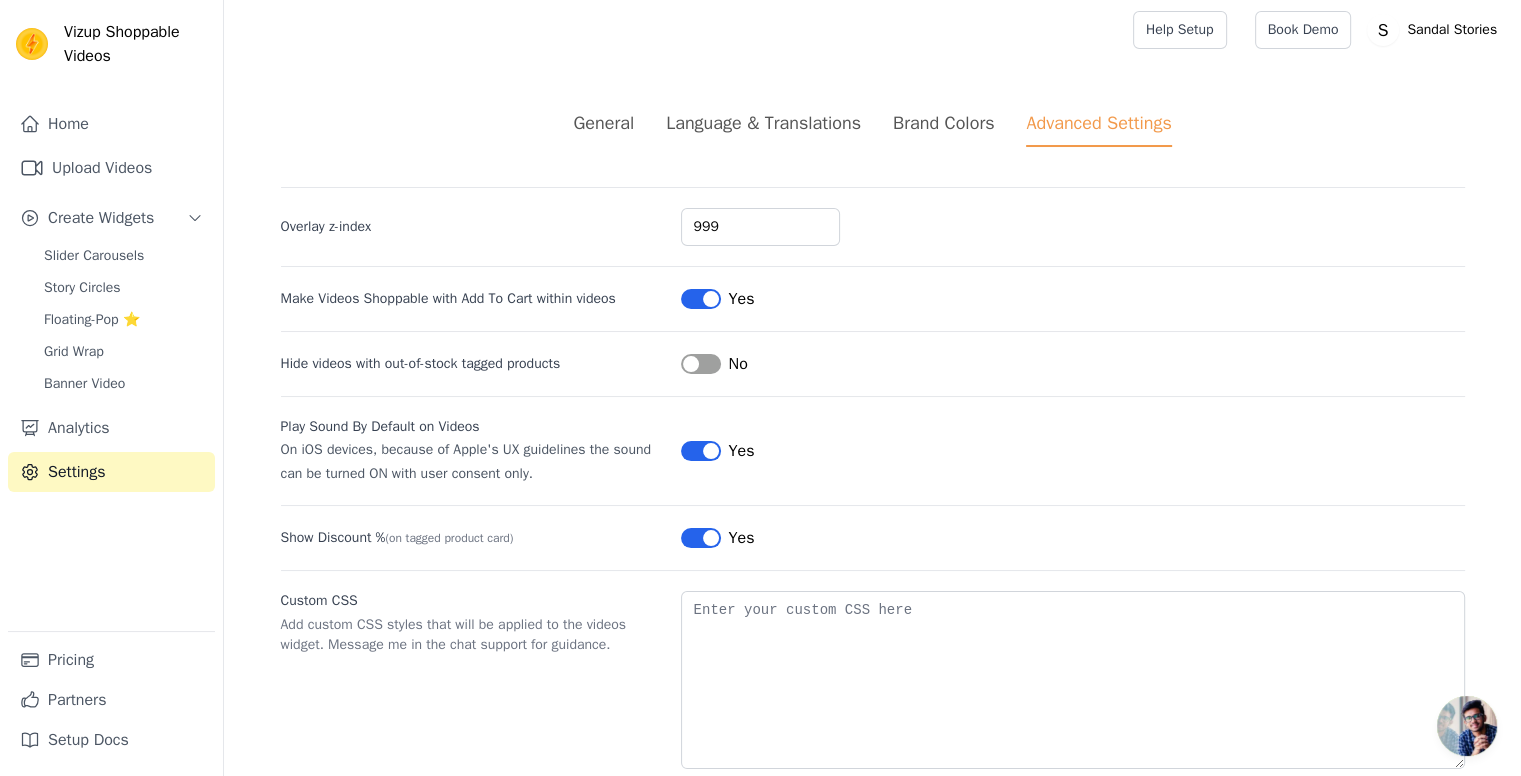 scroll, scrollTop: 0, scrollLeft: 0, axis: both 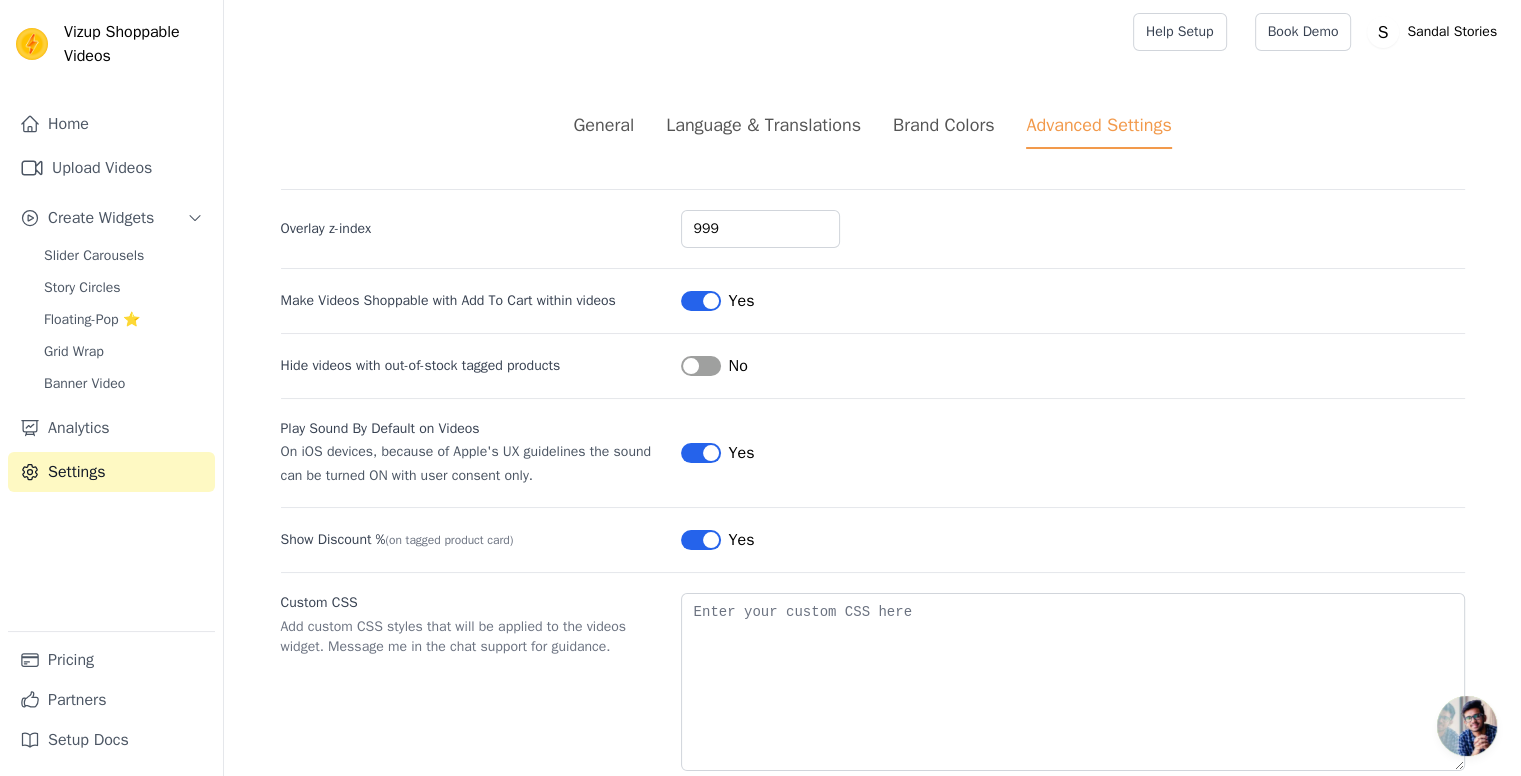 click on "Language & Translations" at bounding box center (763, 130) 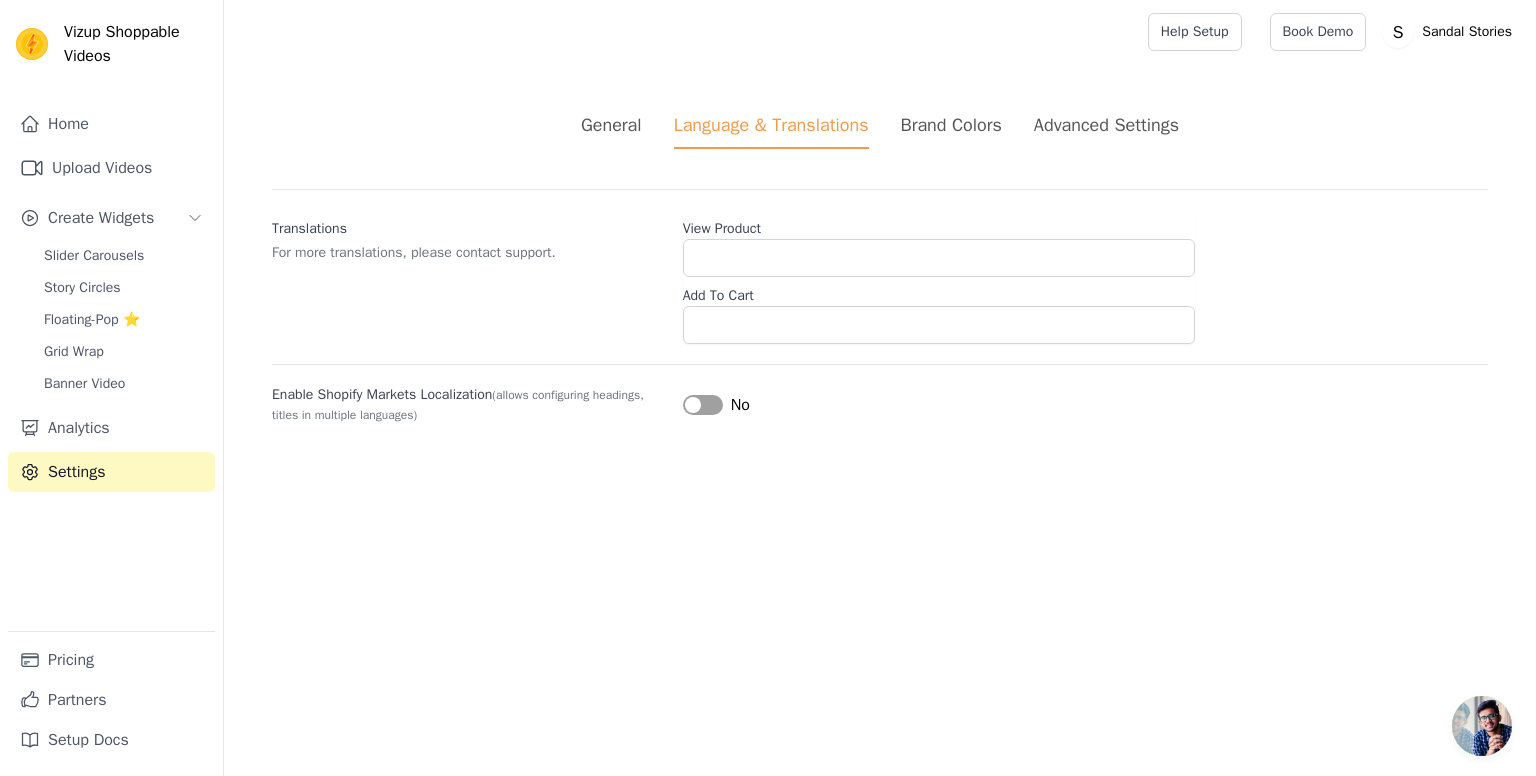click on "General" at bounding box center [611, 125] 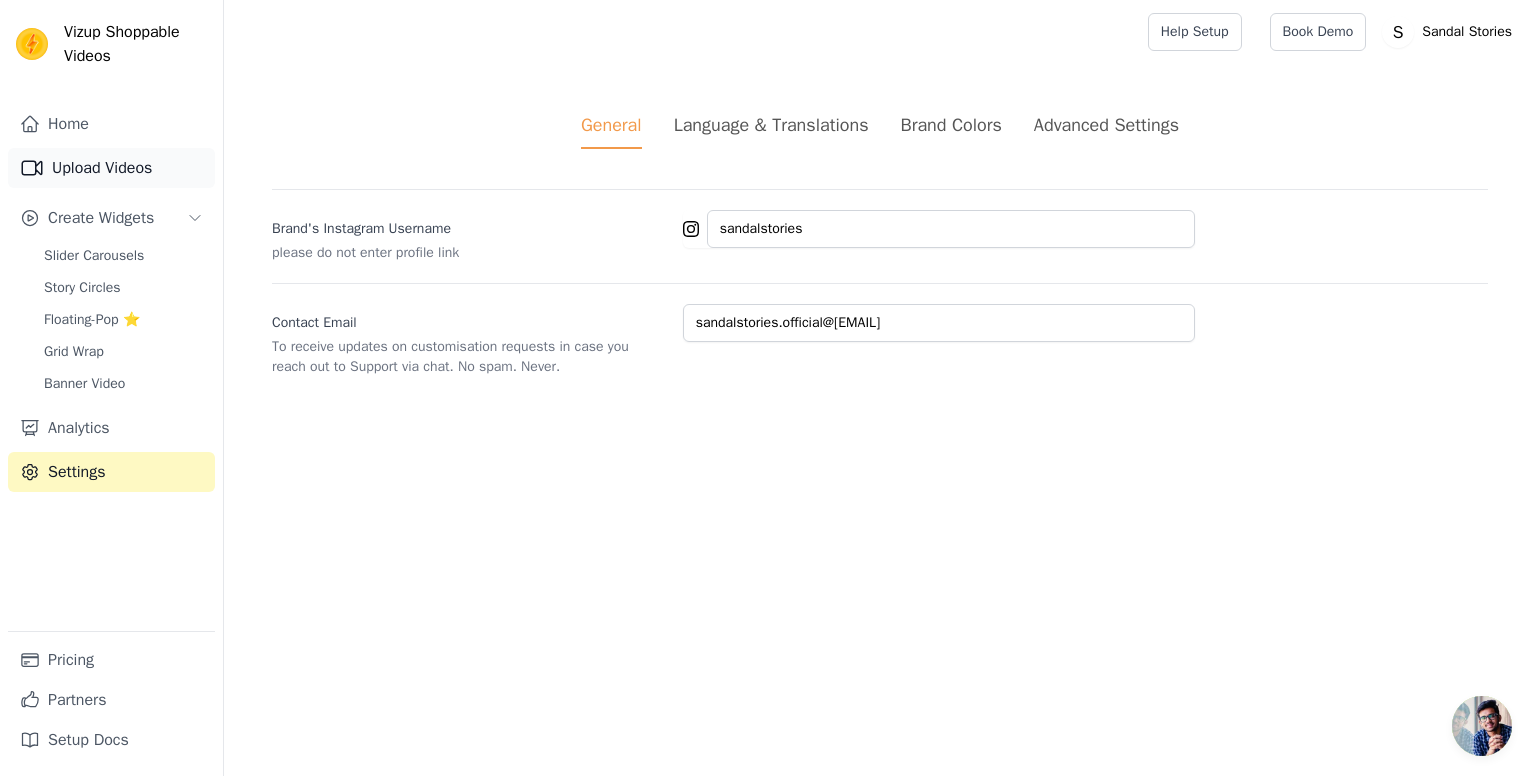 click on "Upload Videos" at bounding box center [111, 168] 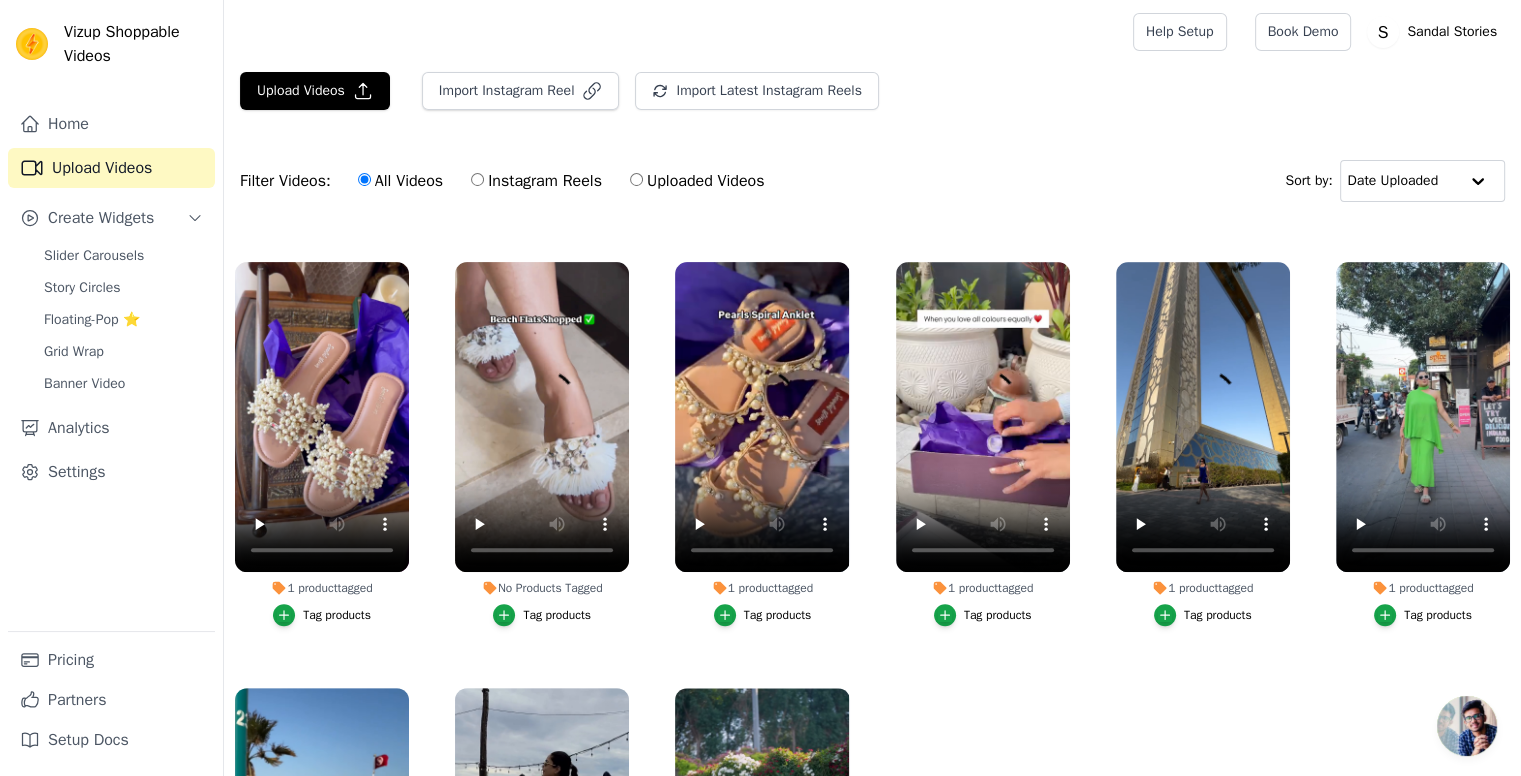 scroll, scrollTop: 989, scrollLeft: 0, axis: vertical 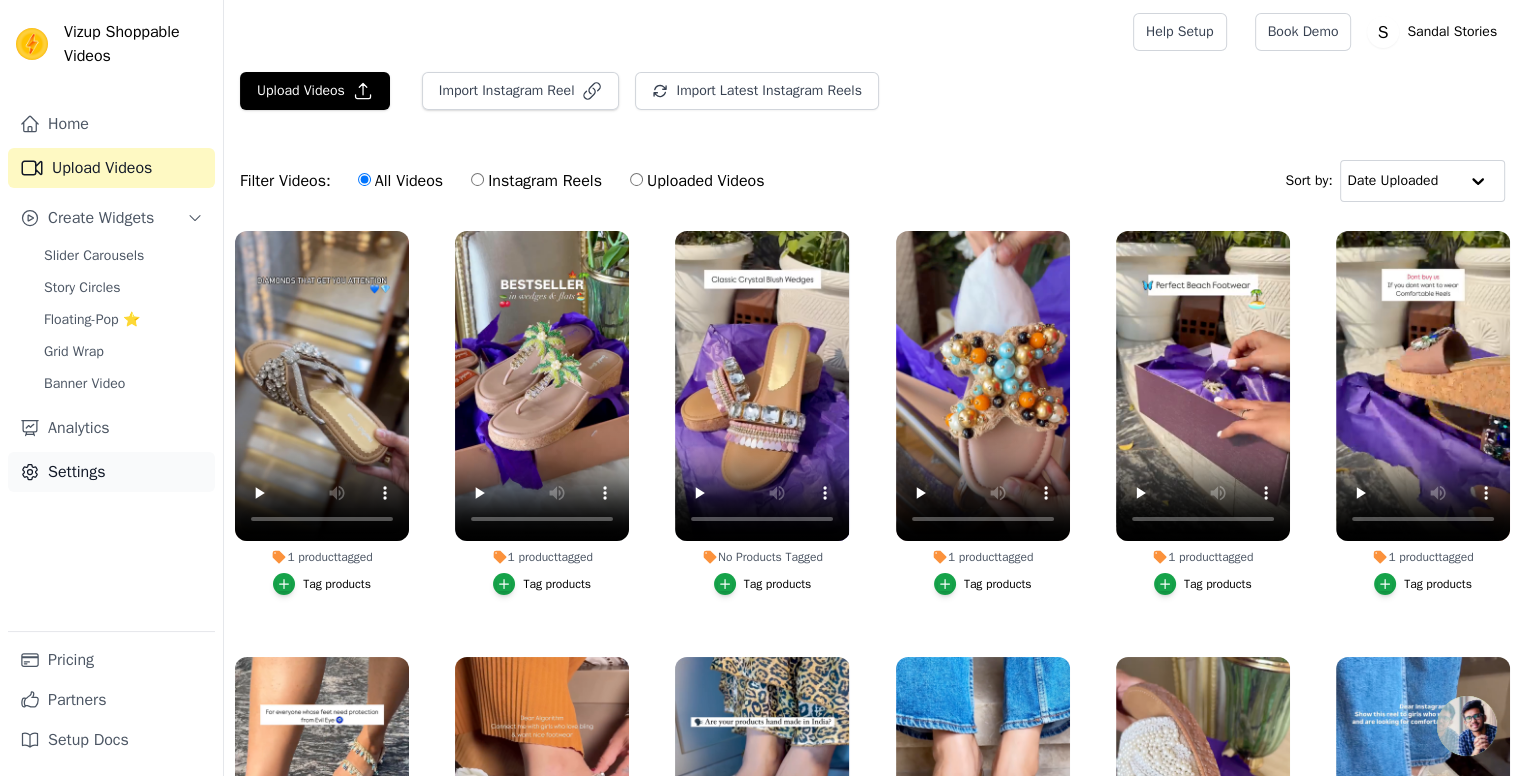 click on "Settings" at bounding box center [111, 472] 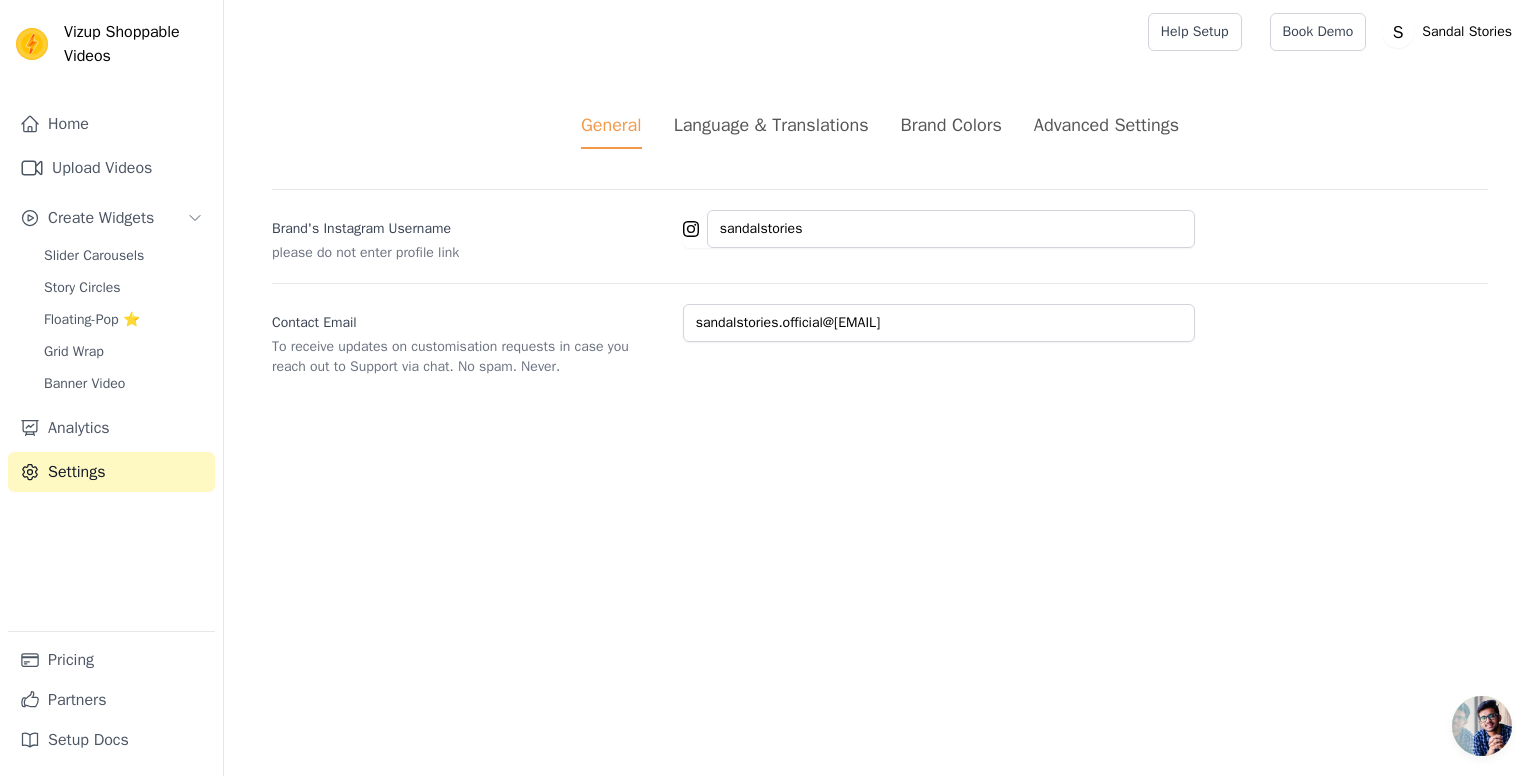 click on "sandalstories.official@[EMAIL]" at bounding box center [880, 244] 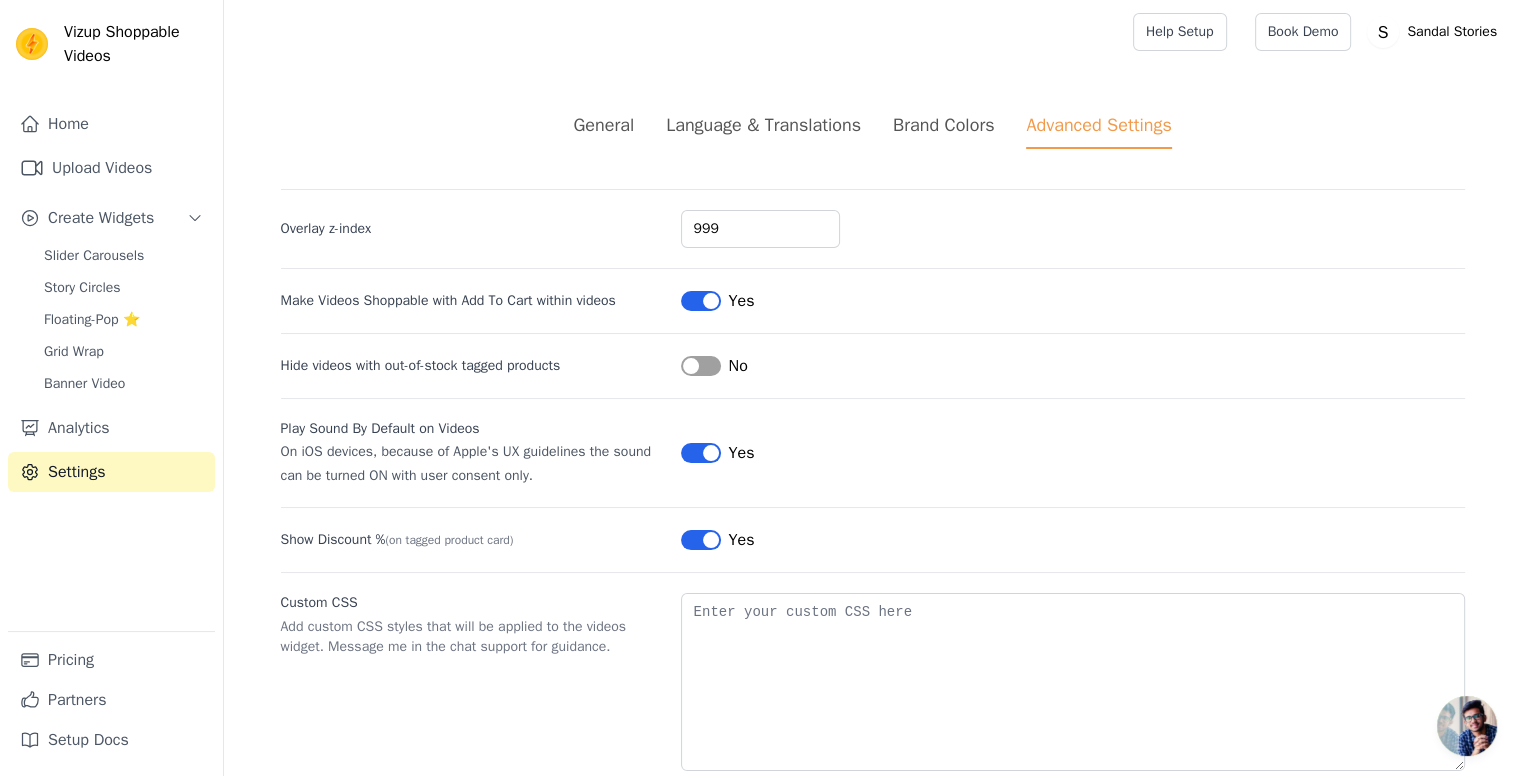 drag, startPoint x: 686, startPoint y: 361, endPoint x: 722, endPoint y: 367, distance: 36.496574 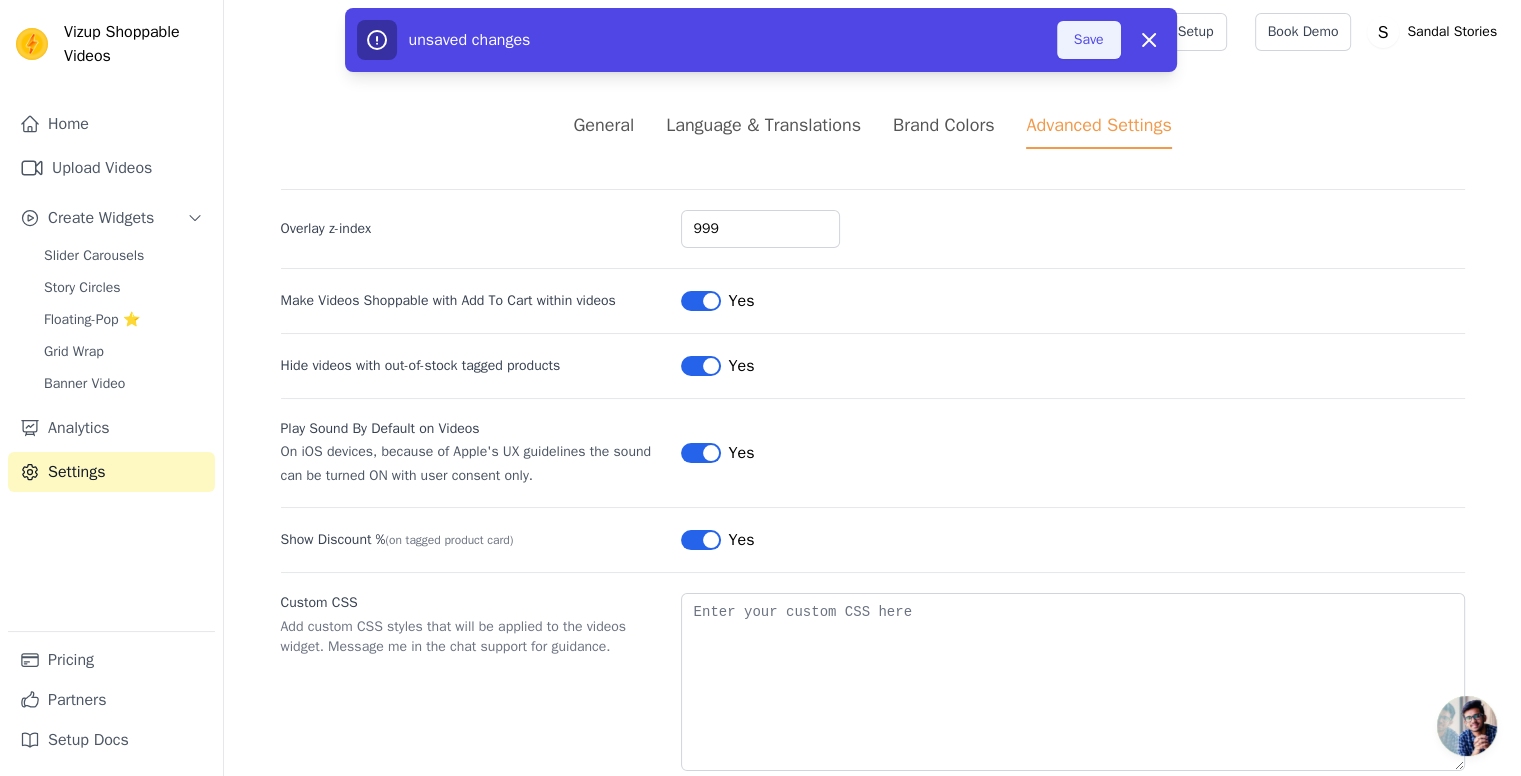 click on "Save" at bounding box center [1089, 40] 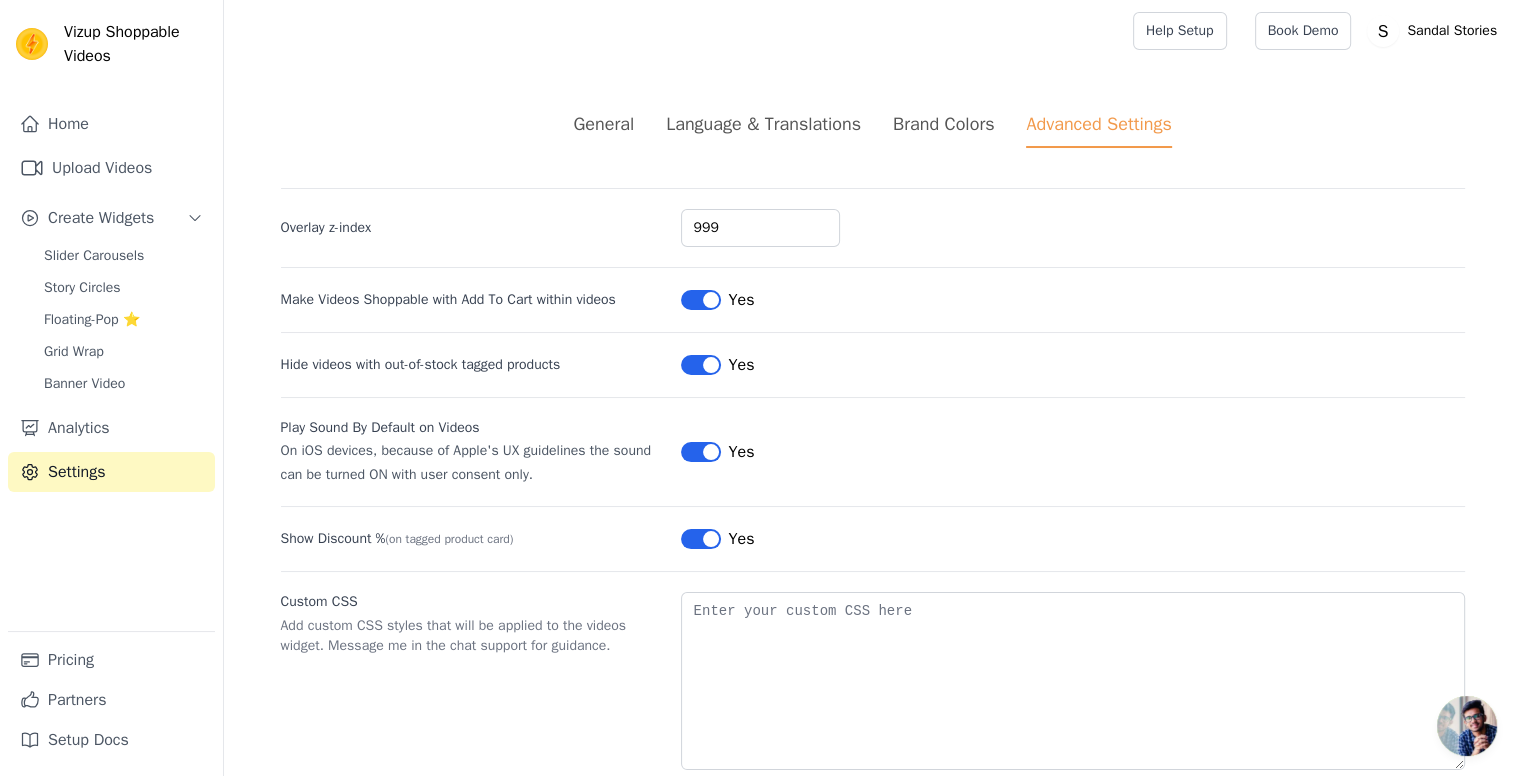 scroll, scrollTop: 0, scrollLeft: 0, axis: both 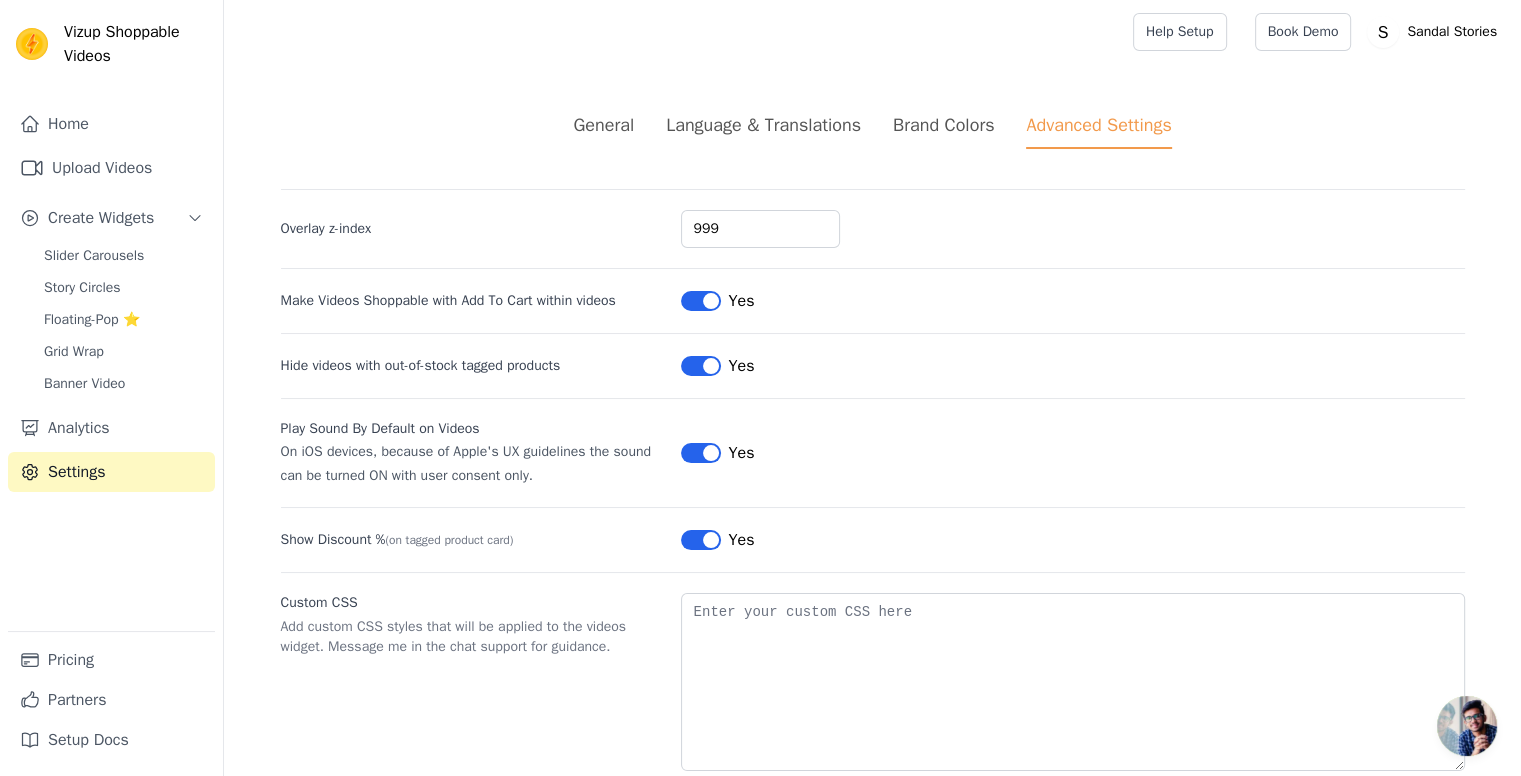 click on "General" at bounding box center (603, 130) 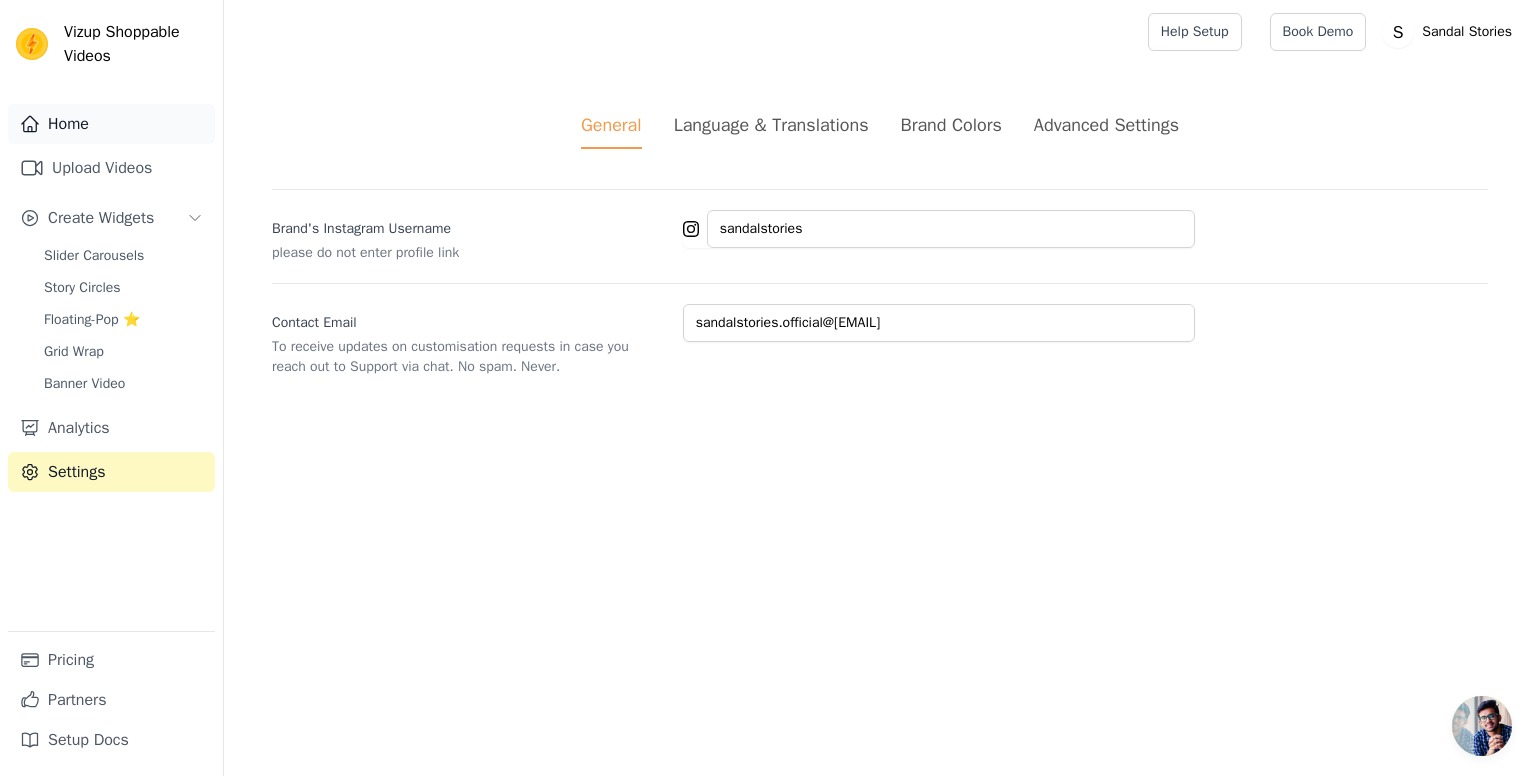click on "Home" at bounding box center [111, 124] 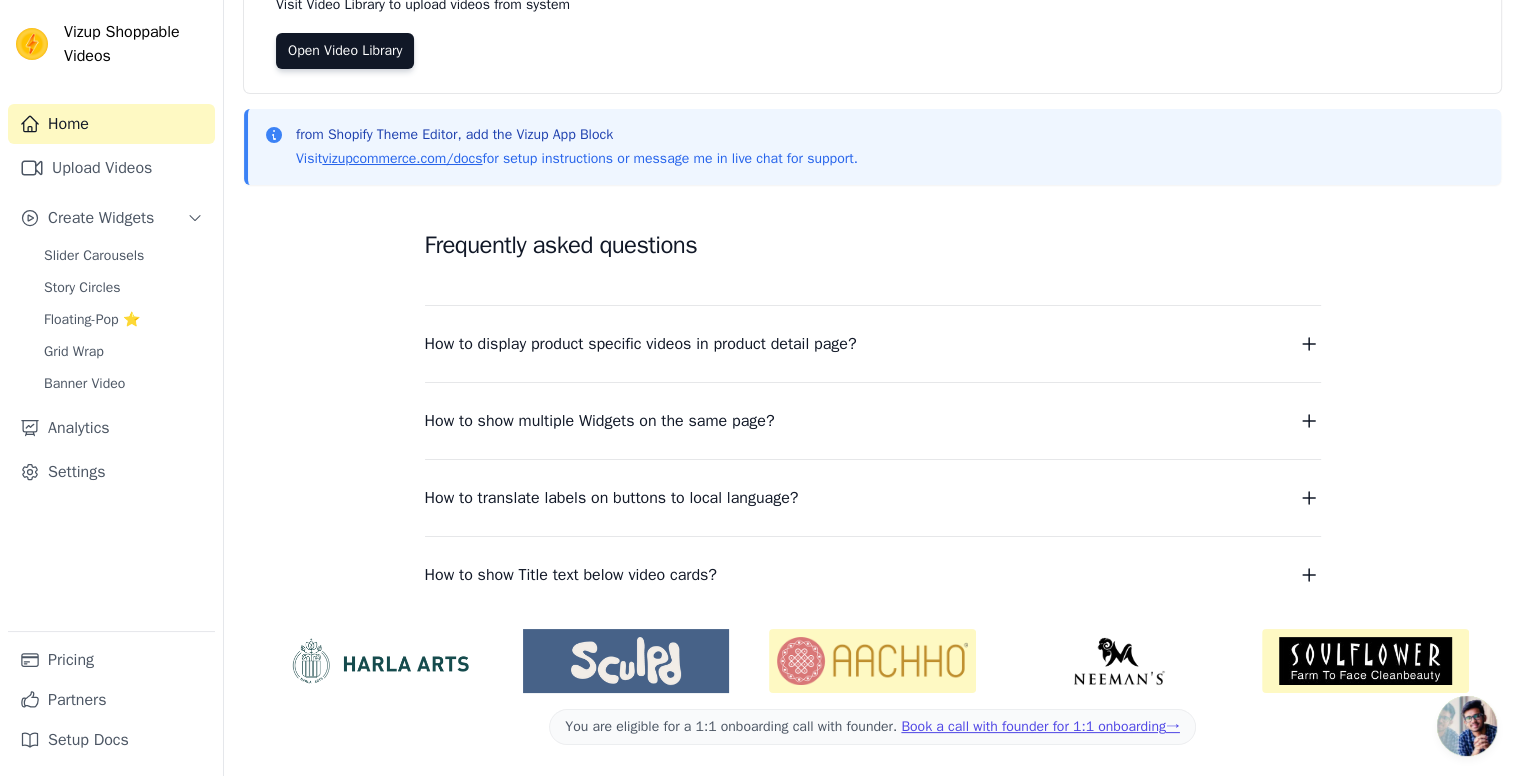 scroll, scrollTop: 174, scrollLeft: 0, axis: vertical 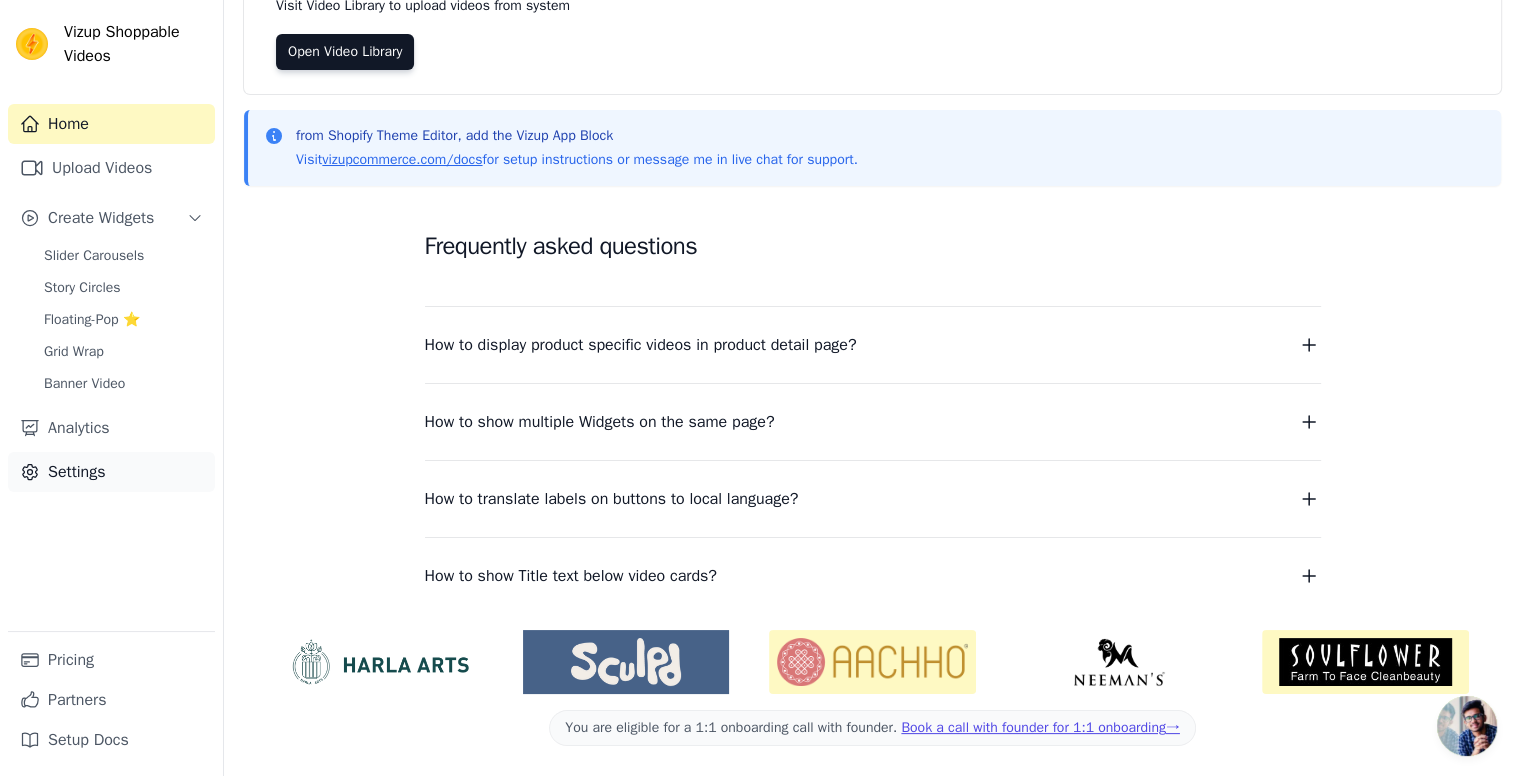 click on "Settings" at bounding box center (111, 472) 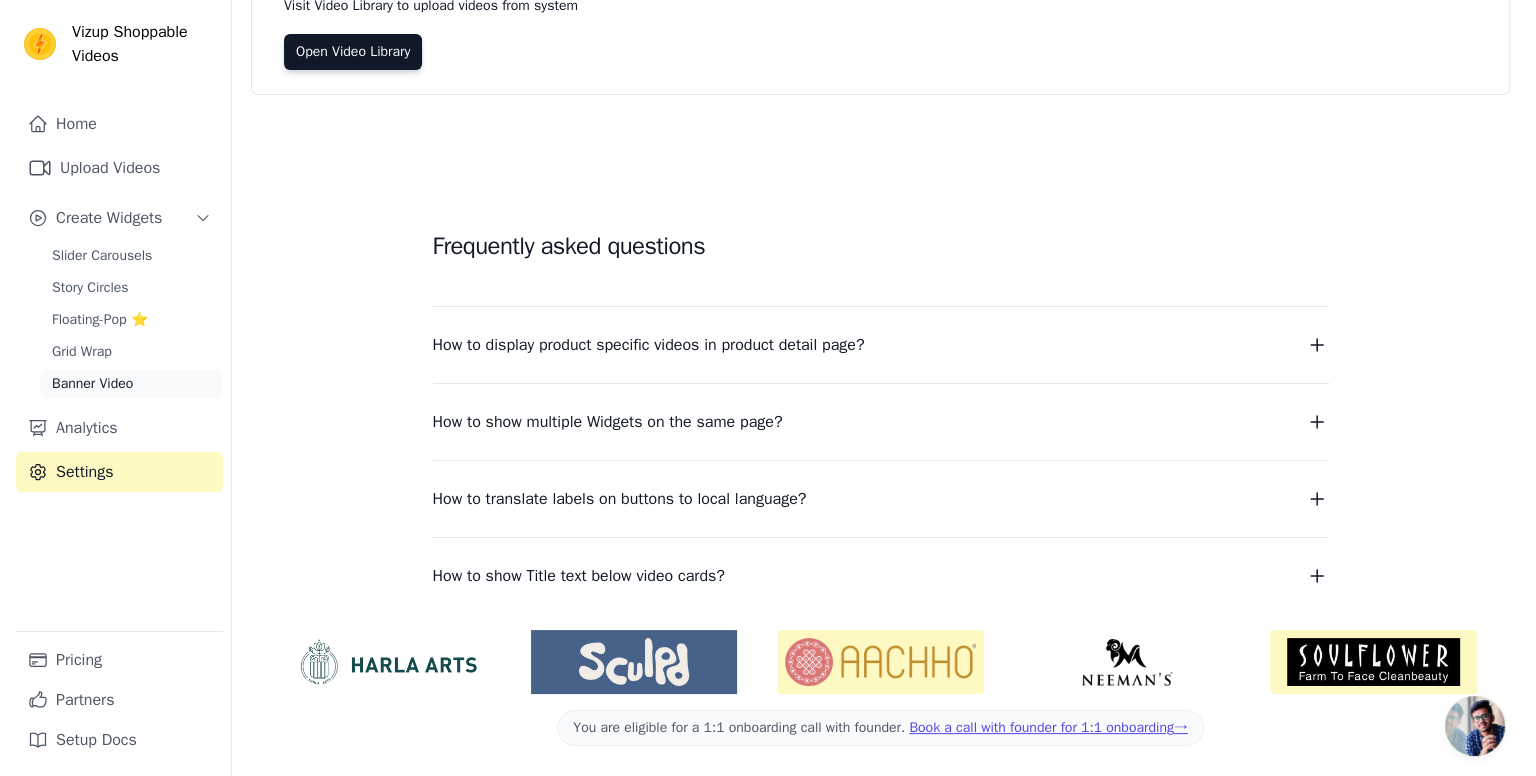 scroll, scrollTop: 0, scrollLeft: 0, axis: both 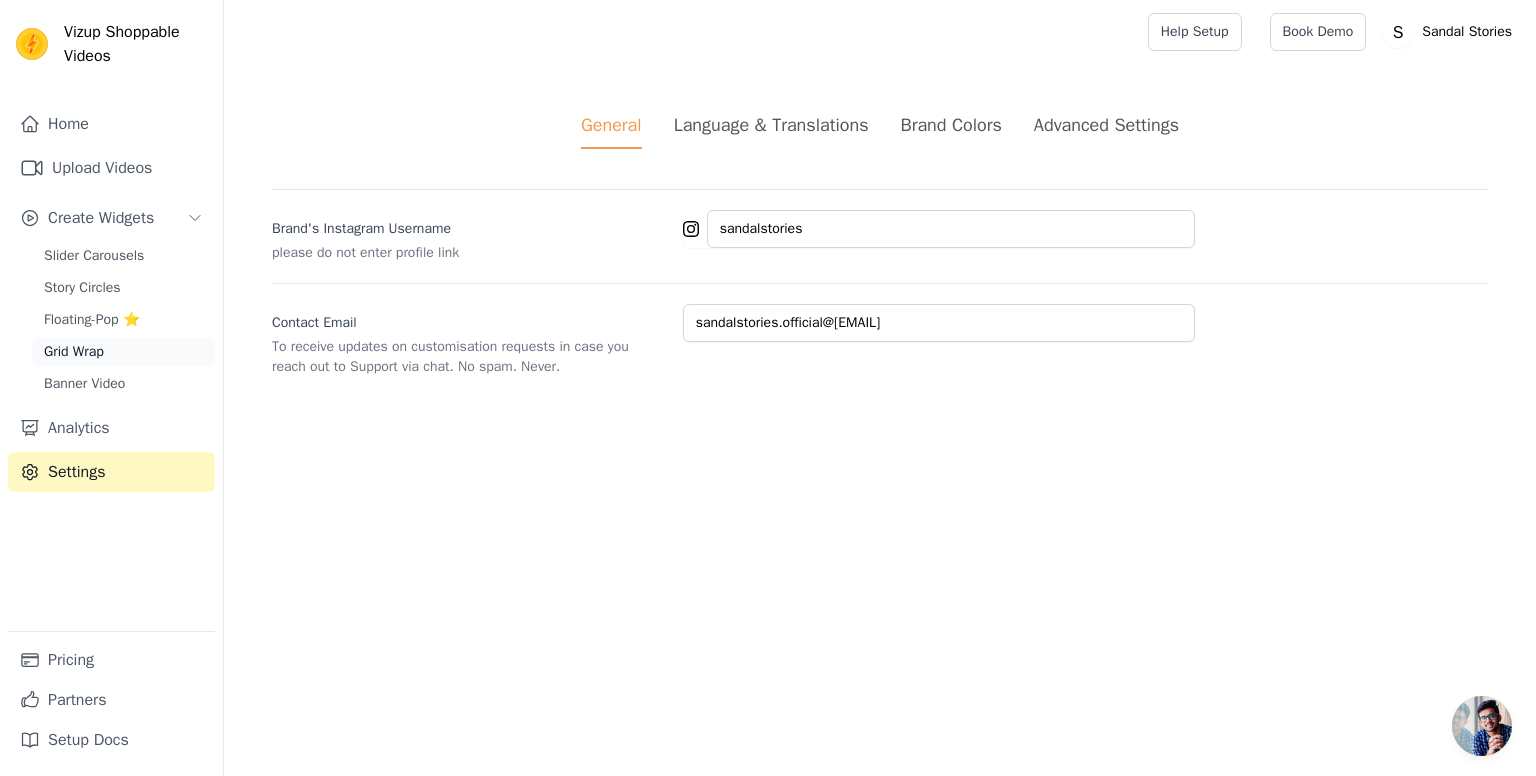 click on "Grid Wrap" at bounding box center (74, 352) 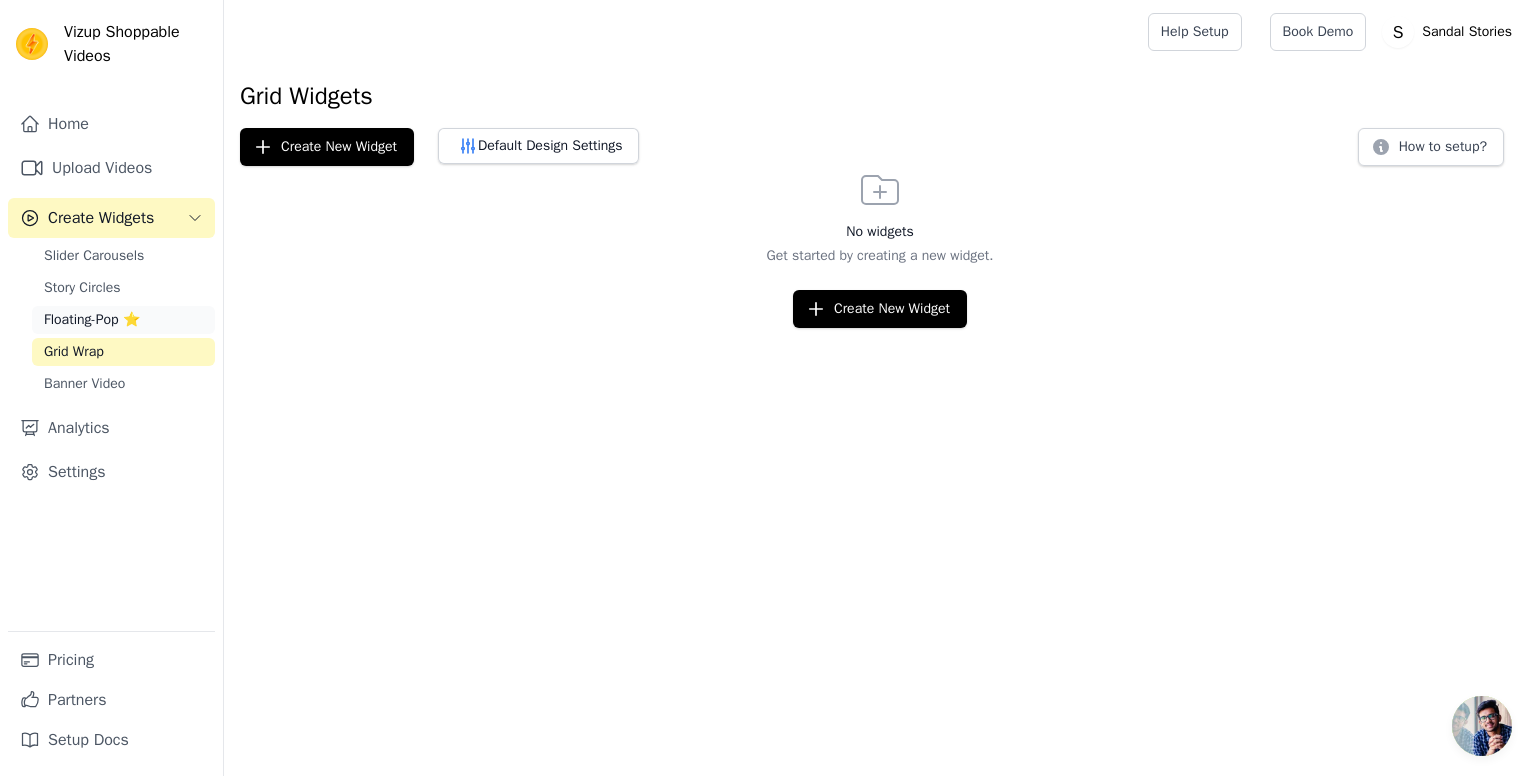 click on "Floating-Pop ⭐" at bounding box center [92, 320] 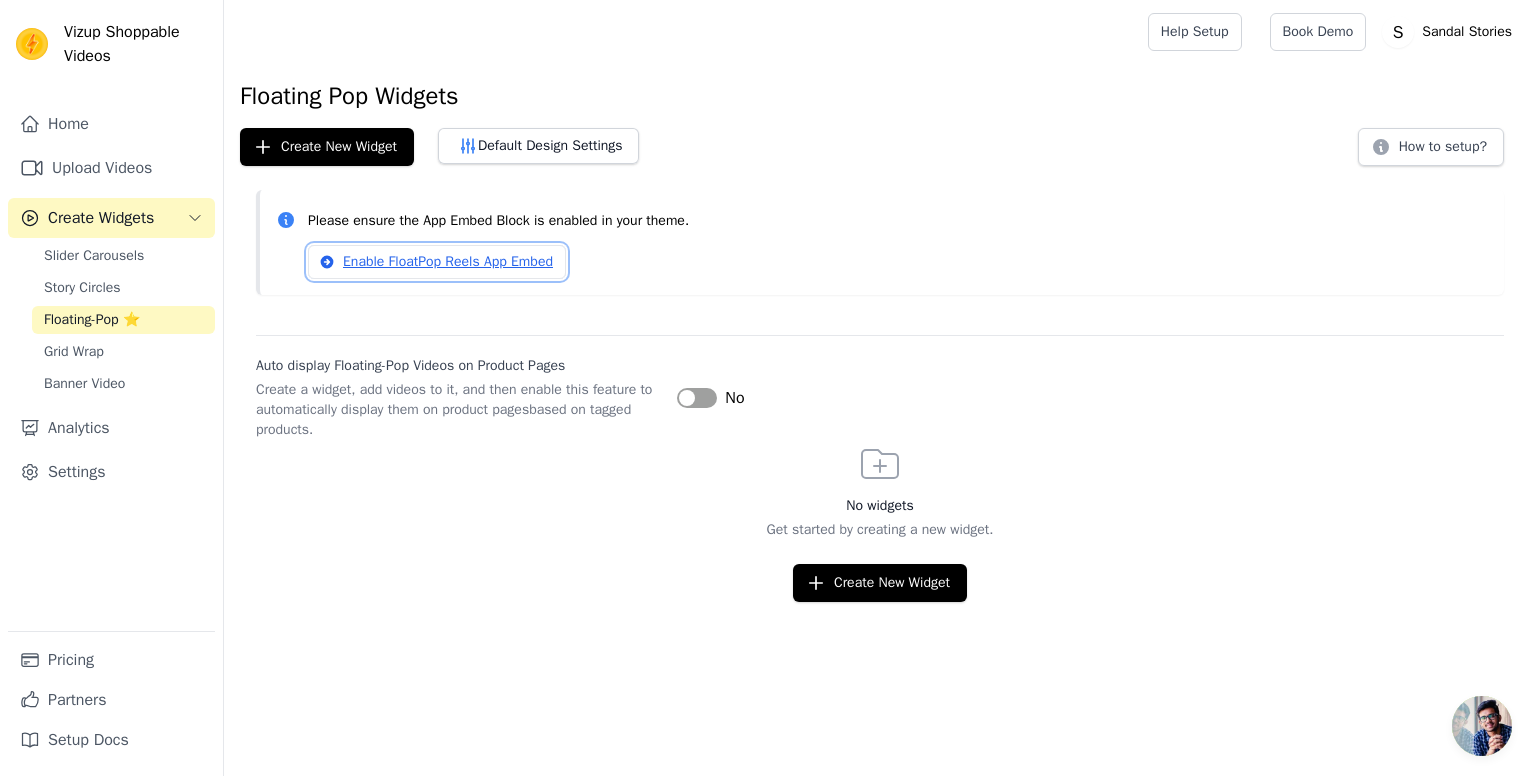 click on "Enable FloatPop Reels App Embed" at bounding box center [437, 262] 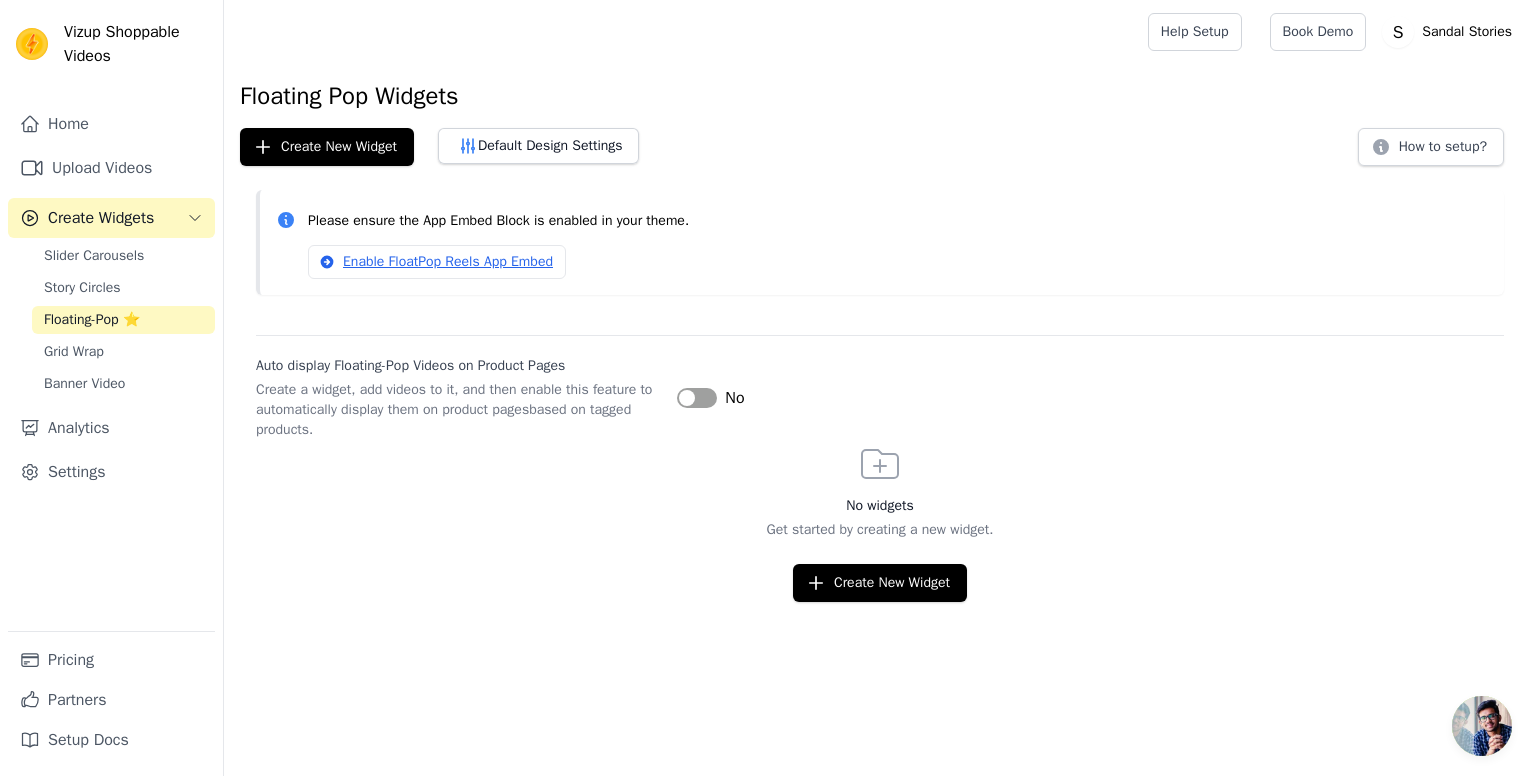 click on "Label" at bounding box center (697, 398) 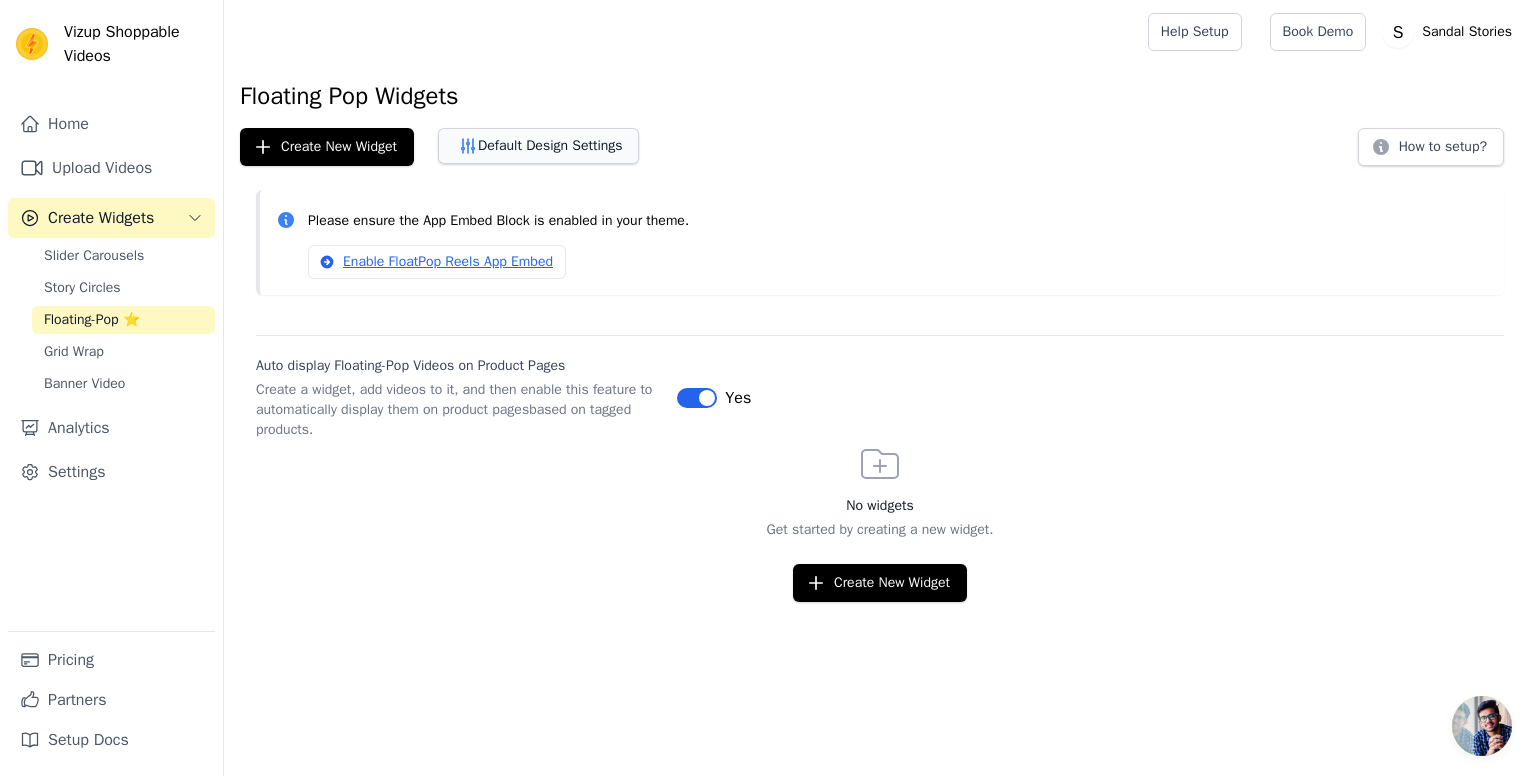 click on "Default Design Settings" at bounding box center [538, 146] 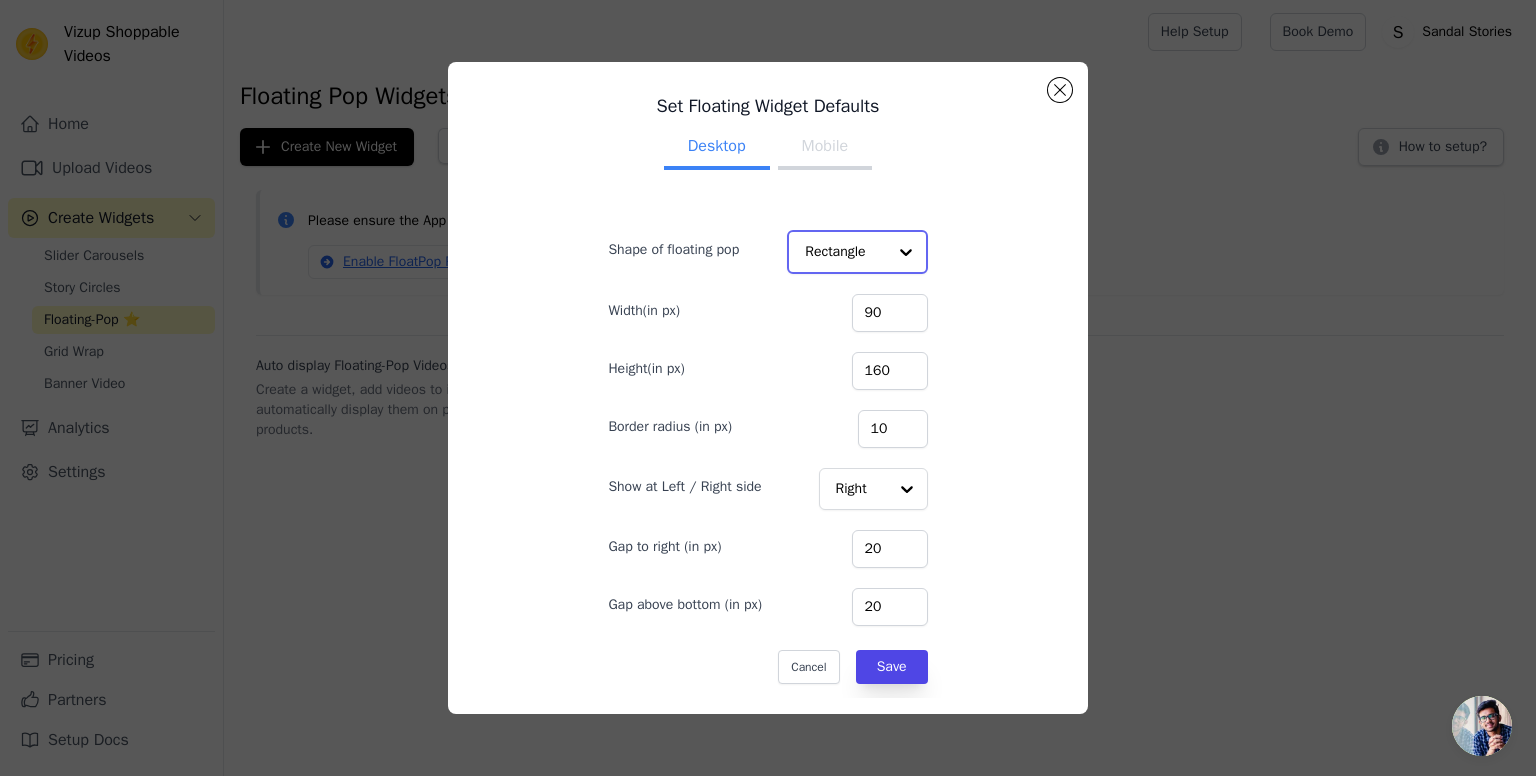 click on "Shape of floating pop" 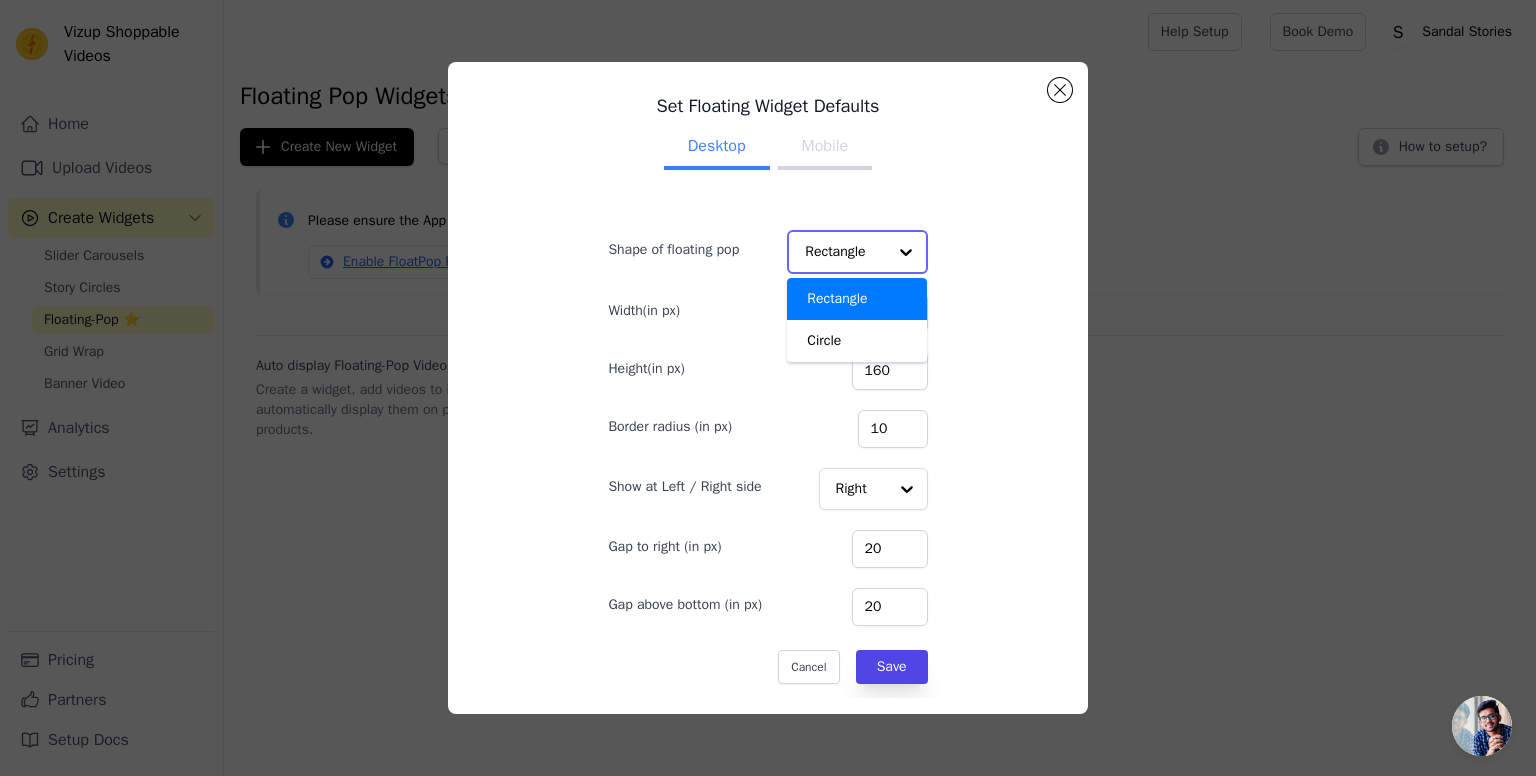 click on "Shape of floating pop" 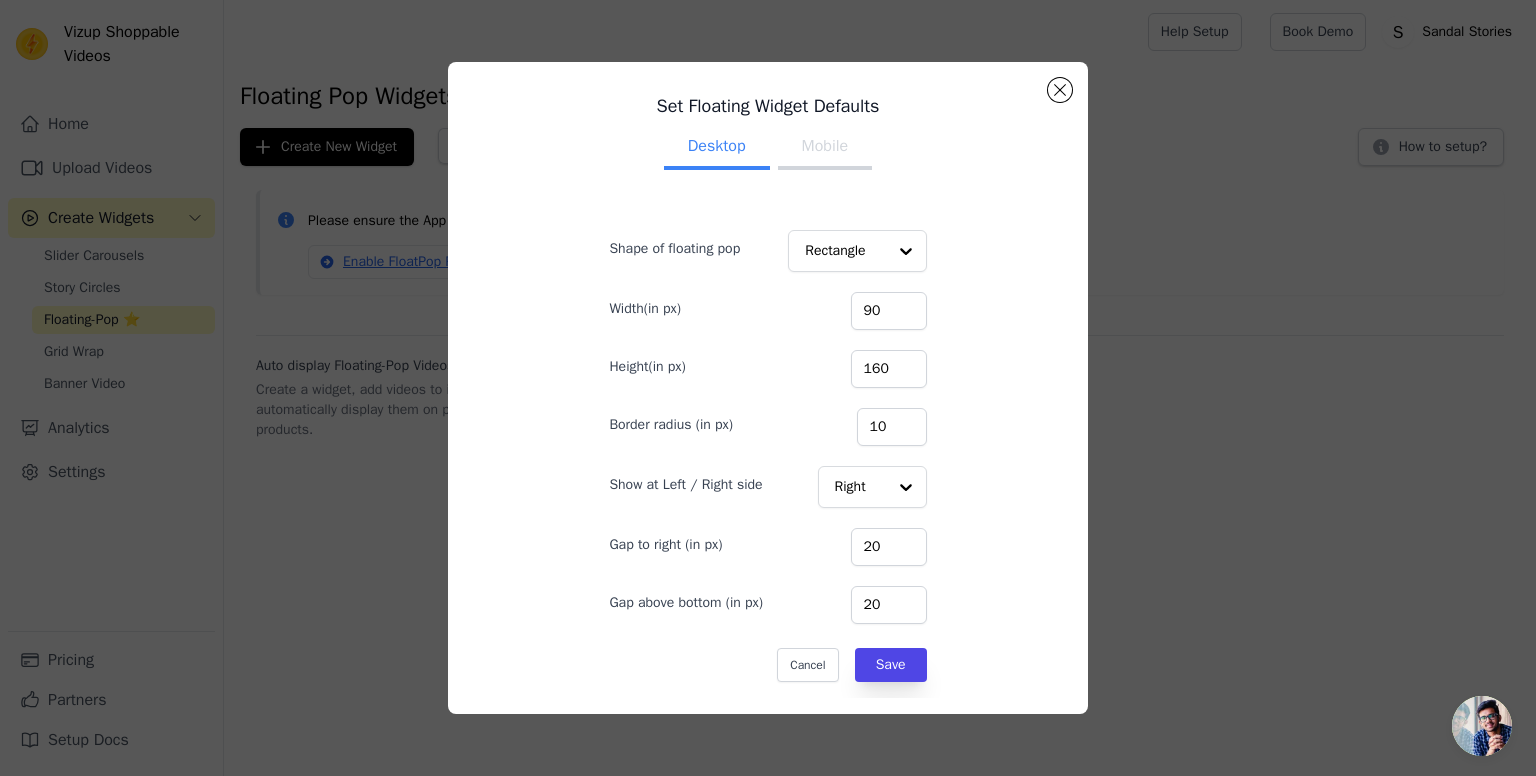 click on "Mobile" at bounding box center [825, 148] 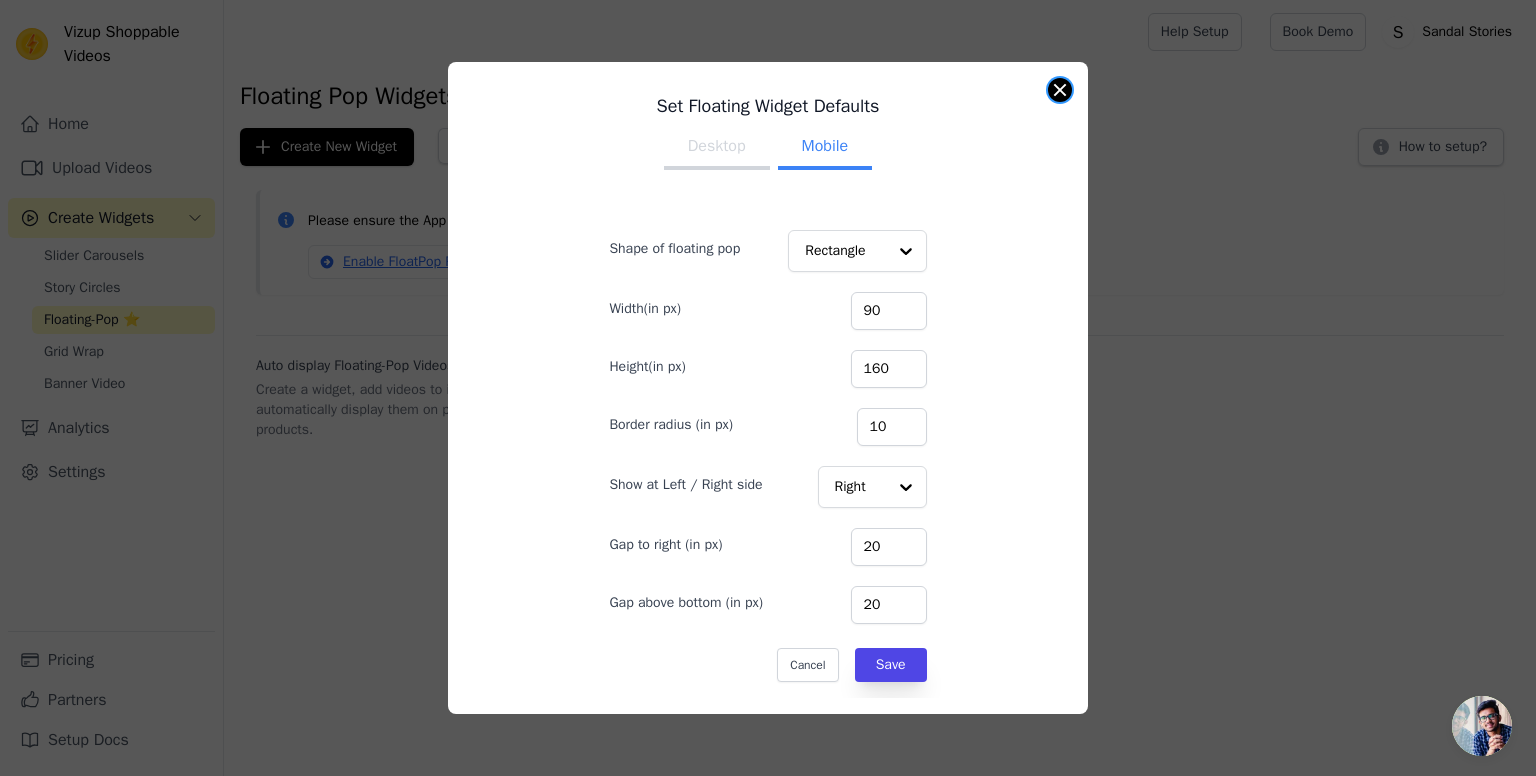 click at bounding box center [1060, 90] 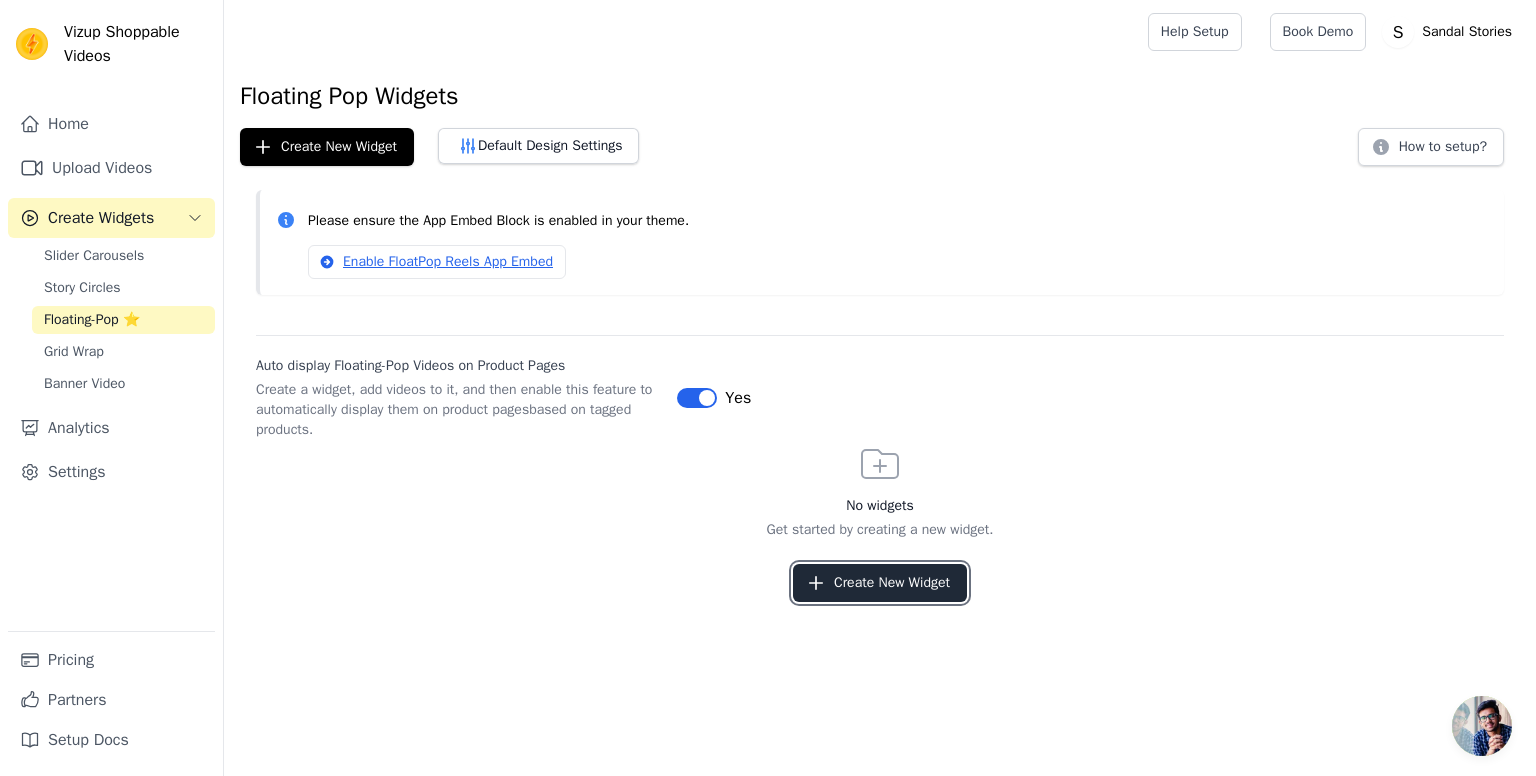 click on "Create New Widget" at bounding box center [880, 583] 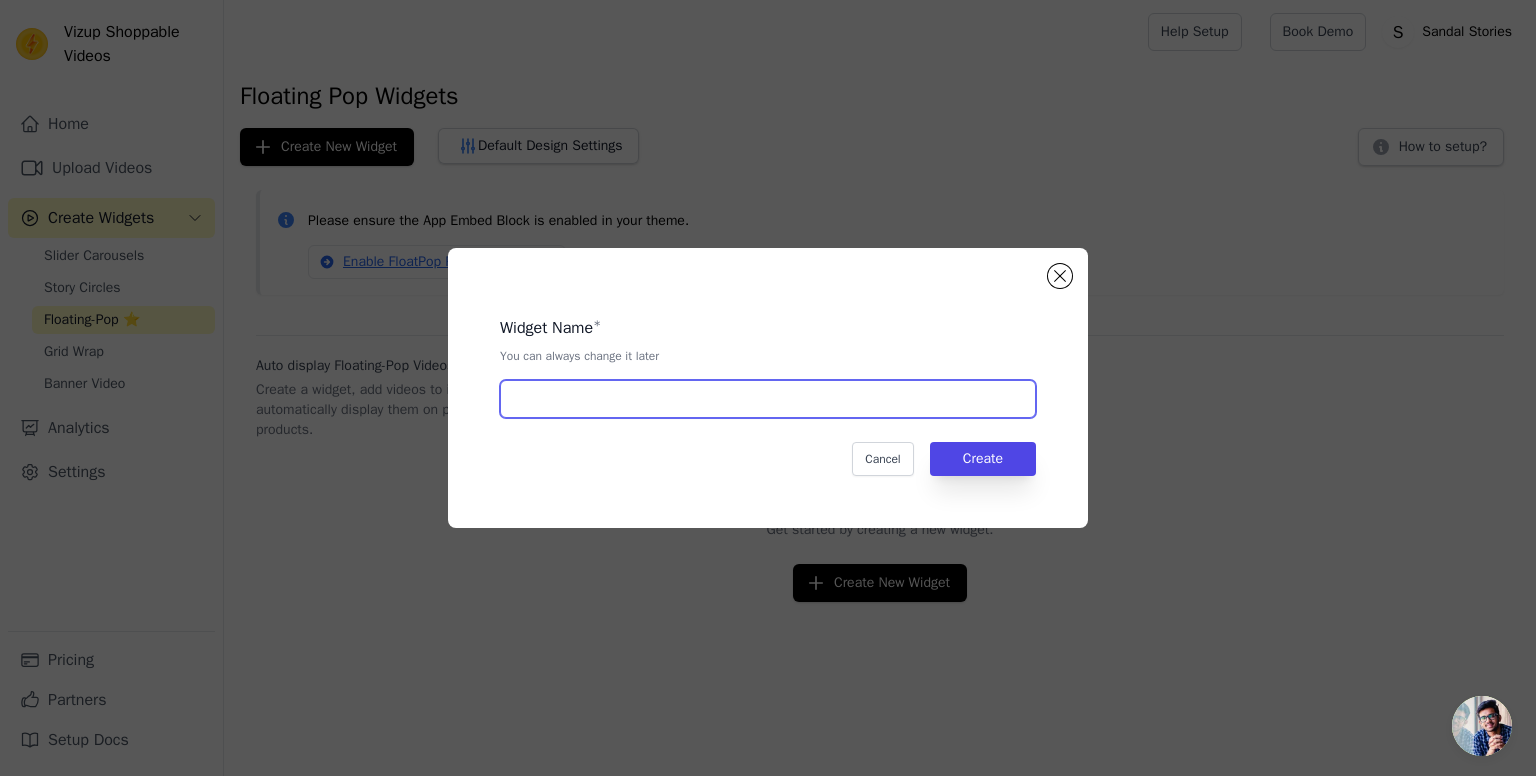 click at bounding box center [768, 399] 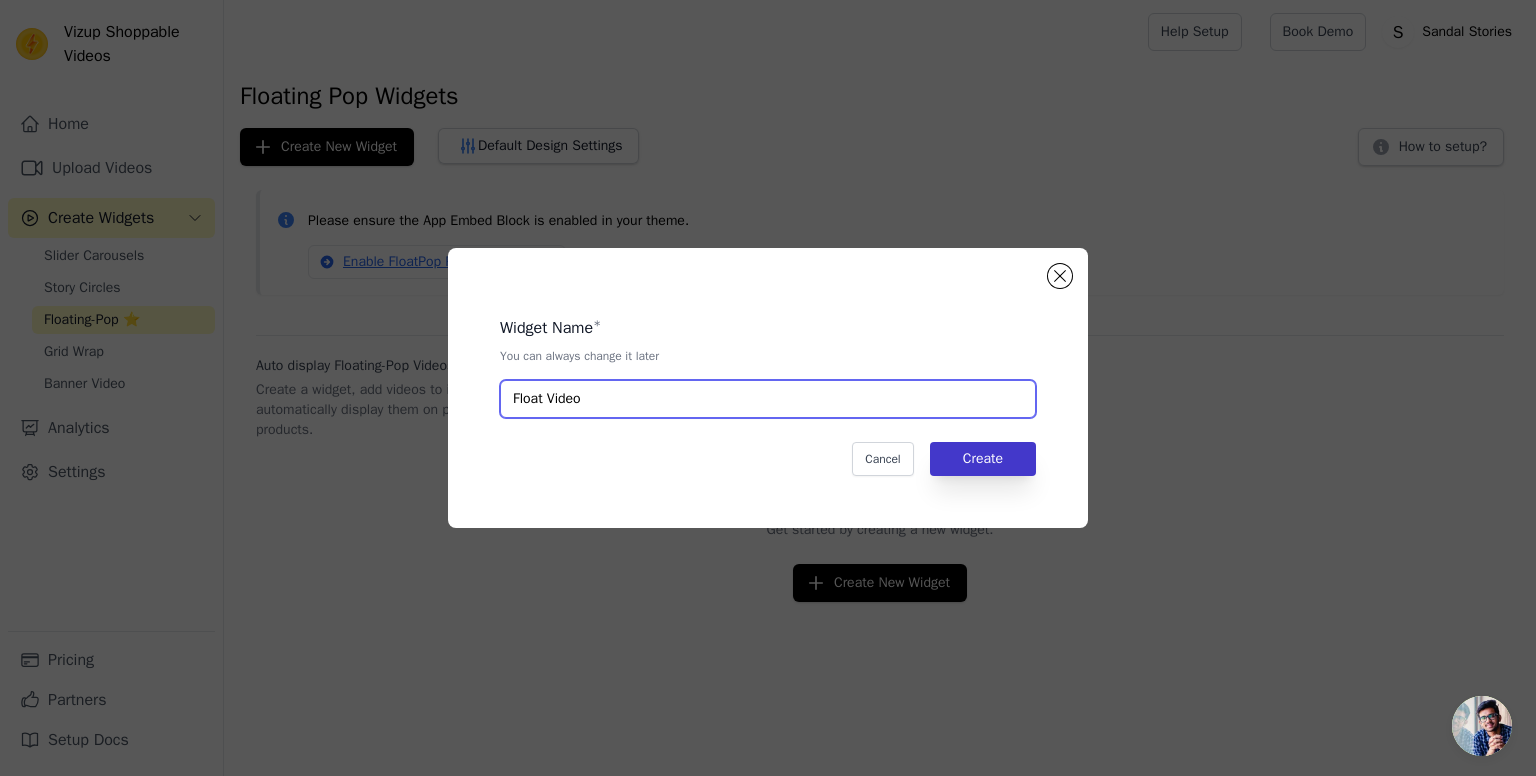 type on "Float Video" 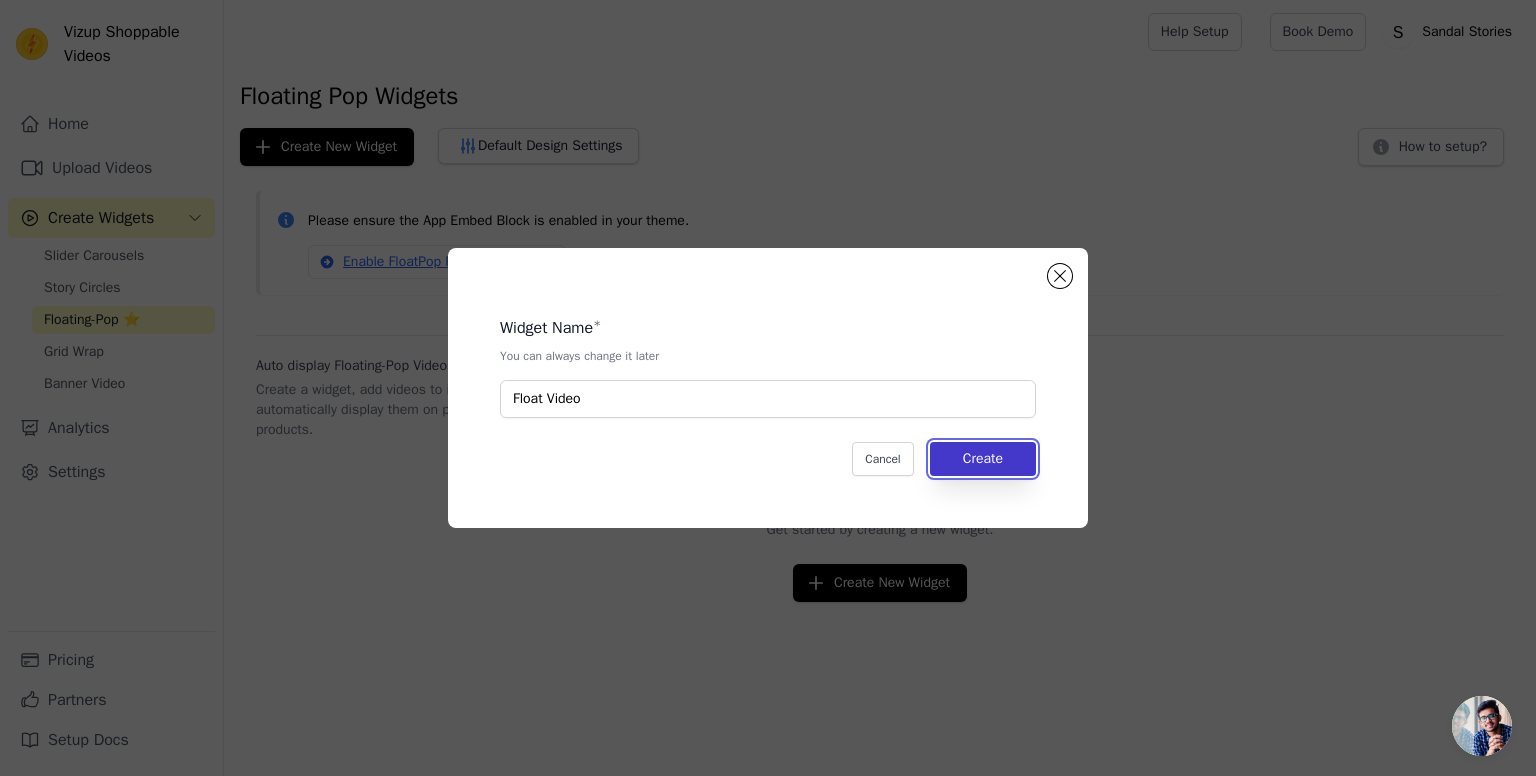 click on "Create" at bounding box center [983, 459] 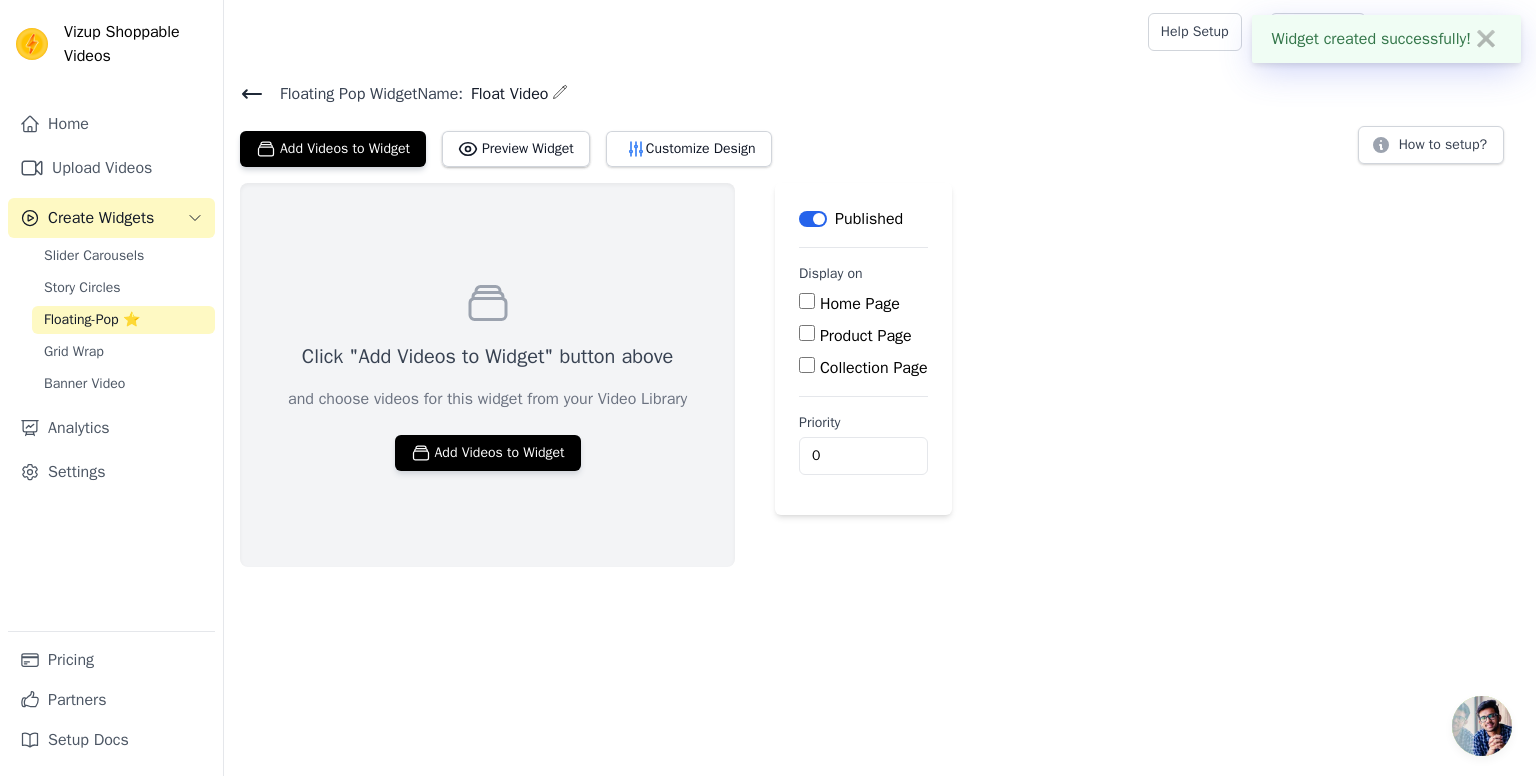click on "Product Page" at bounding box center [866, 336] 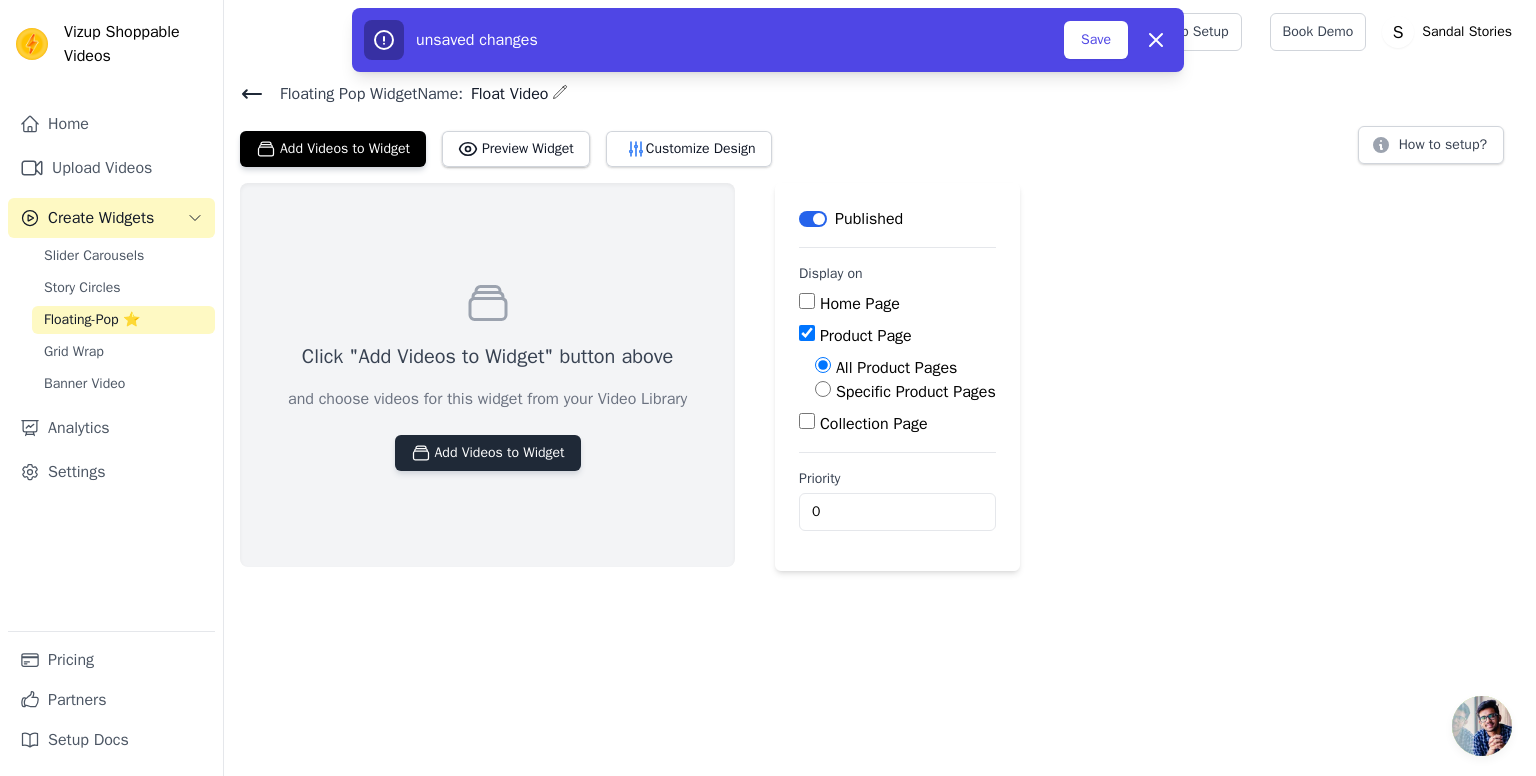 click on "Add Videos to Widget" at bounding box center [488, 453] 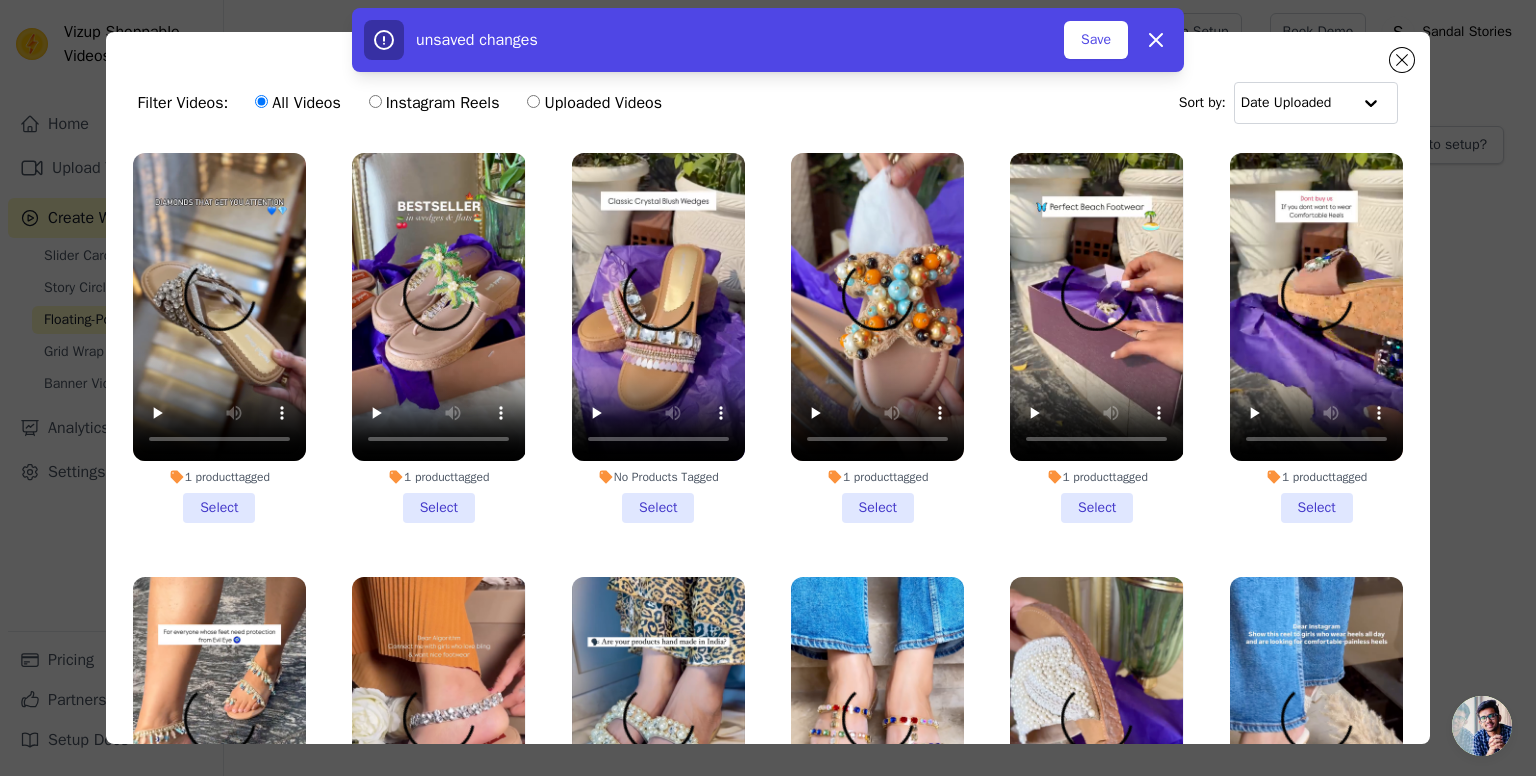 click on "1   product  tagged     Select" at bounding box center [219, 338] 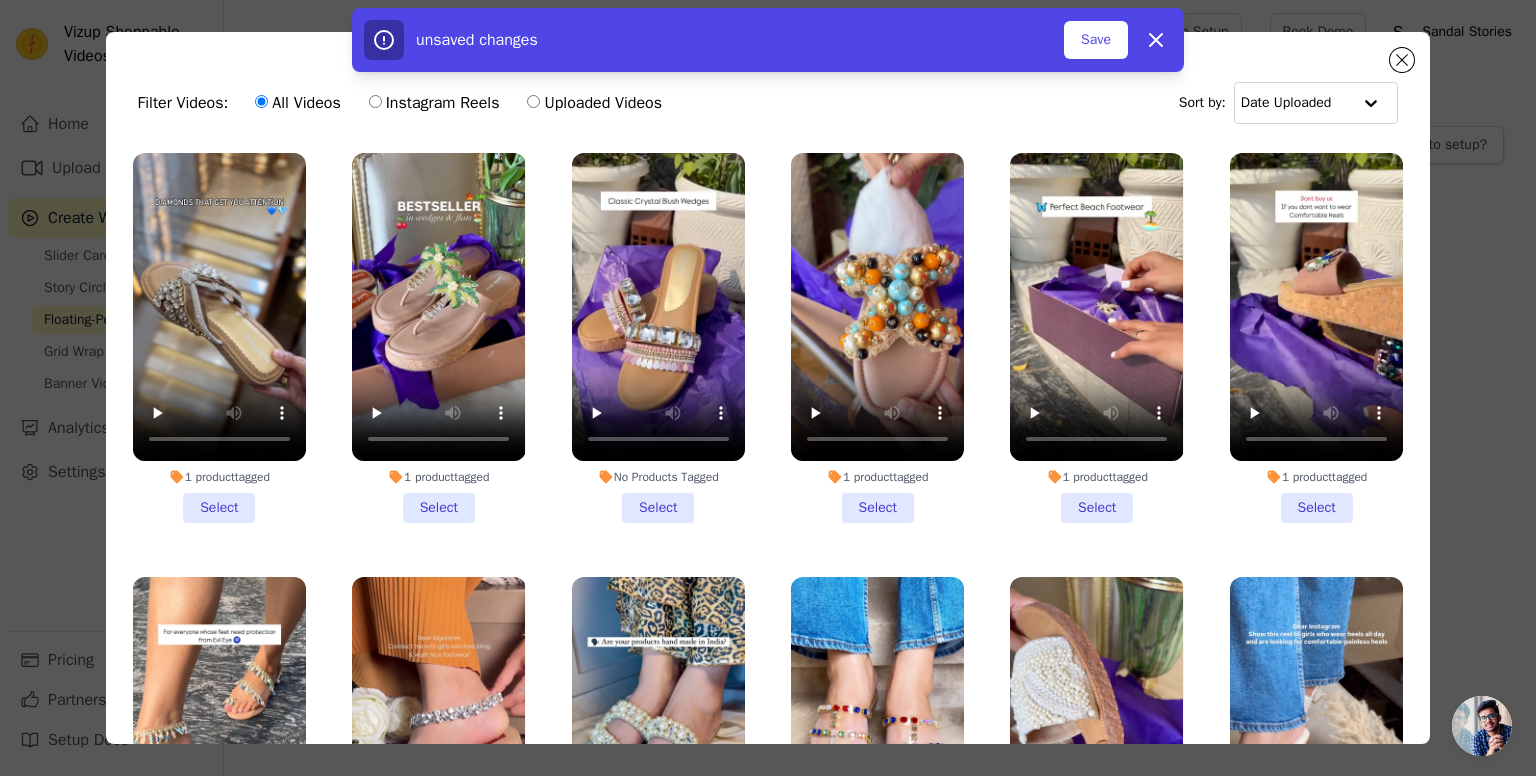click on "1   product  tagged     Select" at bounding box center (0, 0) 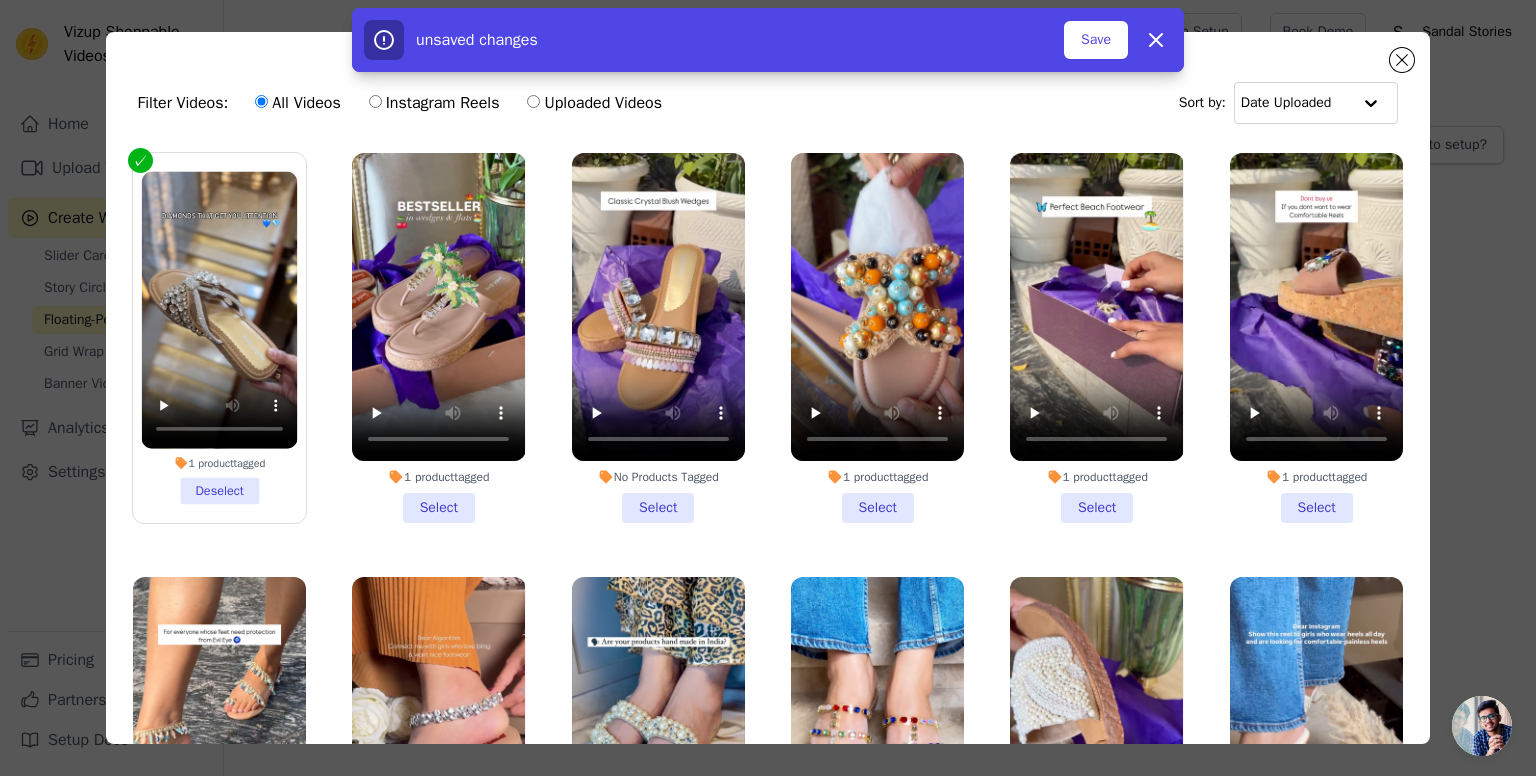 click on "1   product  tagged     Select" at bounding box center (438, 338) 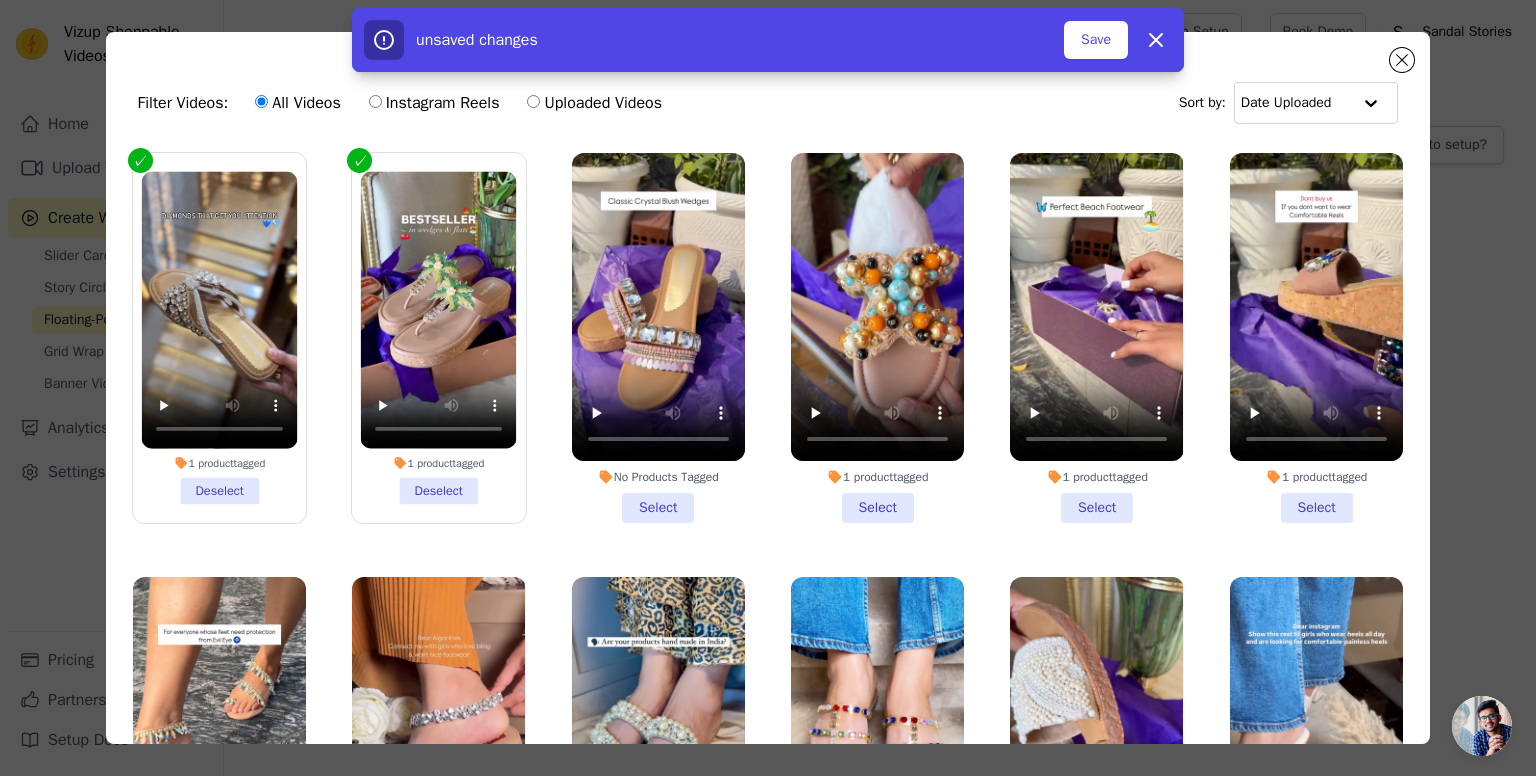 click on "No Products Tagged     Select" at bounding box center [658, 338] 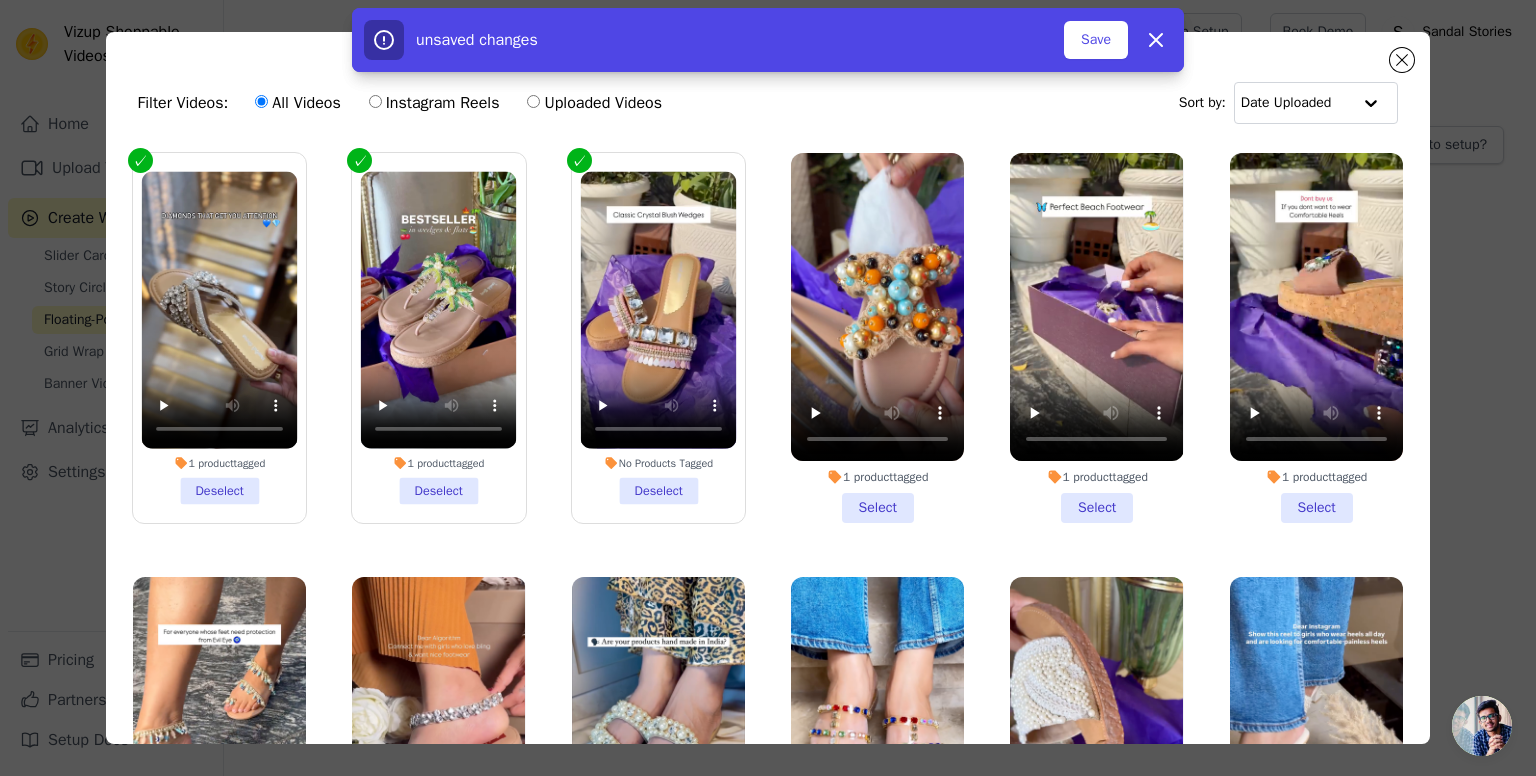 click on "1   product  tagged     Select" at bounding box center [877, 338] 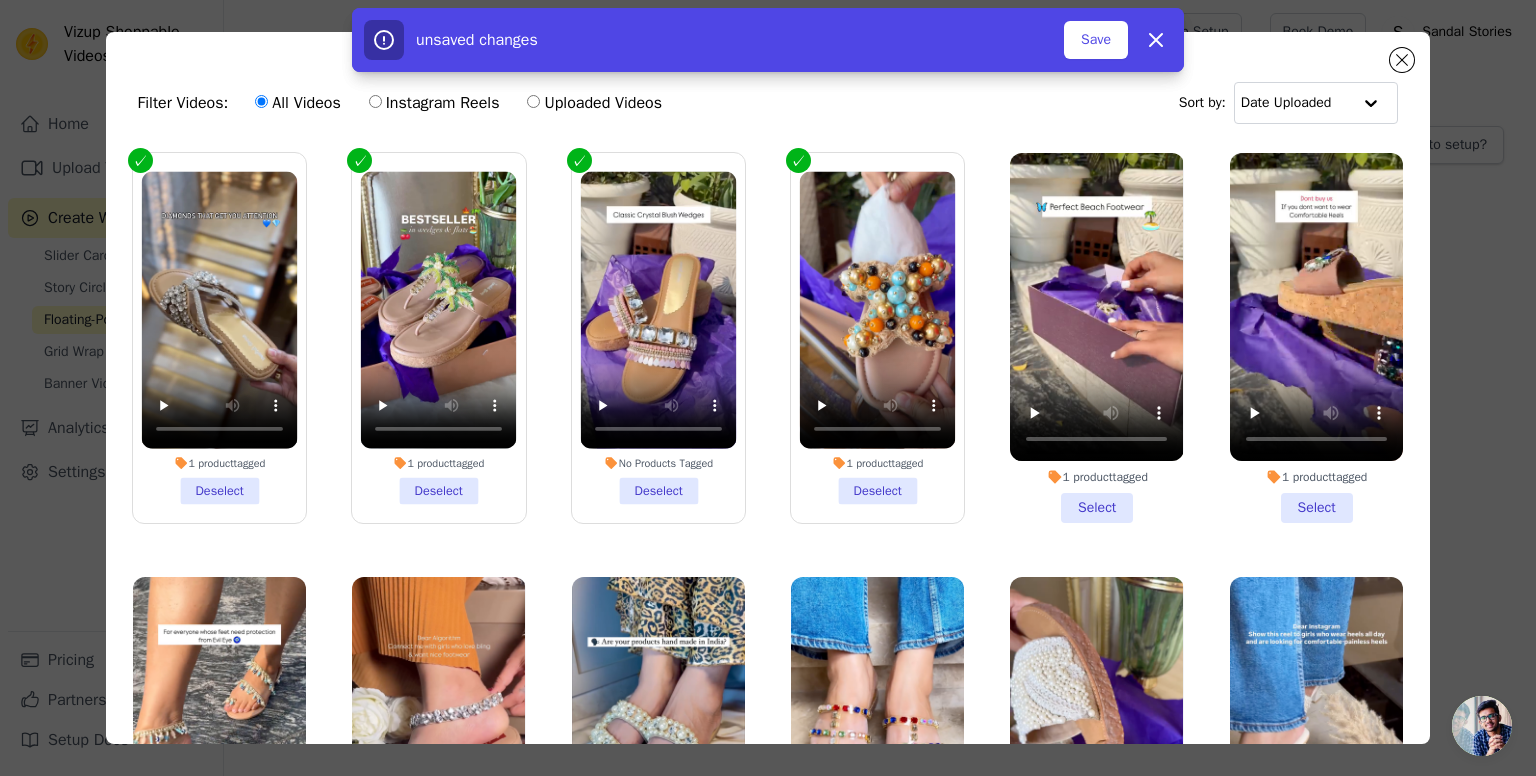 click on "1   product  tagged     Select" at bounding box center [1096, 338] 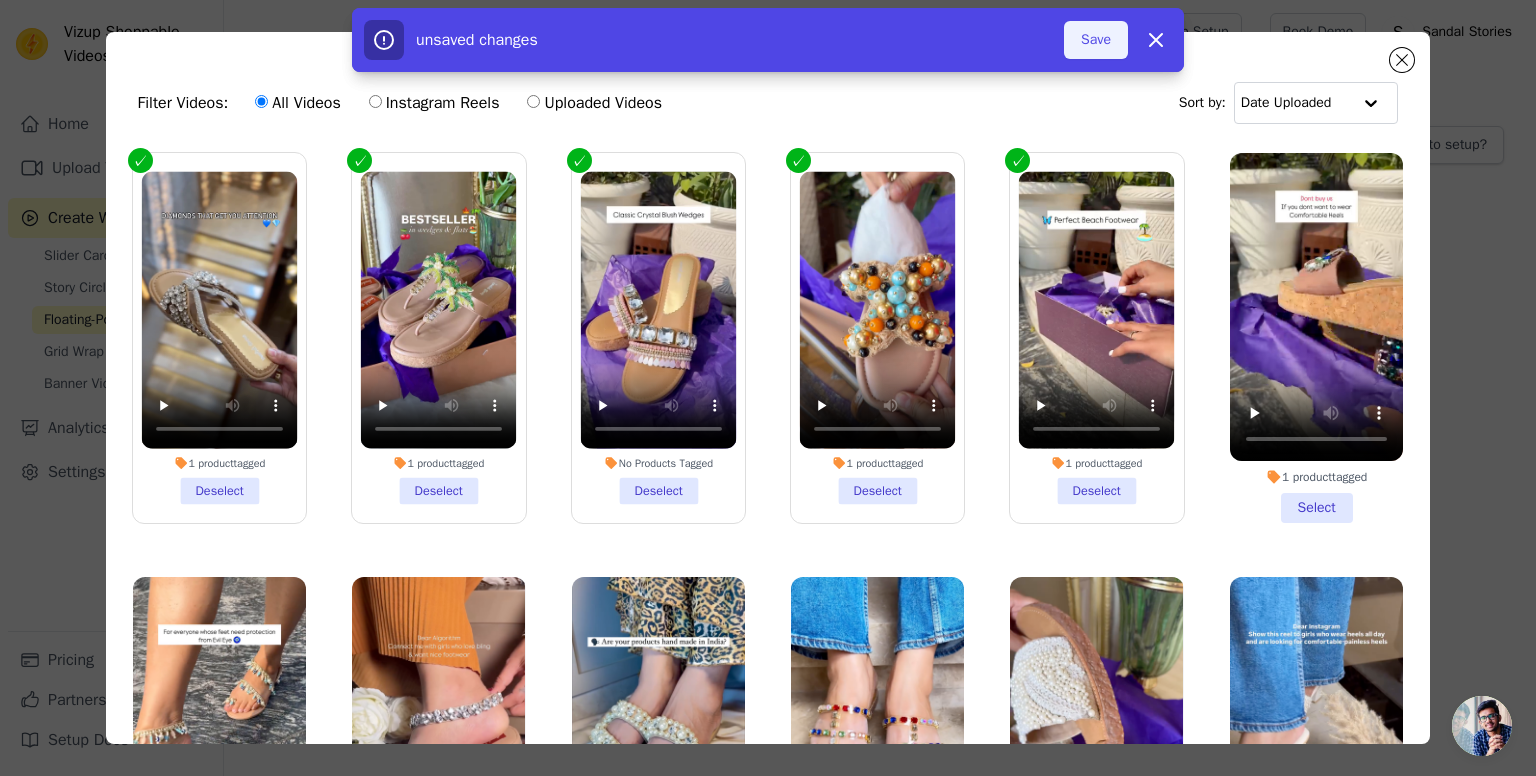 click on "Save" at bounding box center [1096, 40] 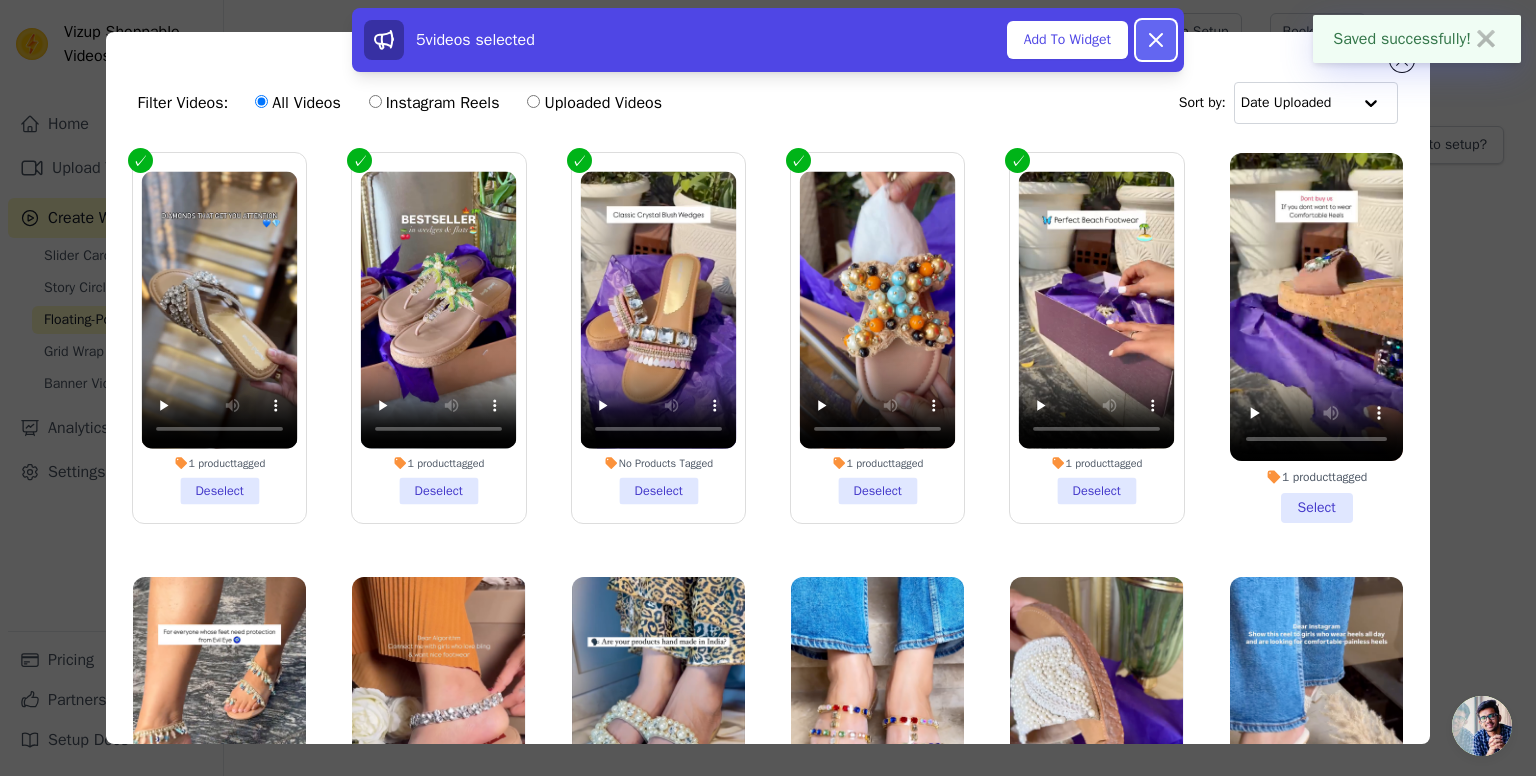 click 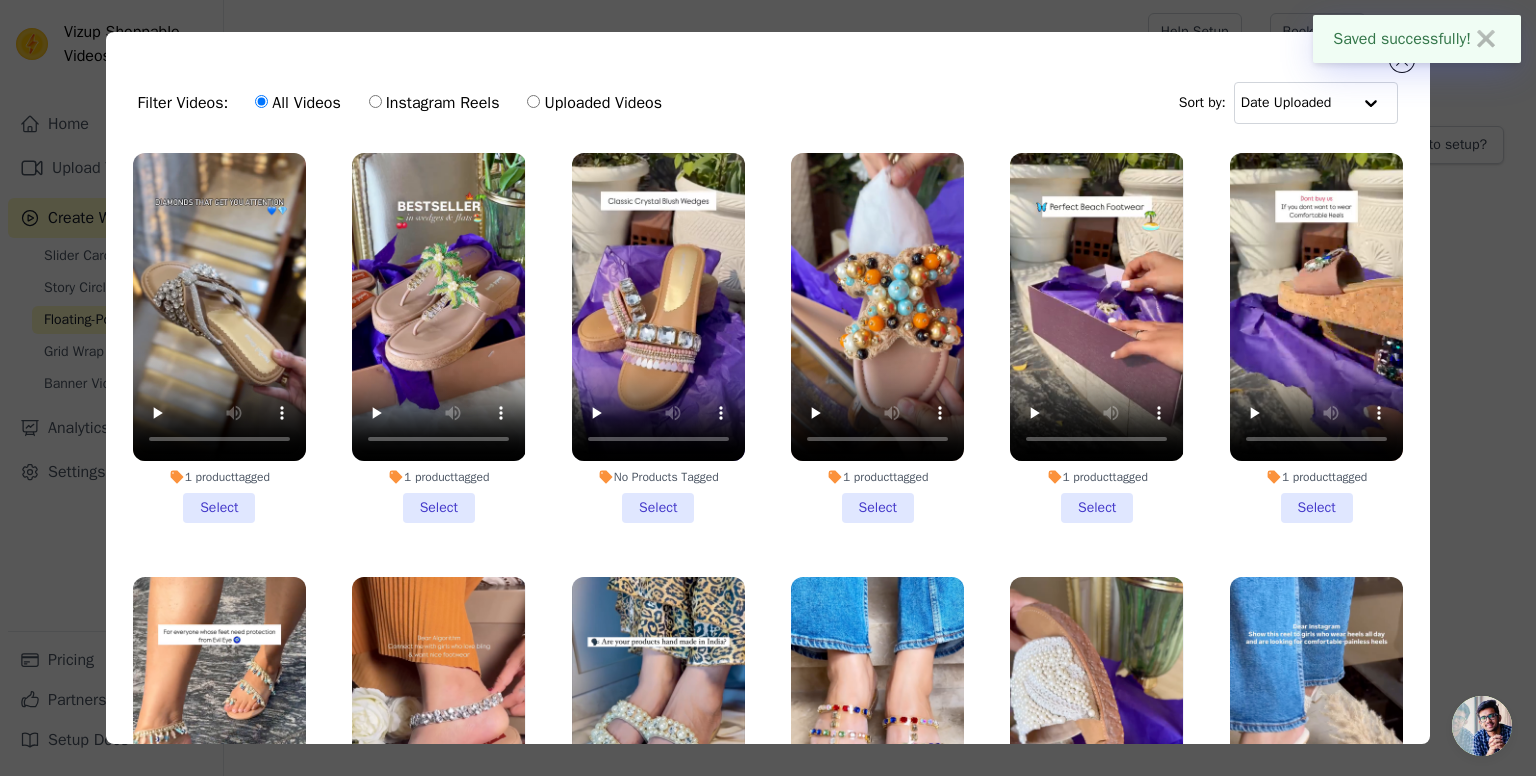 click on "Filter Videos:
All Videos
Instagram Reels
Uploaded Videos   Sort by:
Date Uploaded" at bounding box center (768, 103) 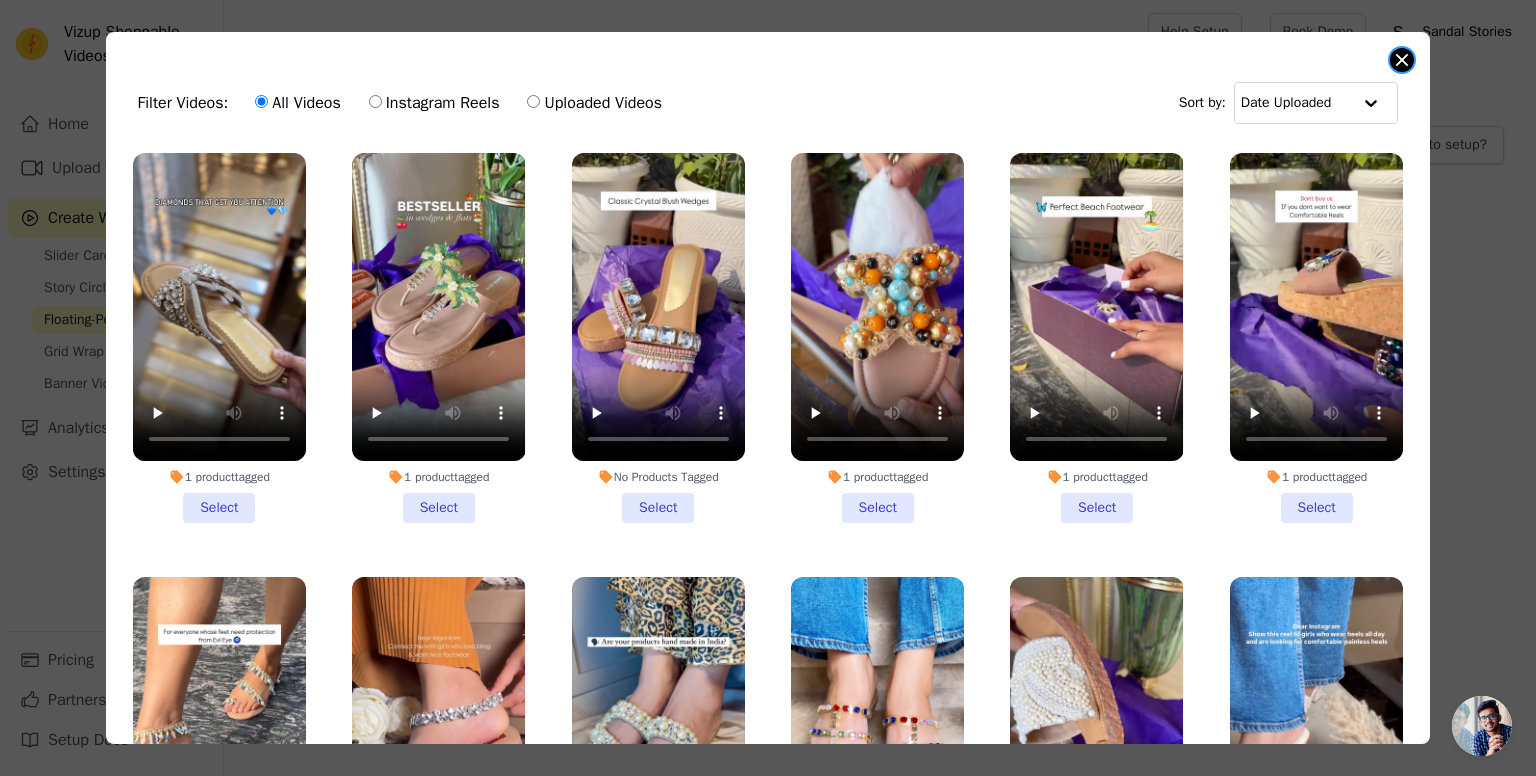 click at bounding box center (1402, 60) 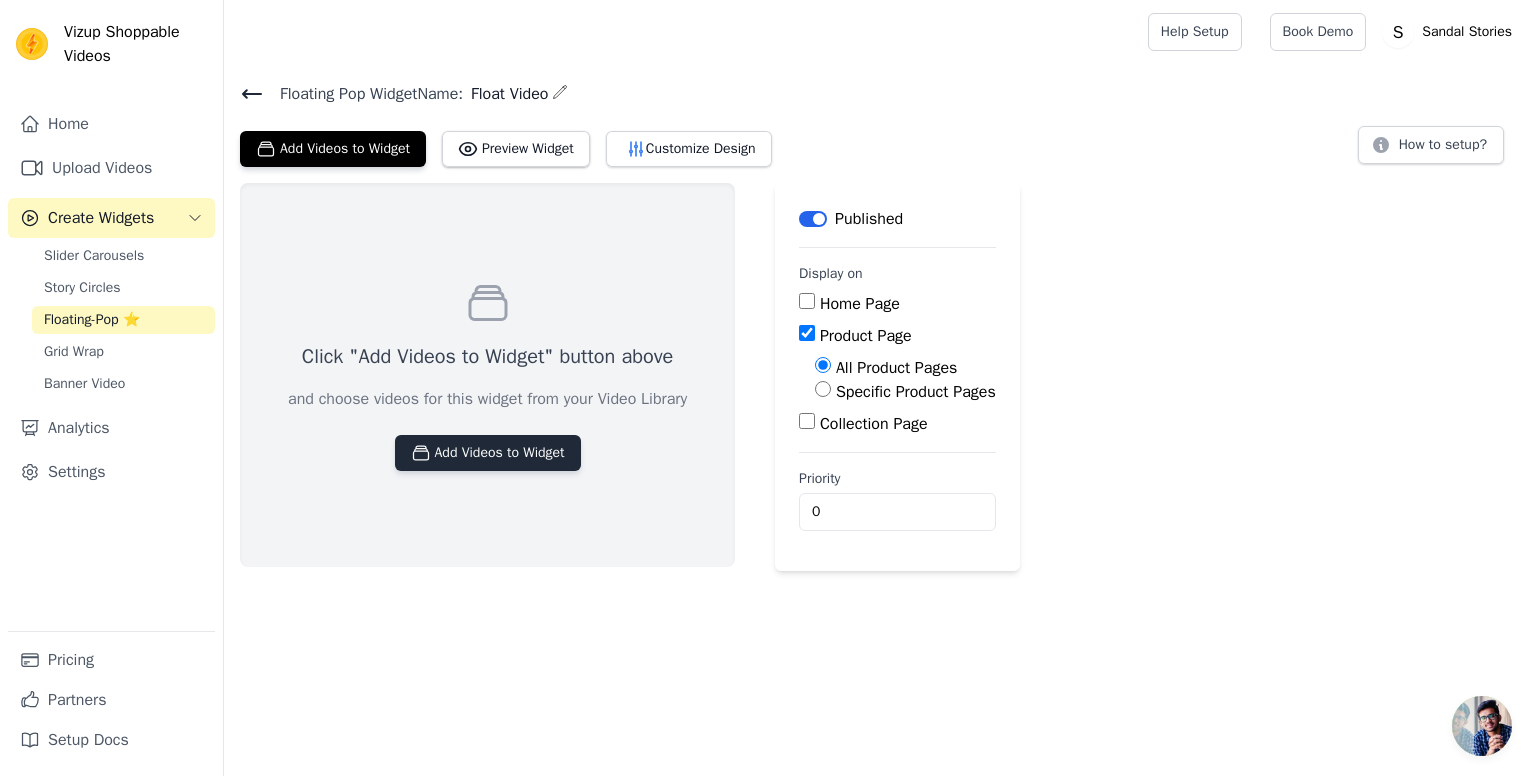 click on "Add Videos to Widget" at bounding box center (488, 453) 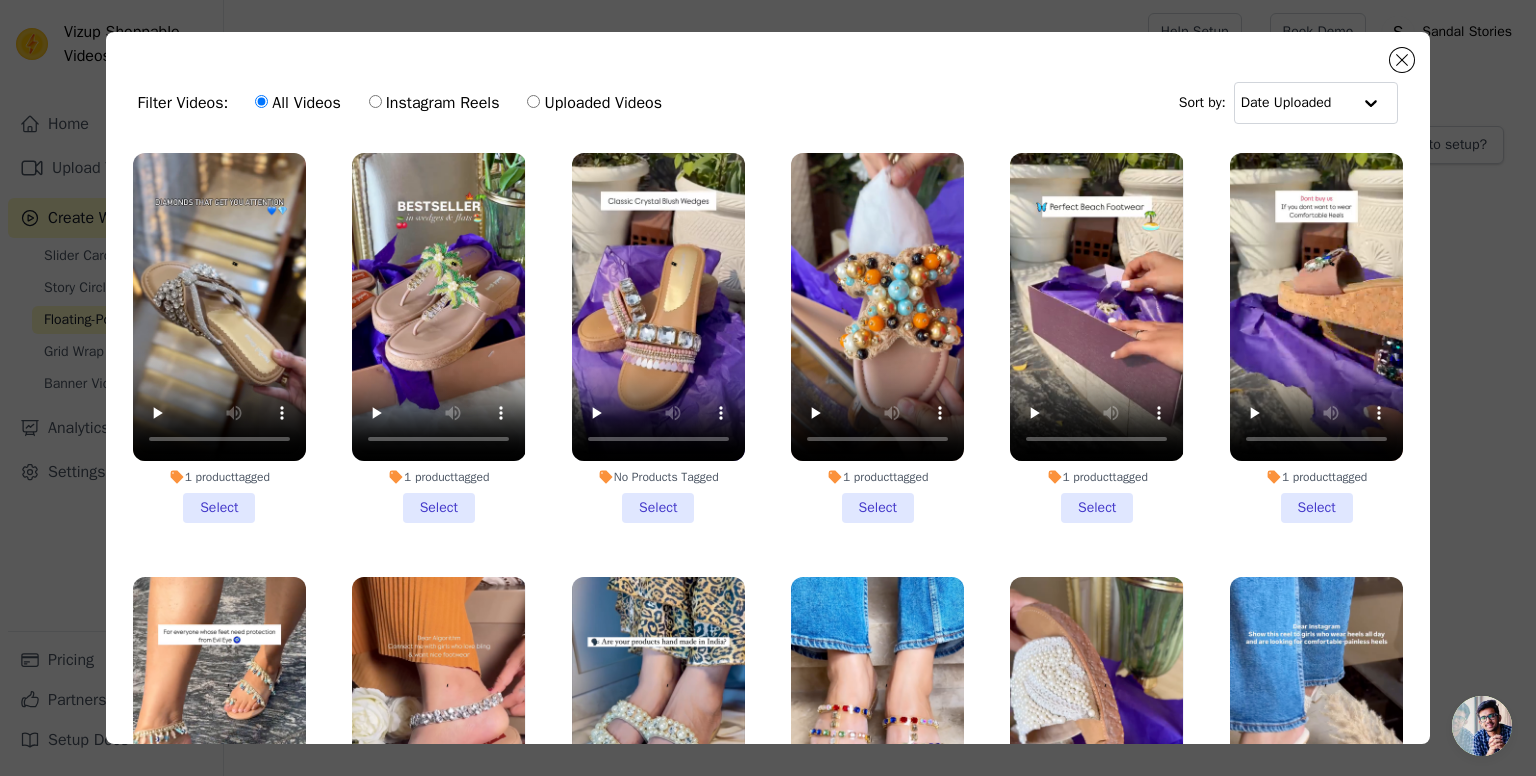 click on "1   product  tagged     Select" at bounding box center [219, 338] 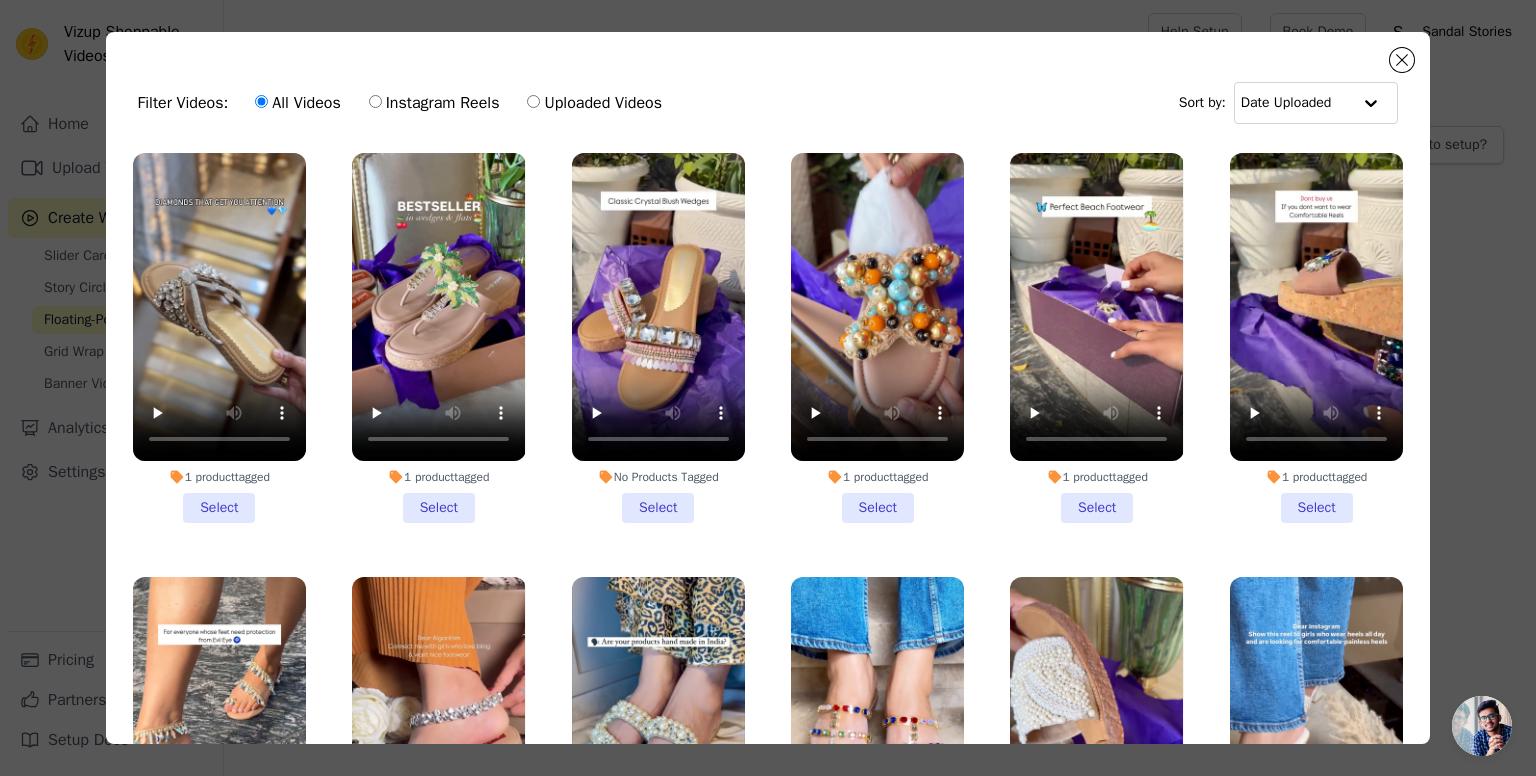 click on "1   product  tagged     Select" at bounding box center (0, 0) 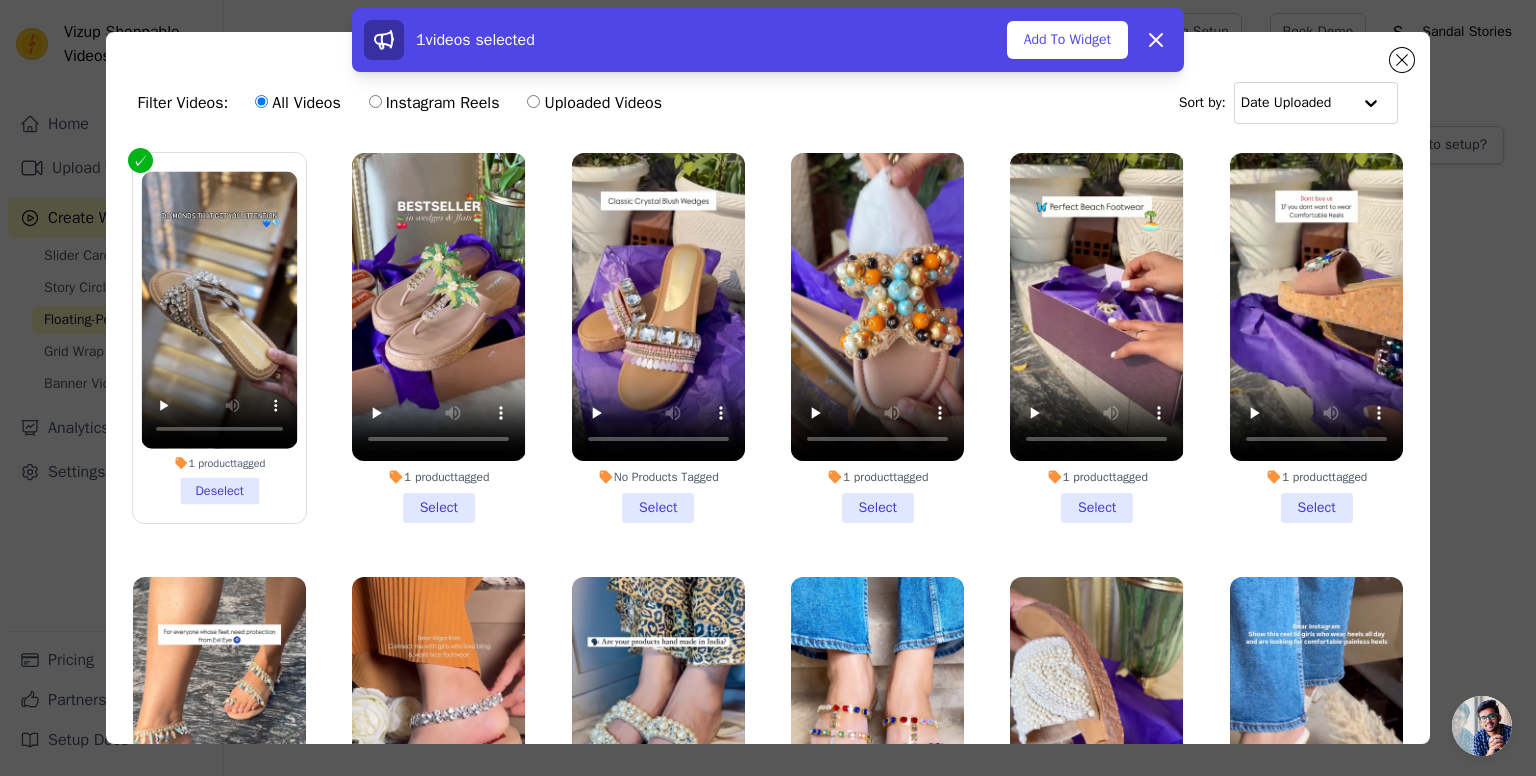click on "1   product  tagged     Select" at bounding box center (438, 338) 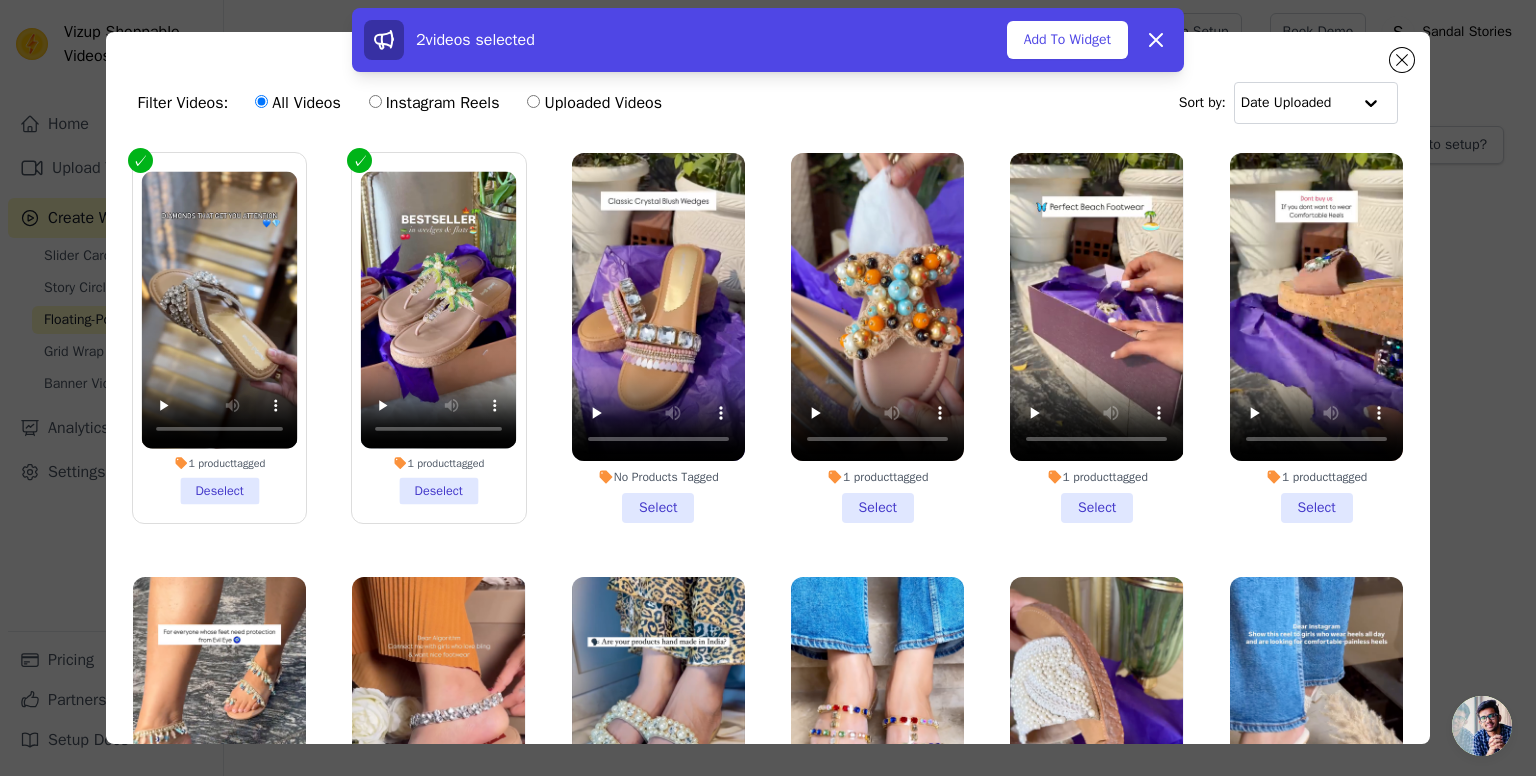 click on "No Products Tagged     Select" at bounding box center (658, 338) 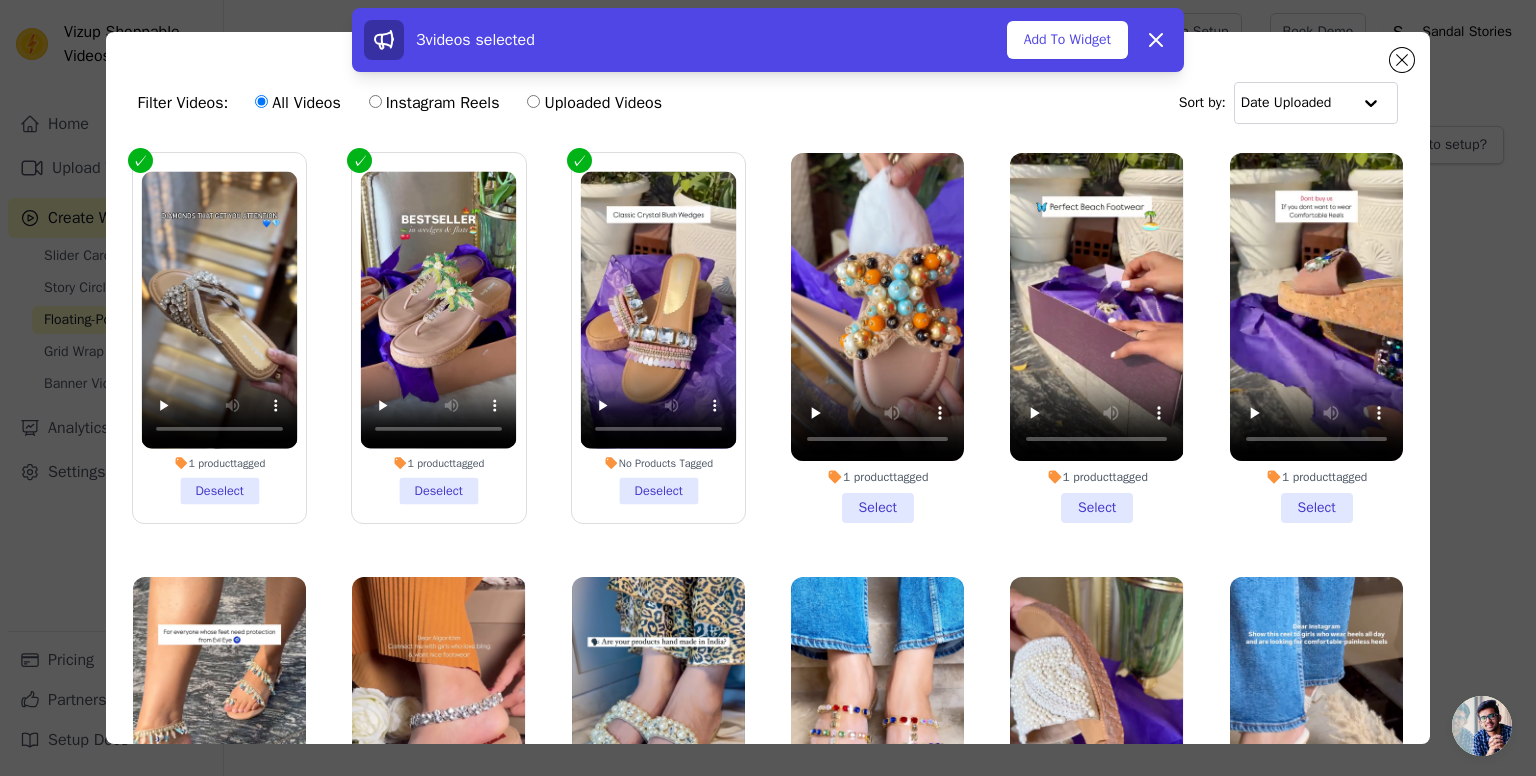 click on "1   product  tagged     Select" at bounding box center (877, 338) 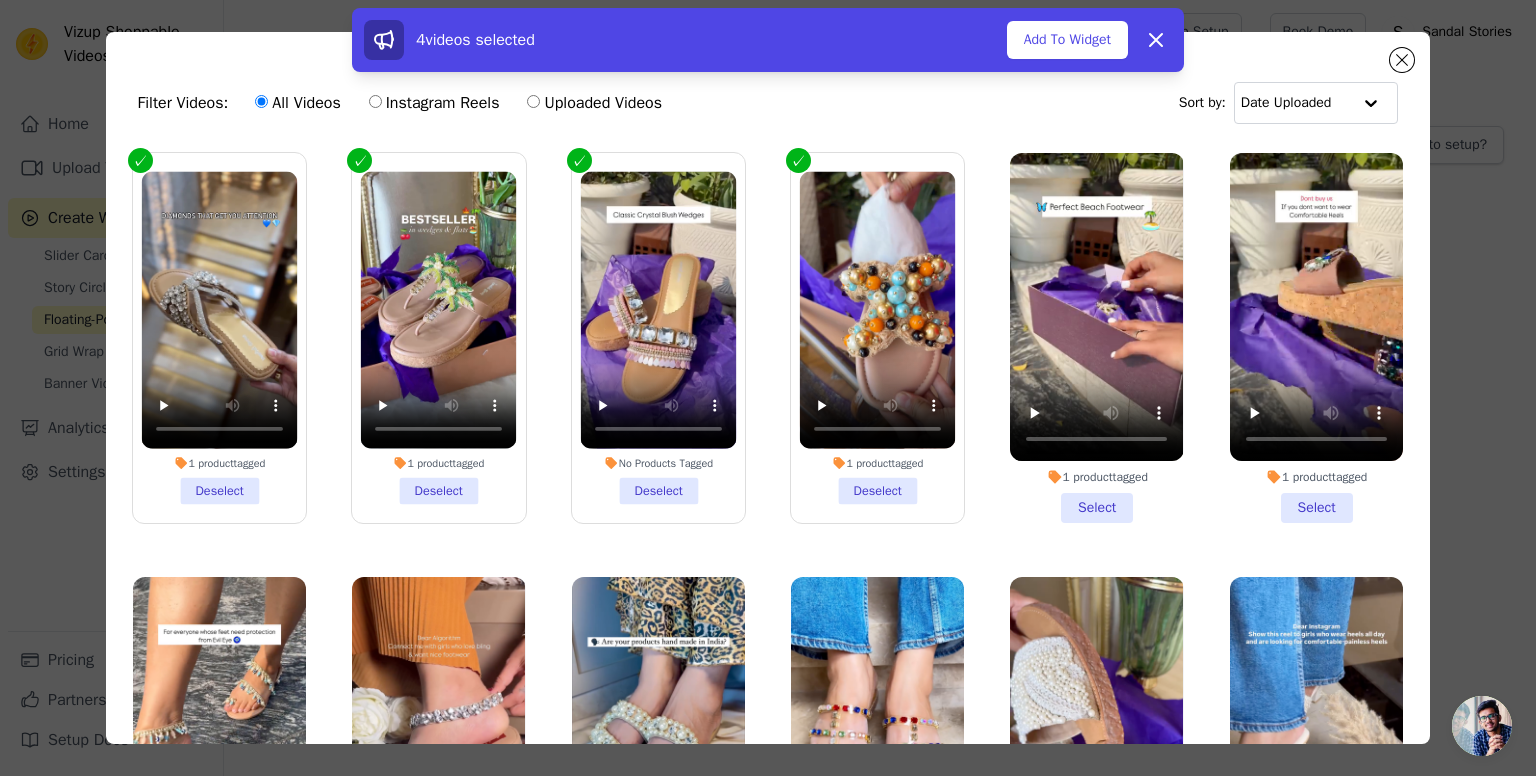 click on "1   product  tagged     Select" at bounding box center [1096, 338] 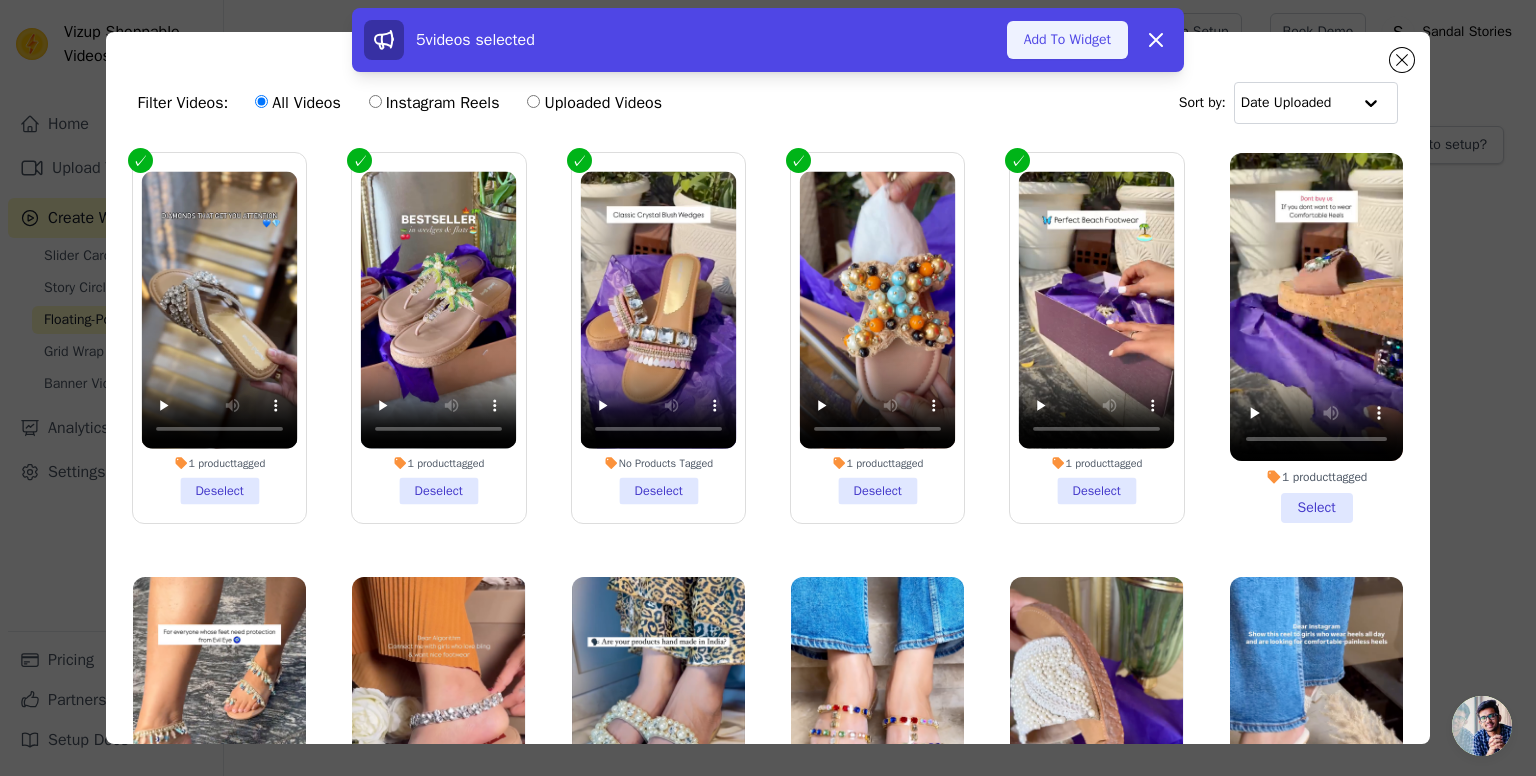 click on "Add To Widget" at bounding box center (1067, 40) 